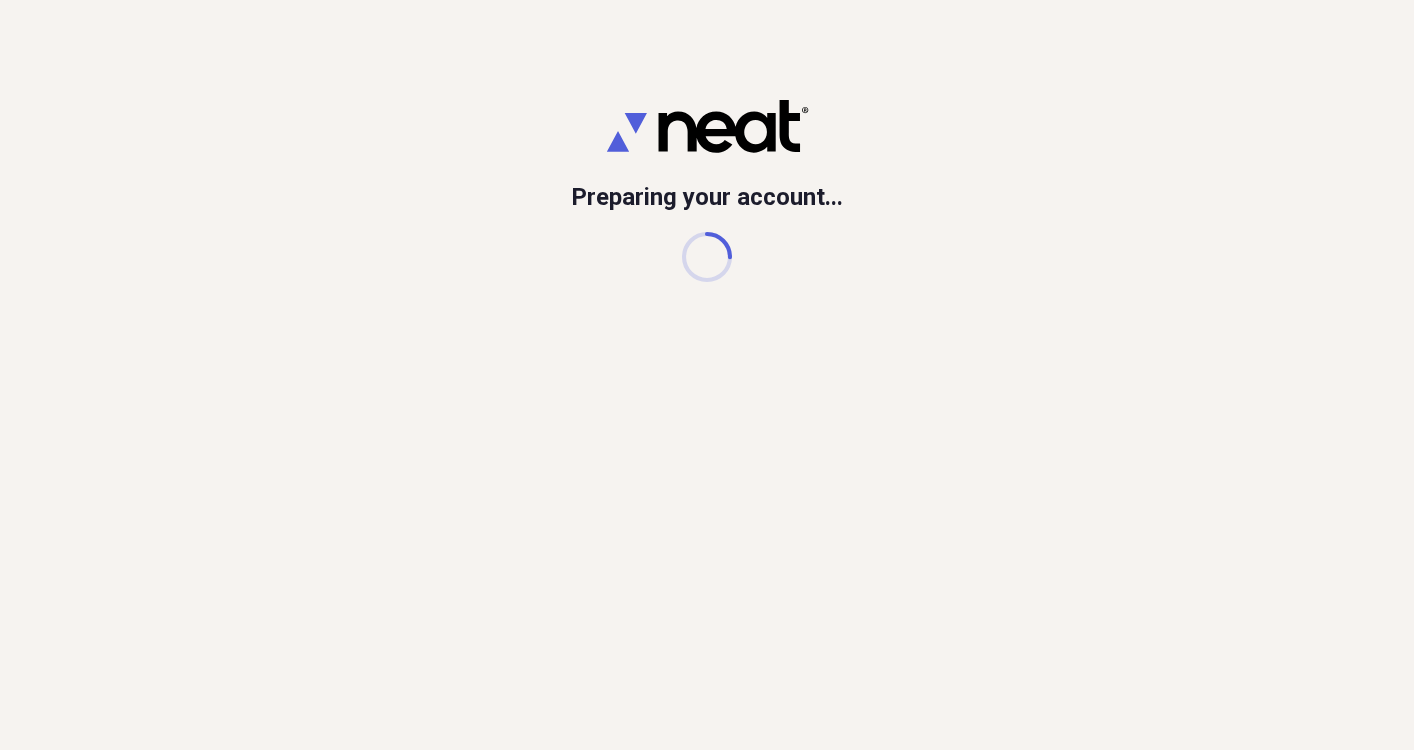 scroll, scrollTop: 0, scrollLeft: 0, axis: both 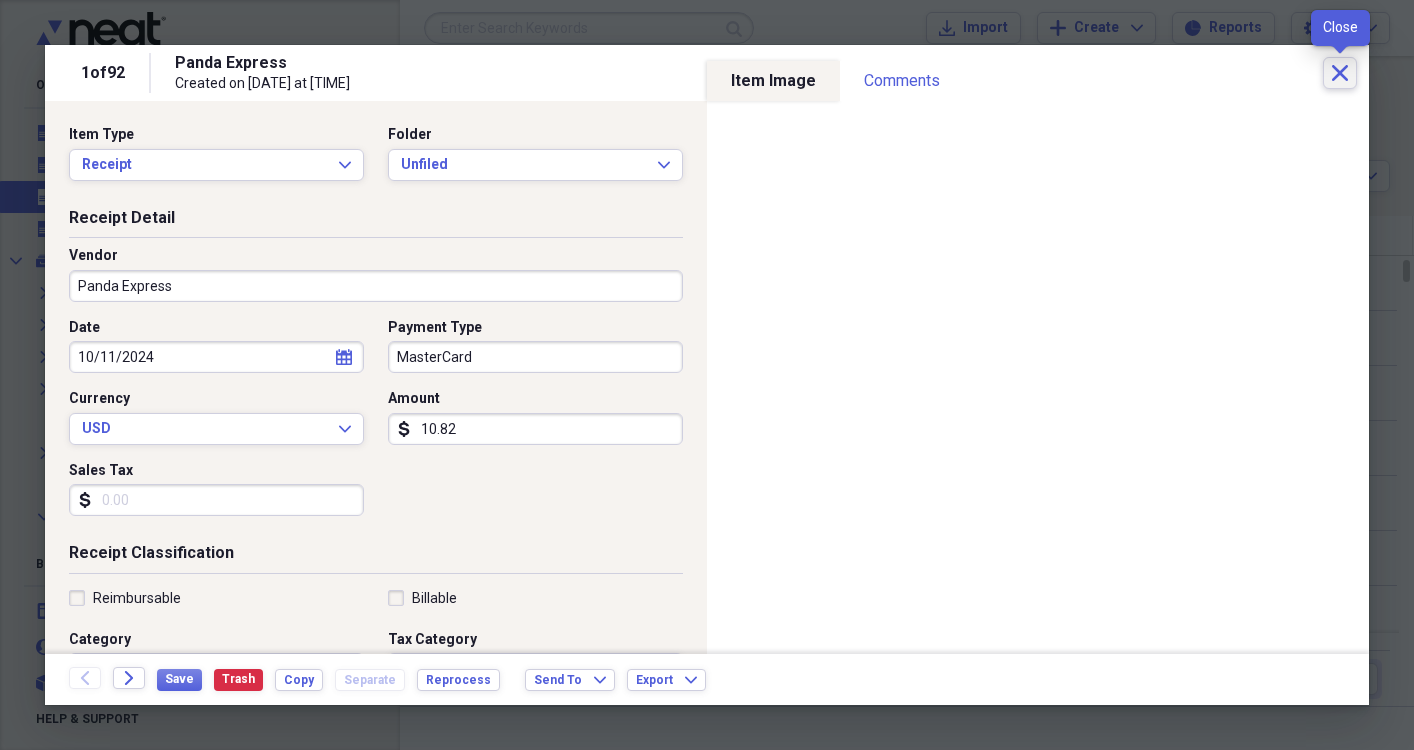 click on "Close" 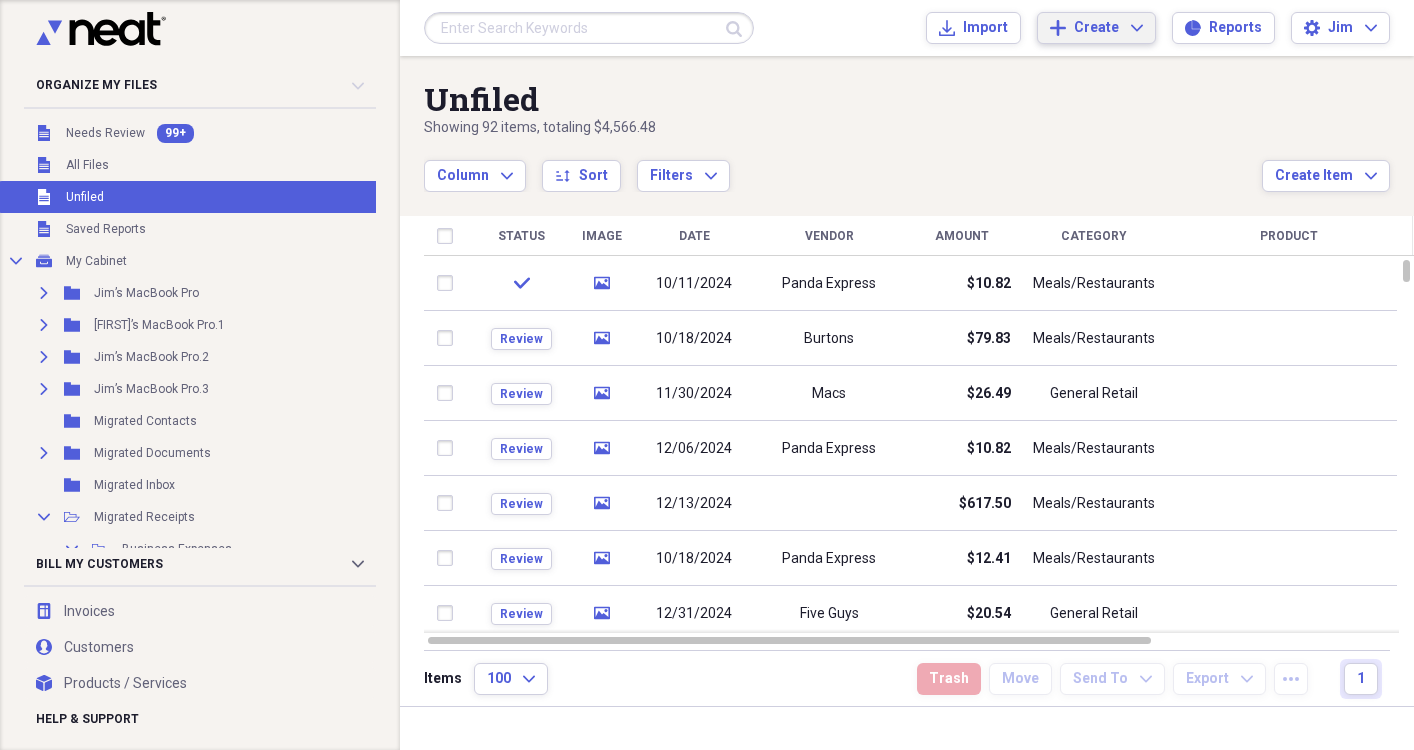 click on "Create Expand" at bounding box center [1108, 28] 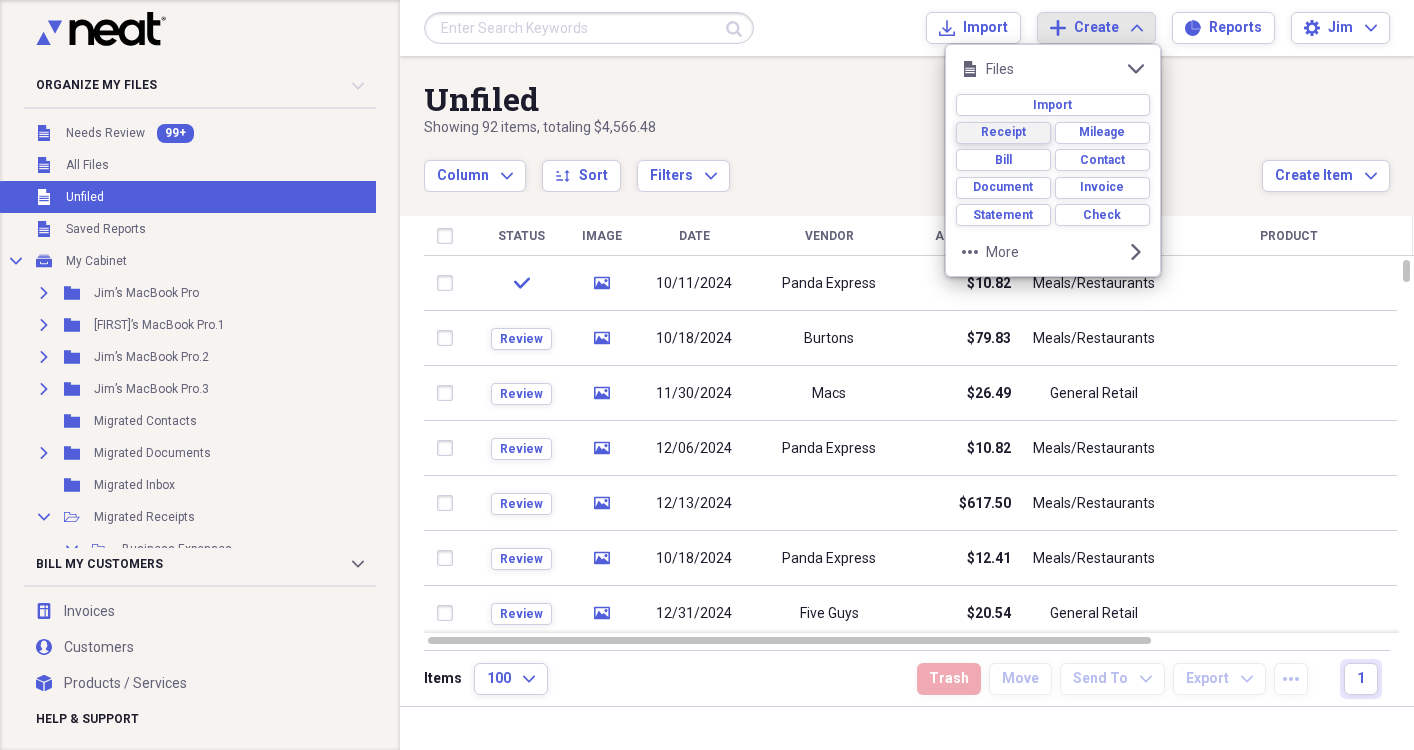click on "Receipt" at bounding box center (1003, 132) 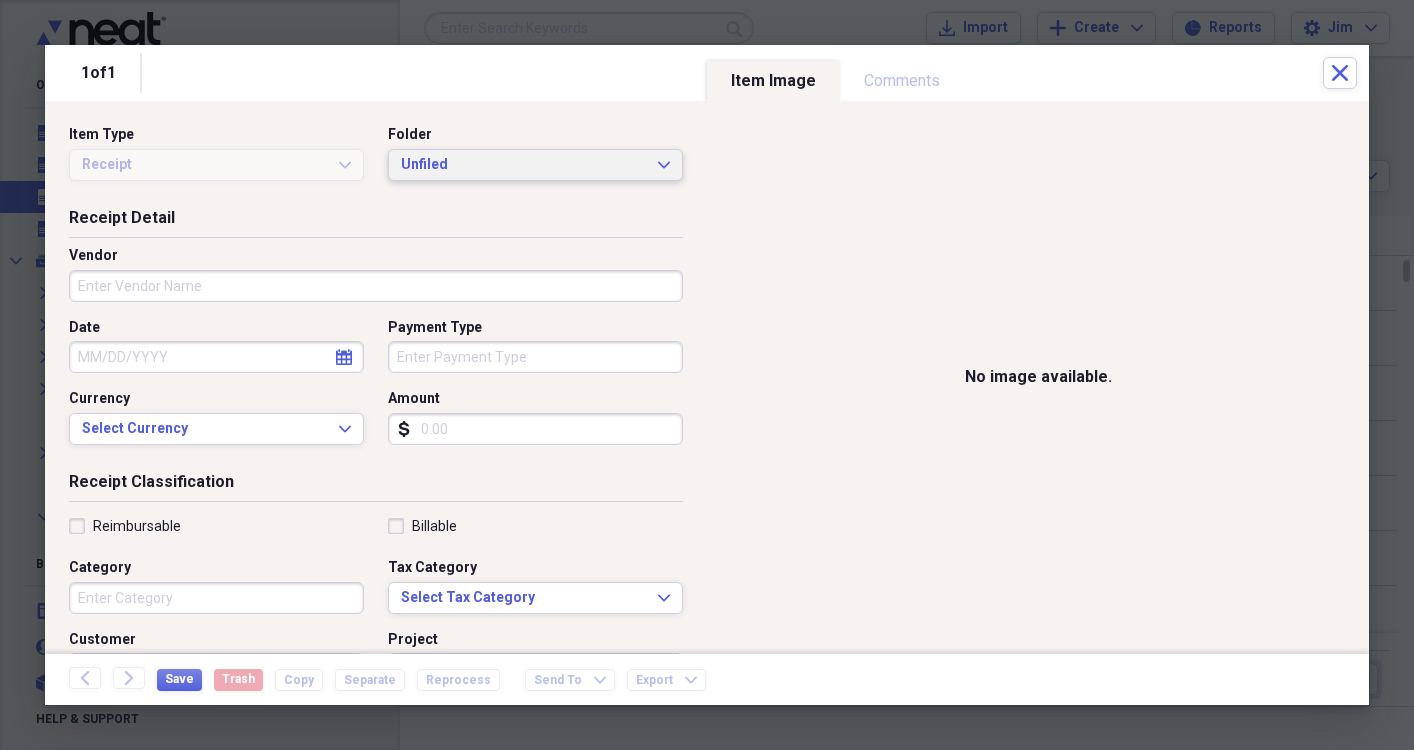 click on "Unfiled Expand" at bounding box center (535, 165) 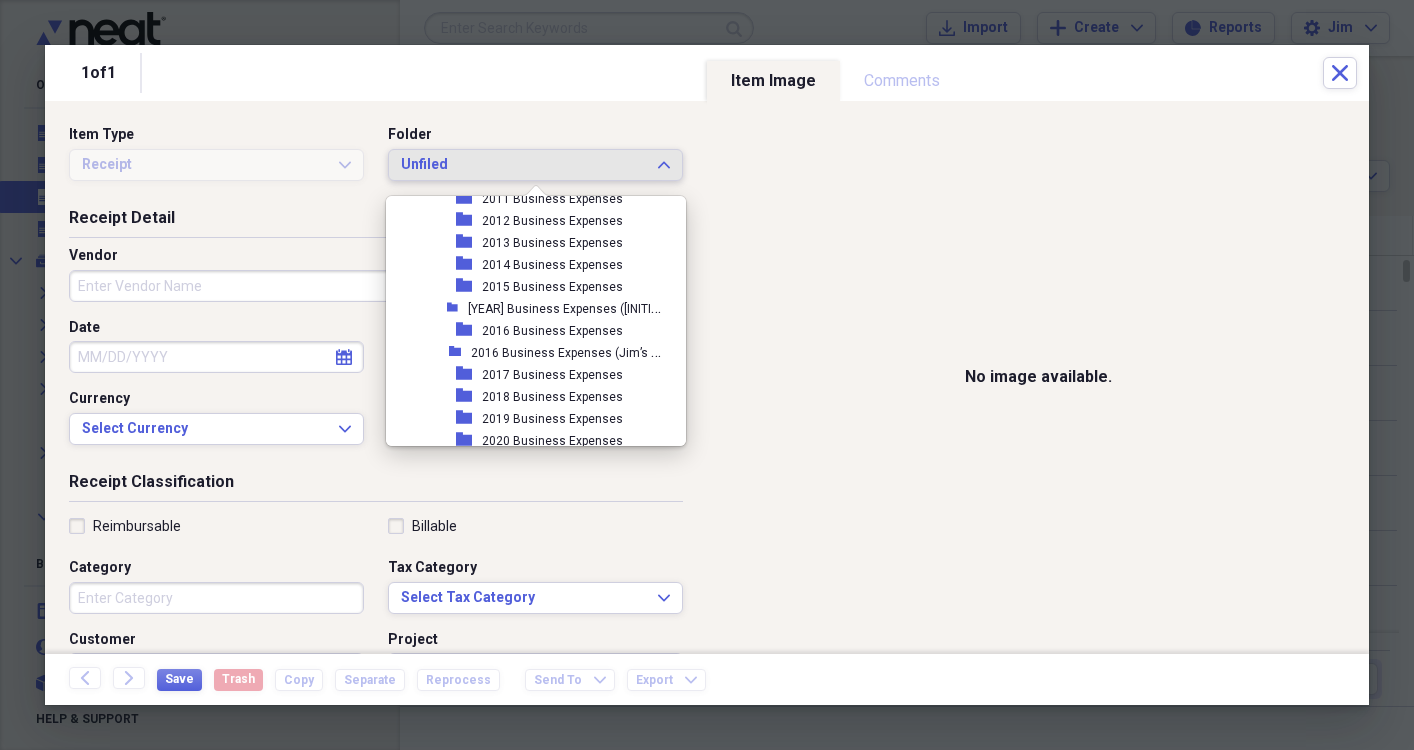 scroll, scrollTop: 469, scrollLeft: 0, axis: vertical 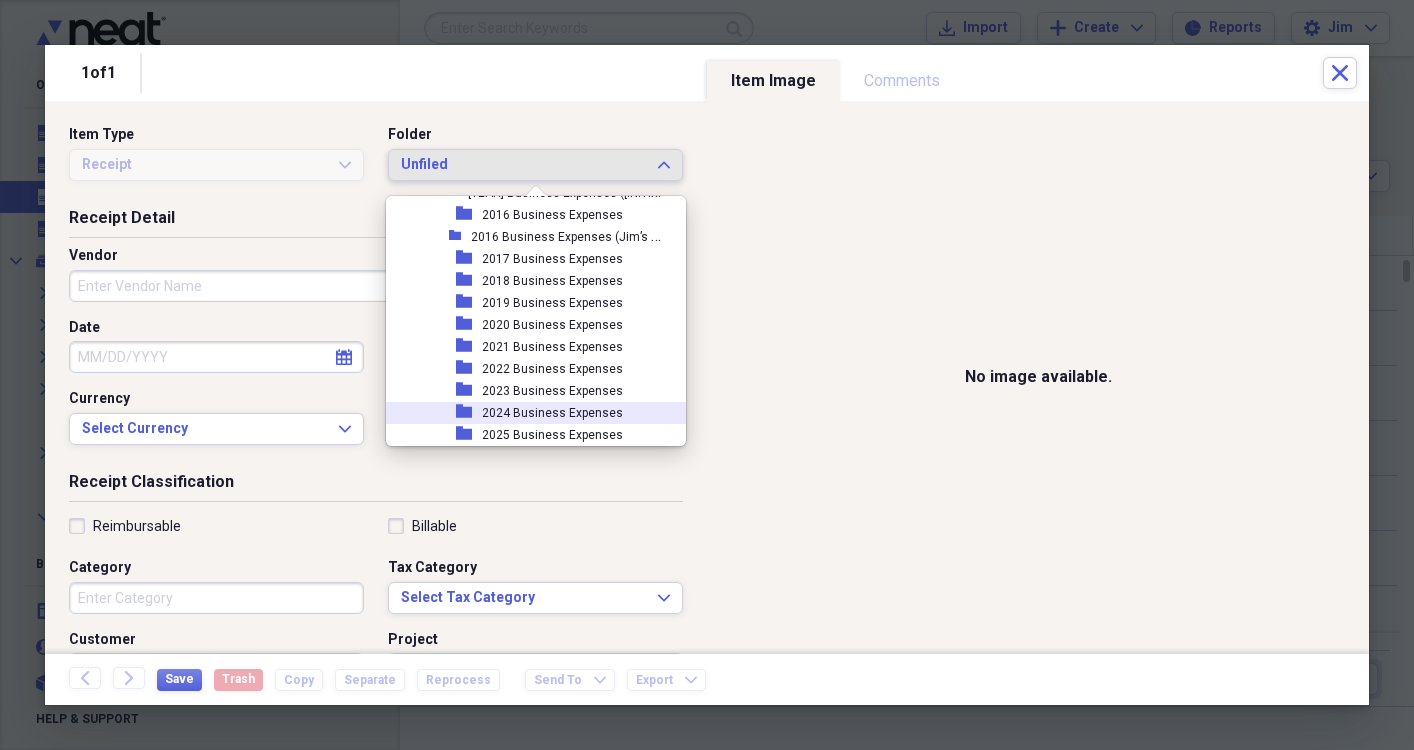 click on "2024 Business Expenses" at bounding box center [552, 413] 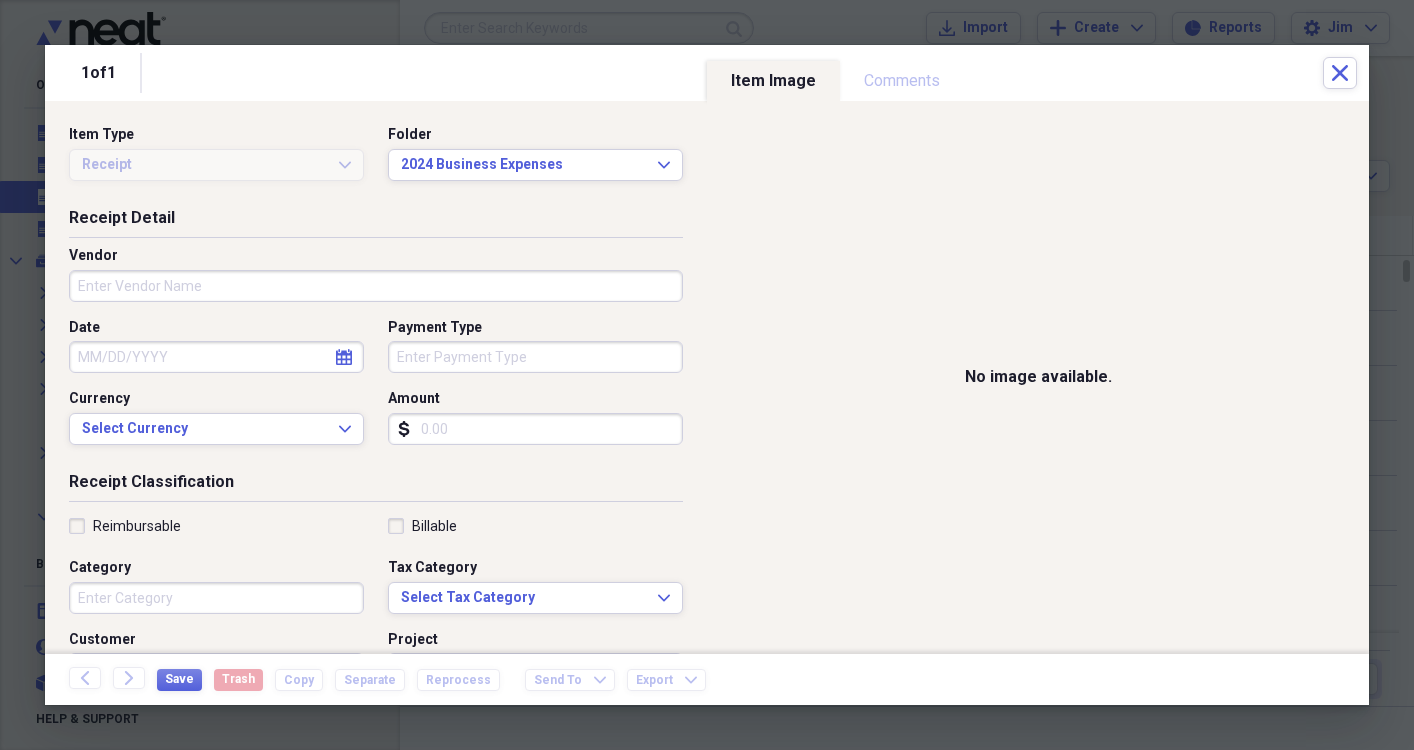 click on "Vendor" at bounding box center [376, 286] 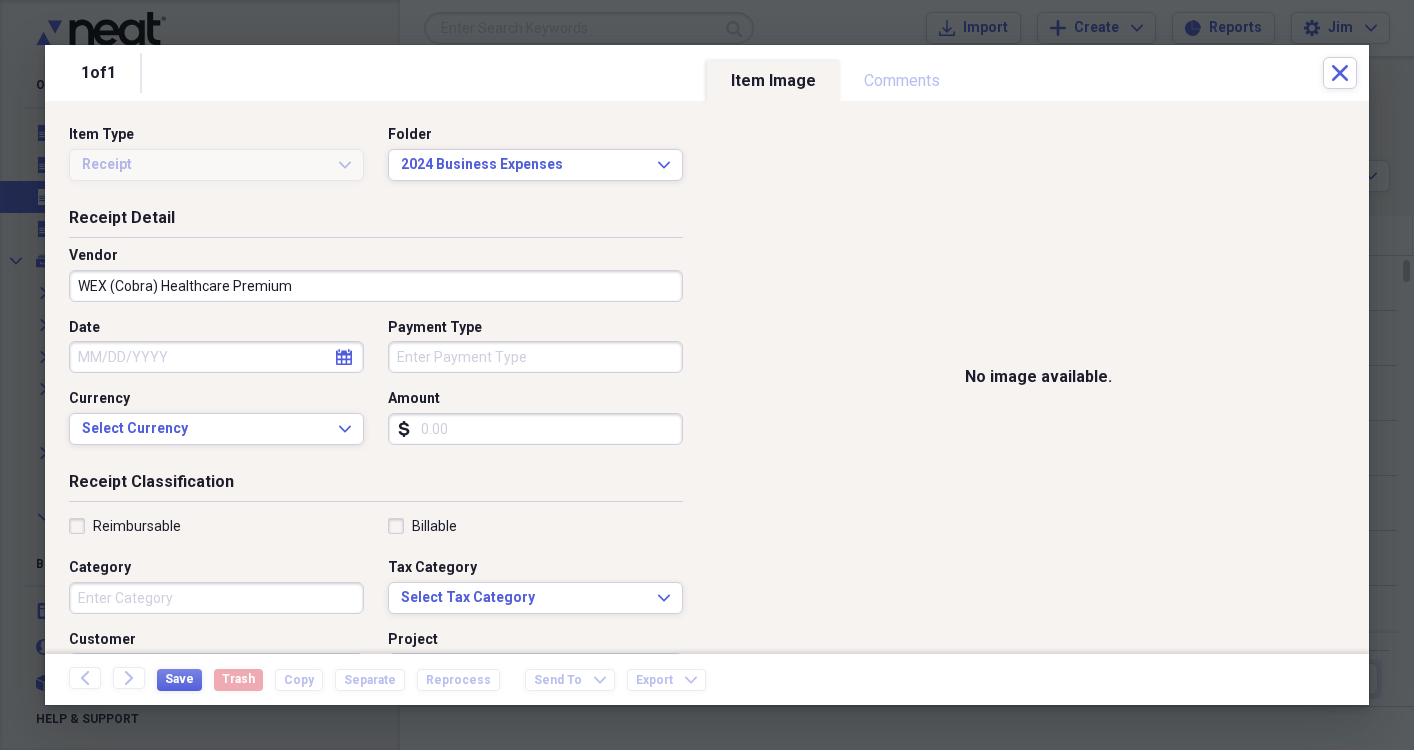 type on "WEX (Cobra) Healthcare Premium" 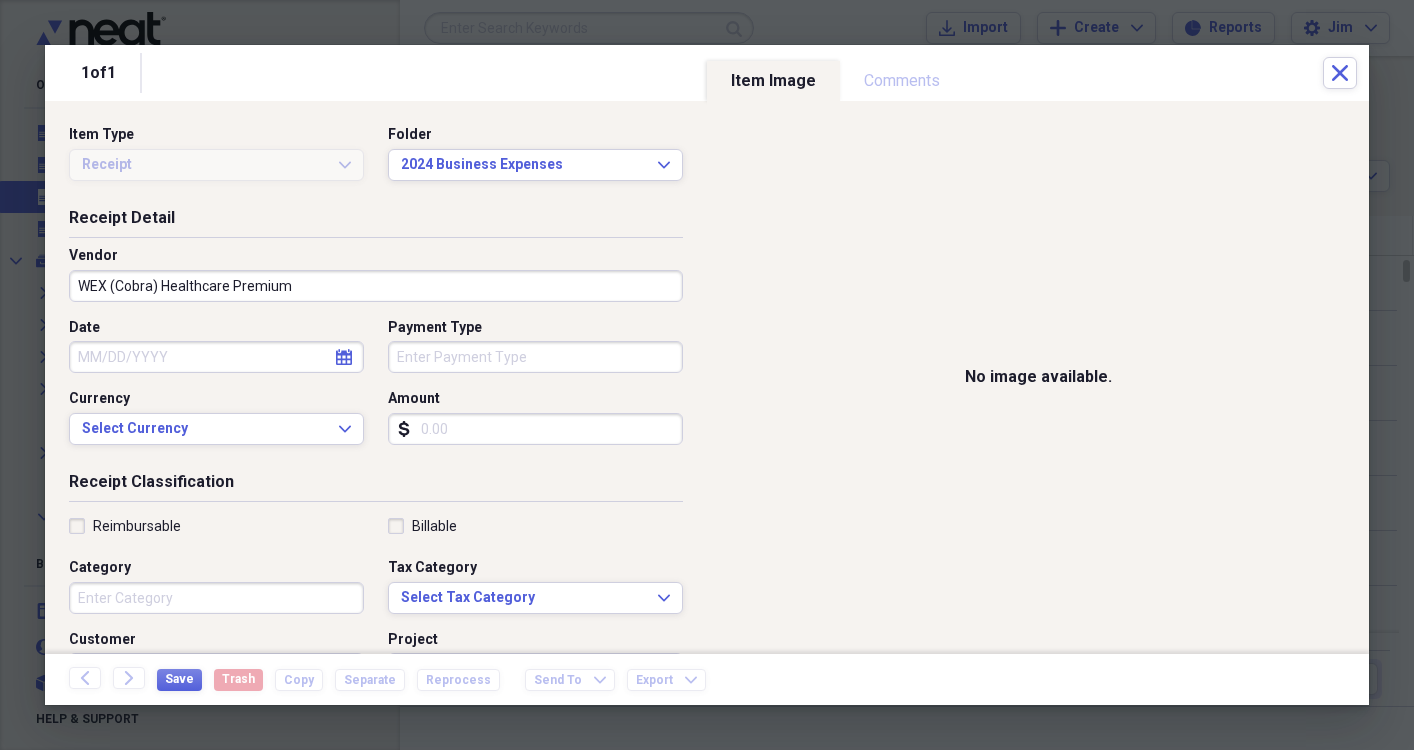 click on "calendar" 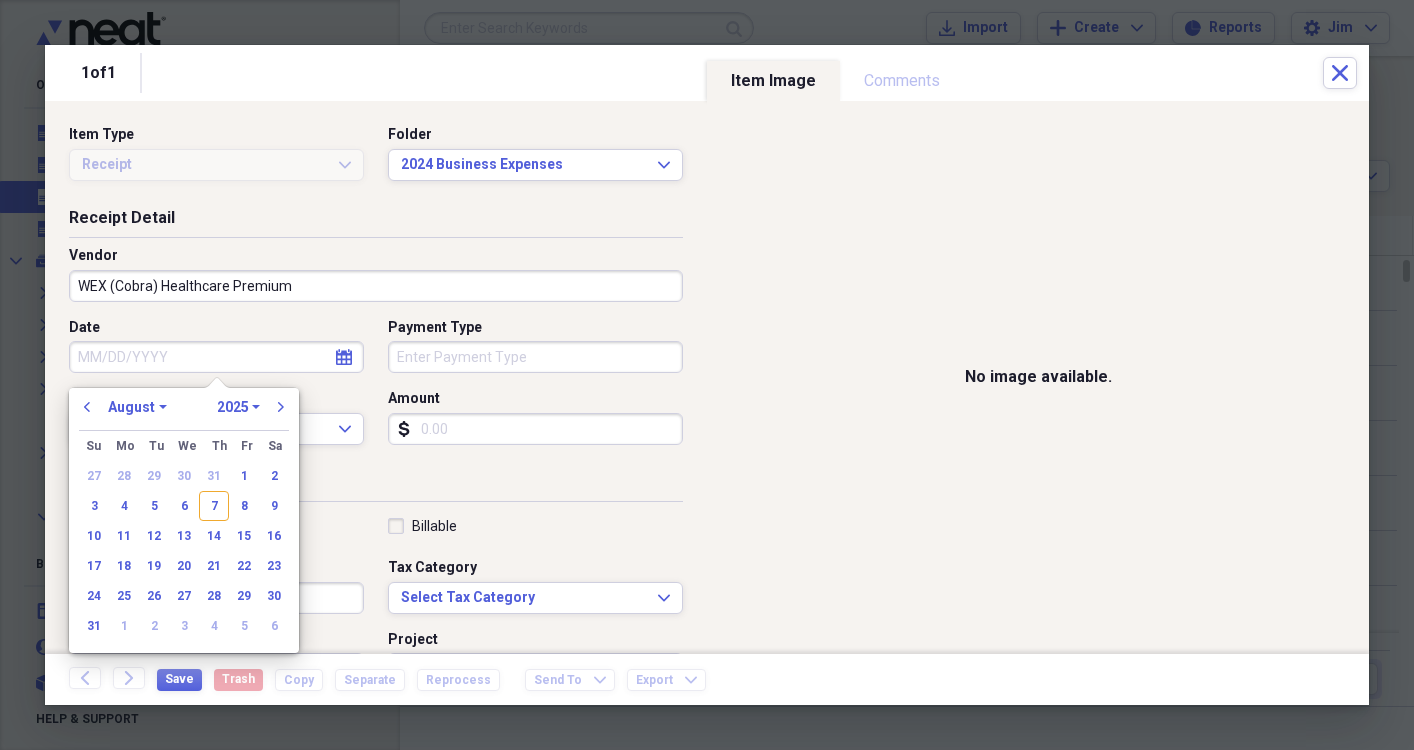 click on "January February March April May June July August September October November December" at bounding box center (137, 407) 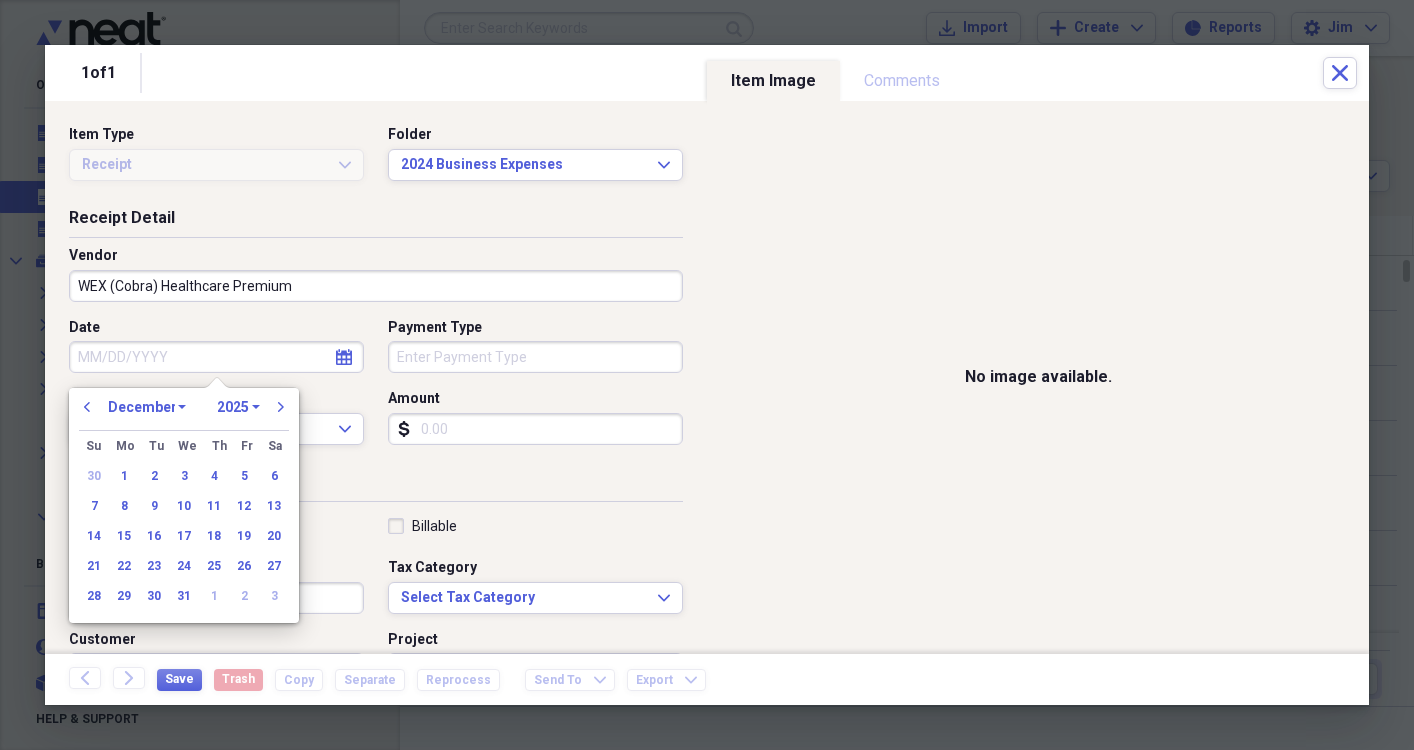 click on "1970 1971 1972 1973 1974 1975 1976 1977 1978 1979 1980 1981 1982 1983 1984 1985 1986 1987 1988 1989 1990 1991 1992 1993 1994 1995 1996 1997 1998 1999 2000 2001 2002 2003 2004 2005 2006 2007 2008 2009 2010 2011 2012 2013 2014 2015 2016 2017 2018 2019 2020 2021 2022 2023 2024 2025 2026 2027 2028 2029 2030 2031 2032 2033 2034 2035" at bounding box center (238, 407) 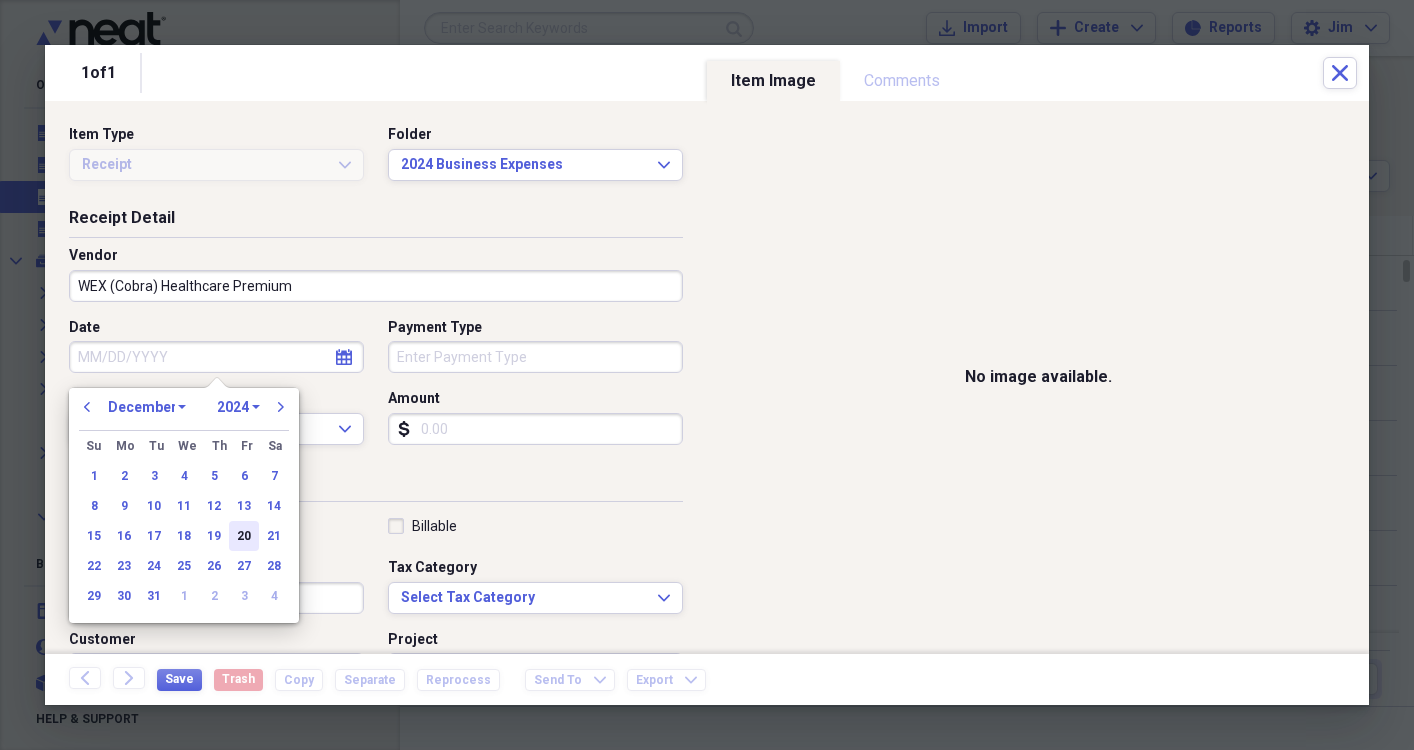 click on "20" at bounding box center (244, 536) 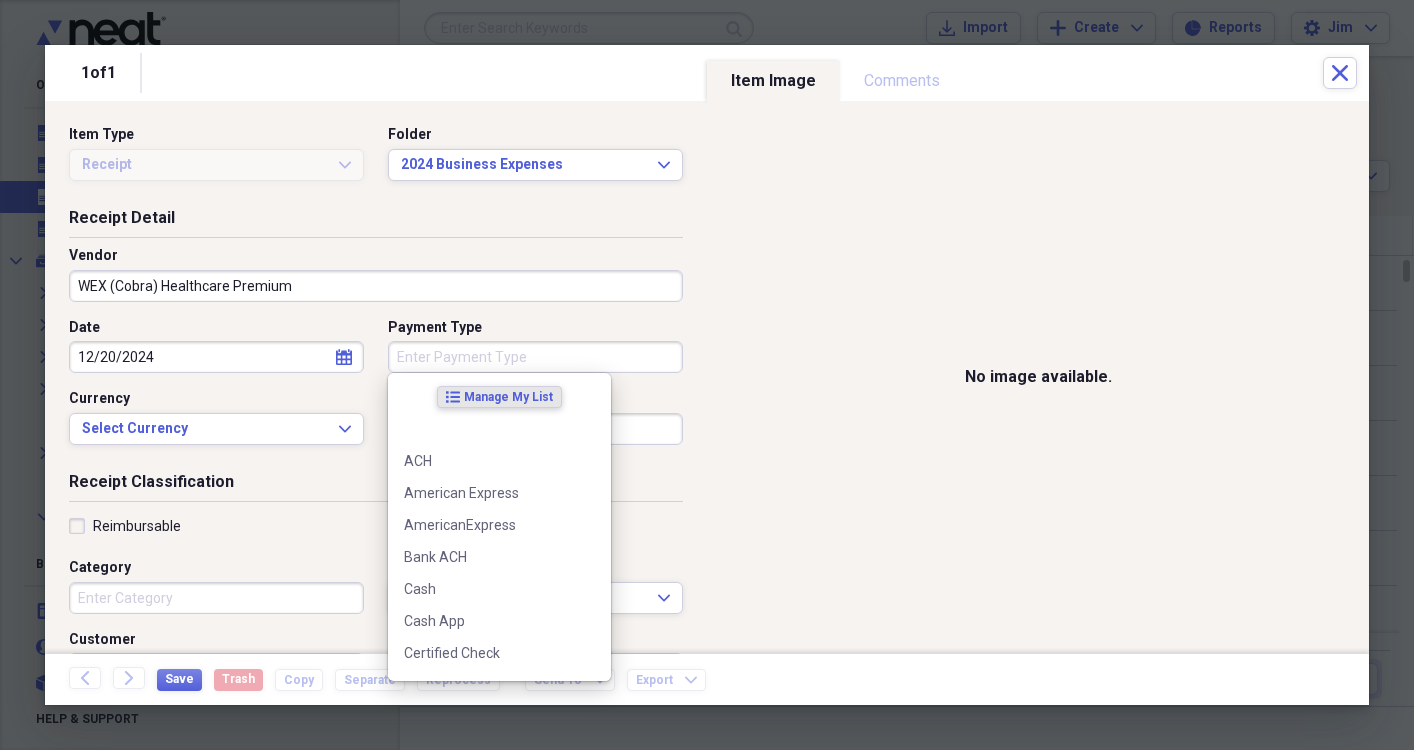 click on "Payment Type" at bounding box center (535, 357) 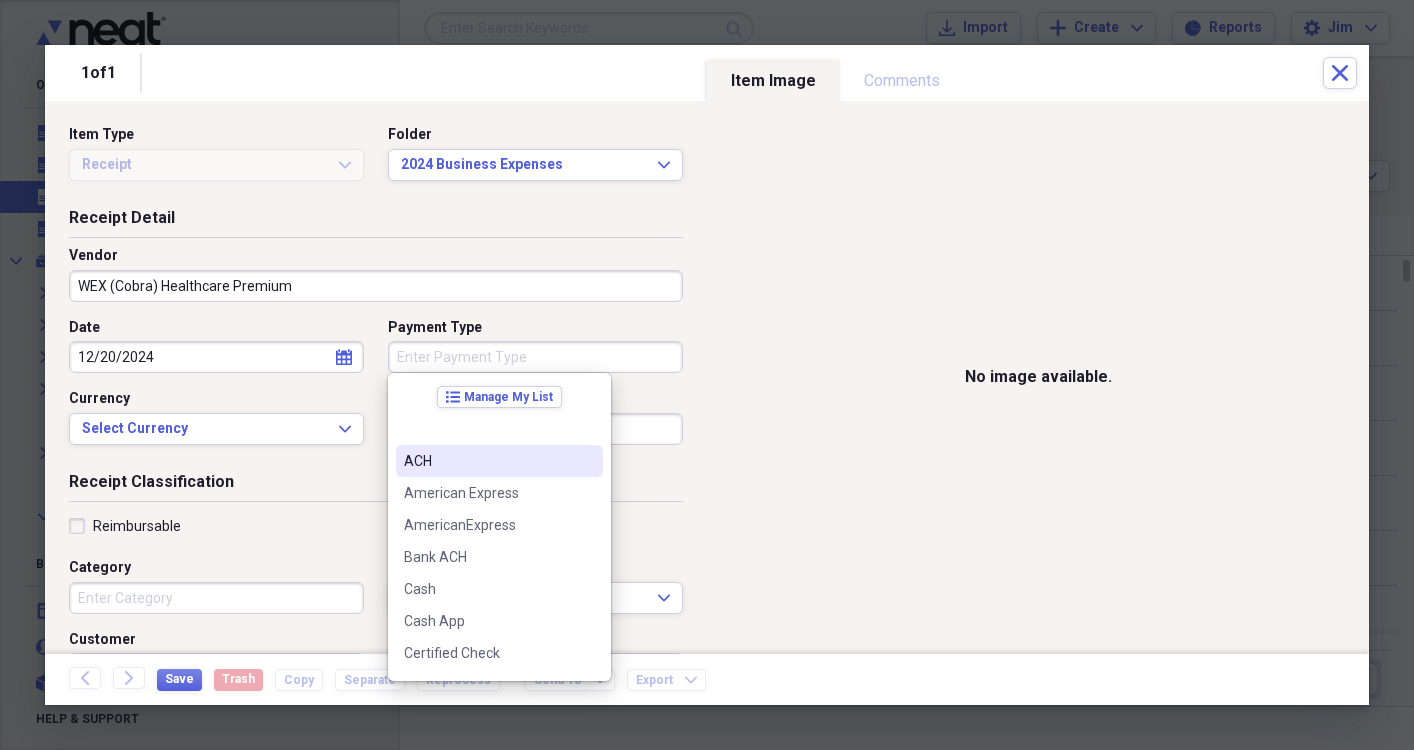 click on "ACH" at bounding box center [487, 461] 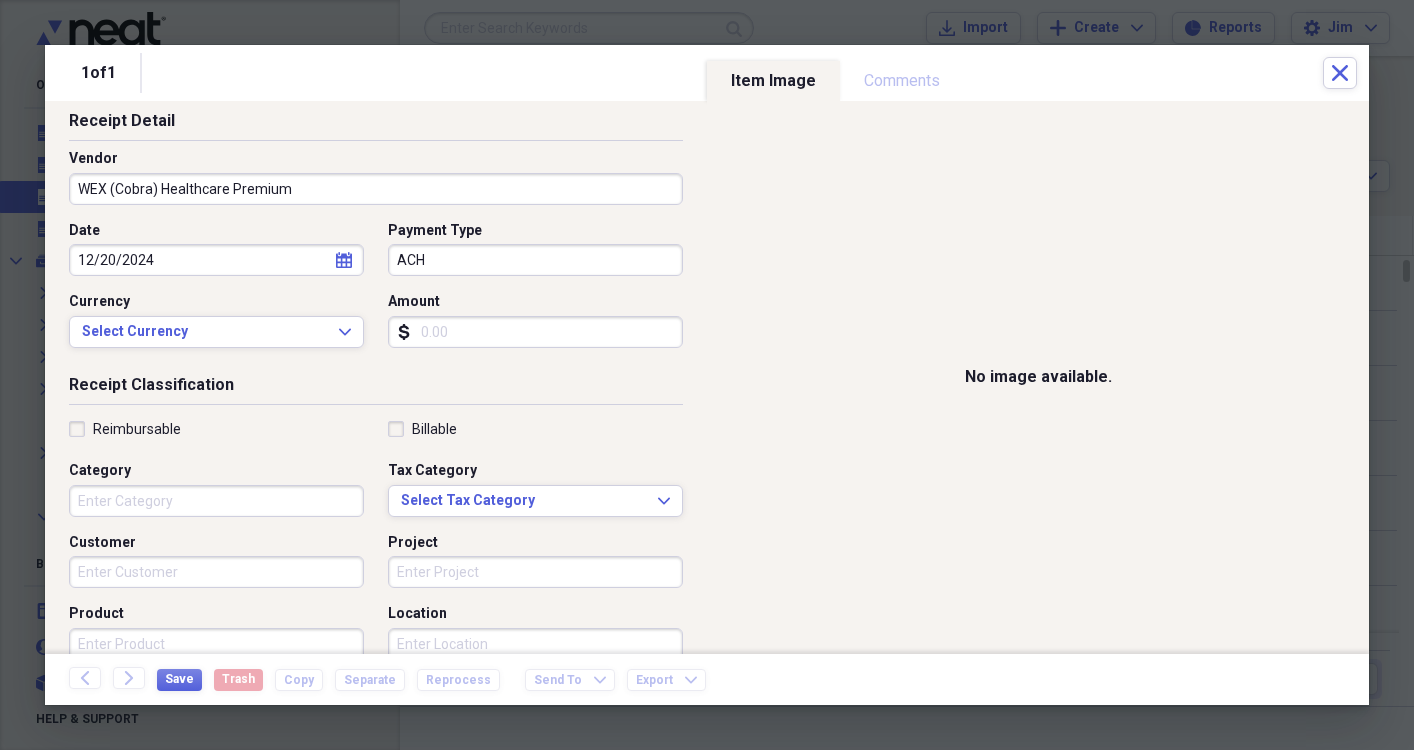 scroll, scrollTop: 96, scrollLeft: 0, axis: vertical 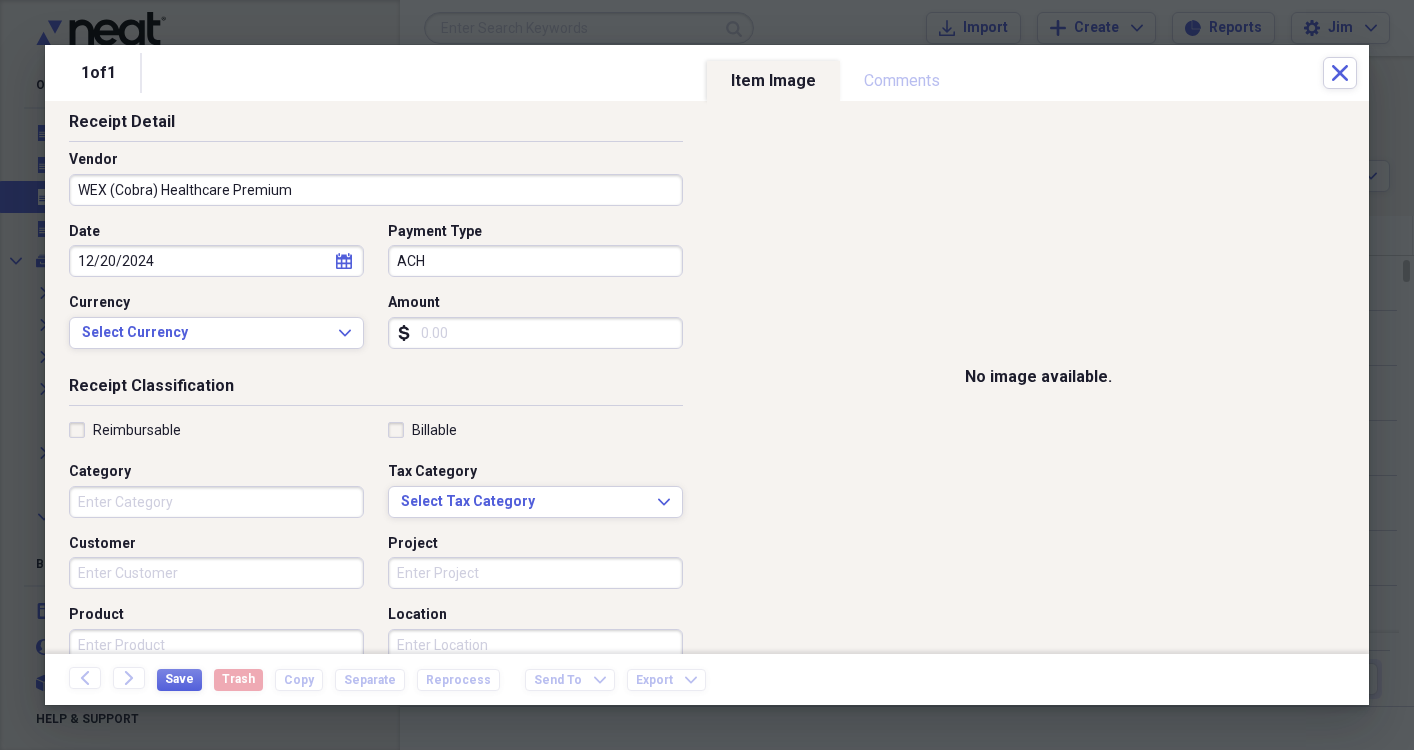 click on "Amount" at bounding box center (535, 333) 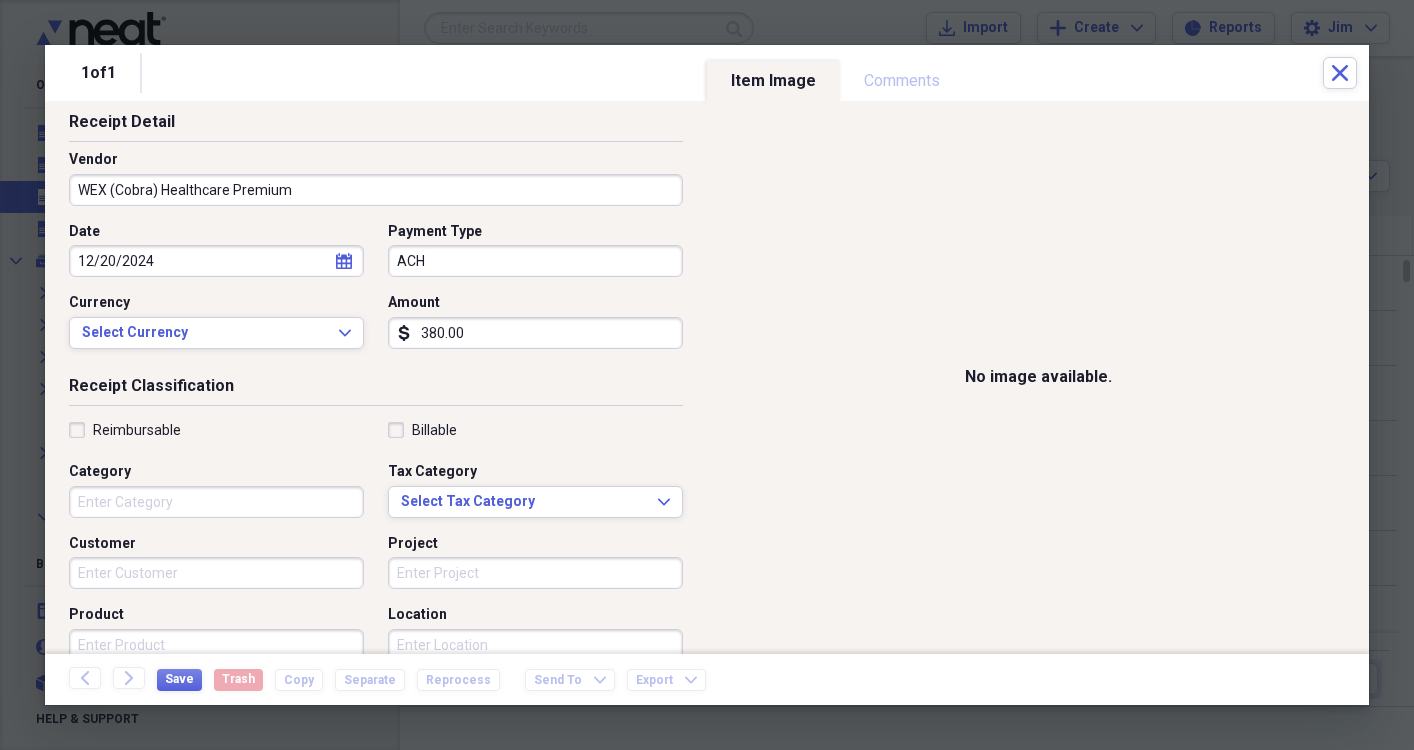 type on "380.00" 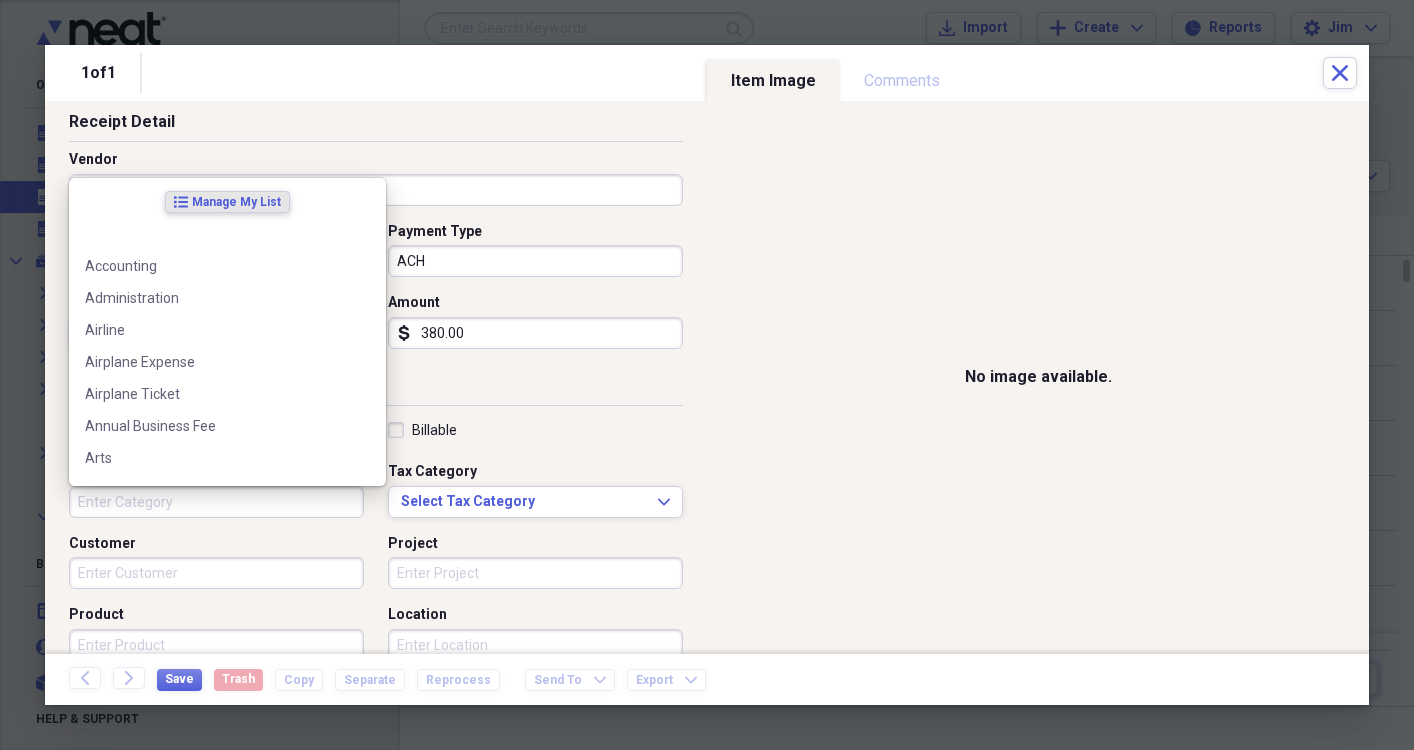 click on "Category" at bounding box center [216, 502] 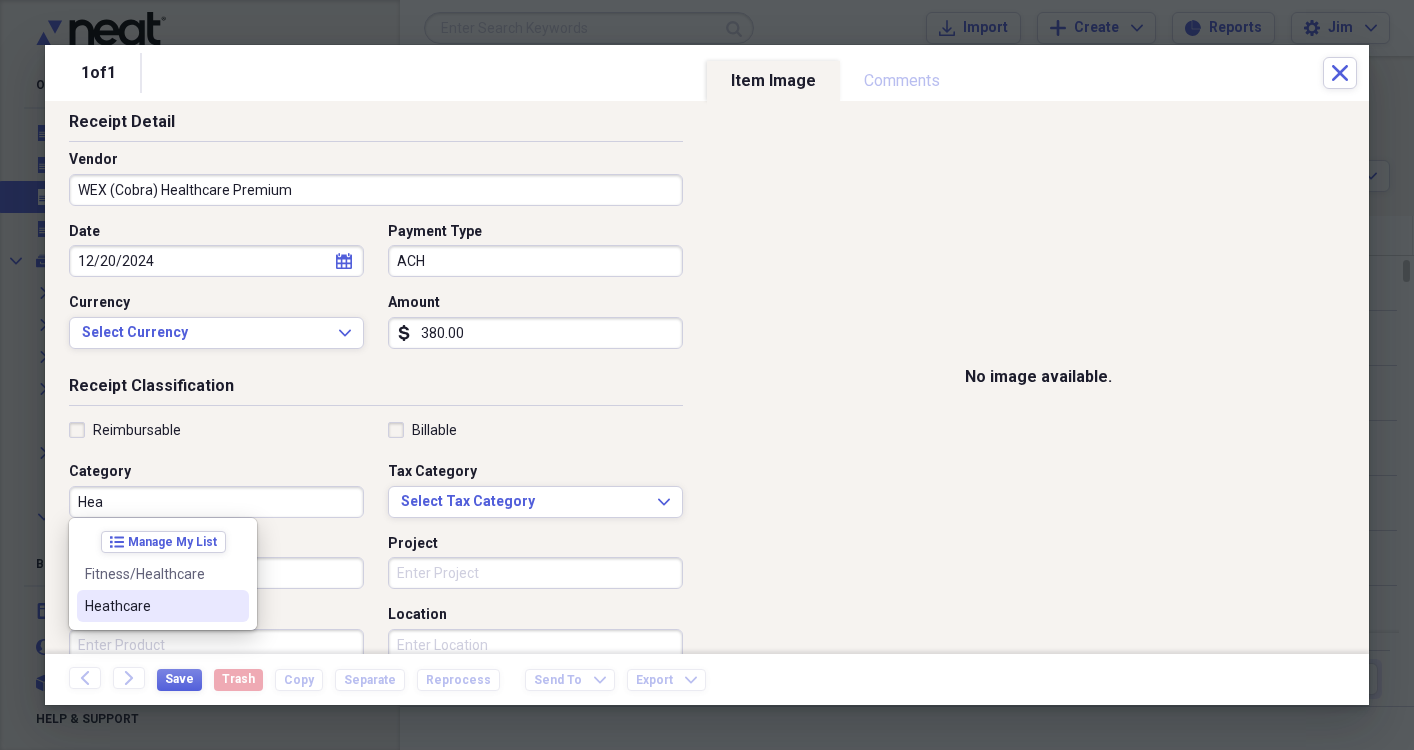 click on "Heathcare" at bounding box center [151, 606] 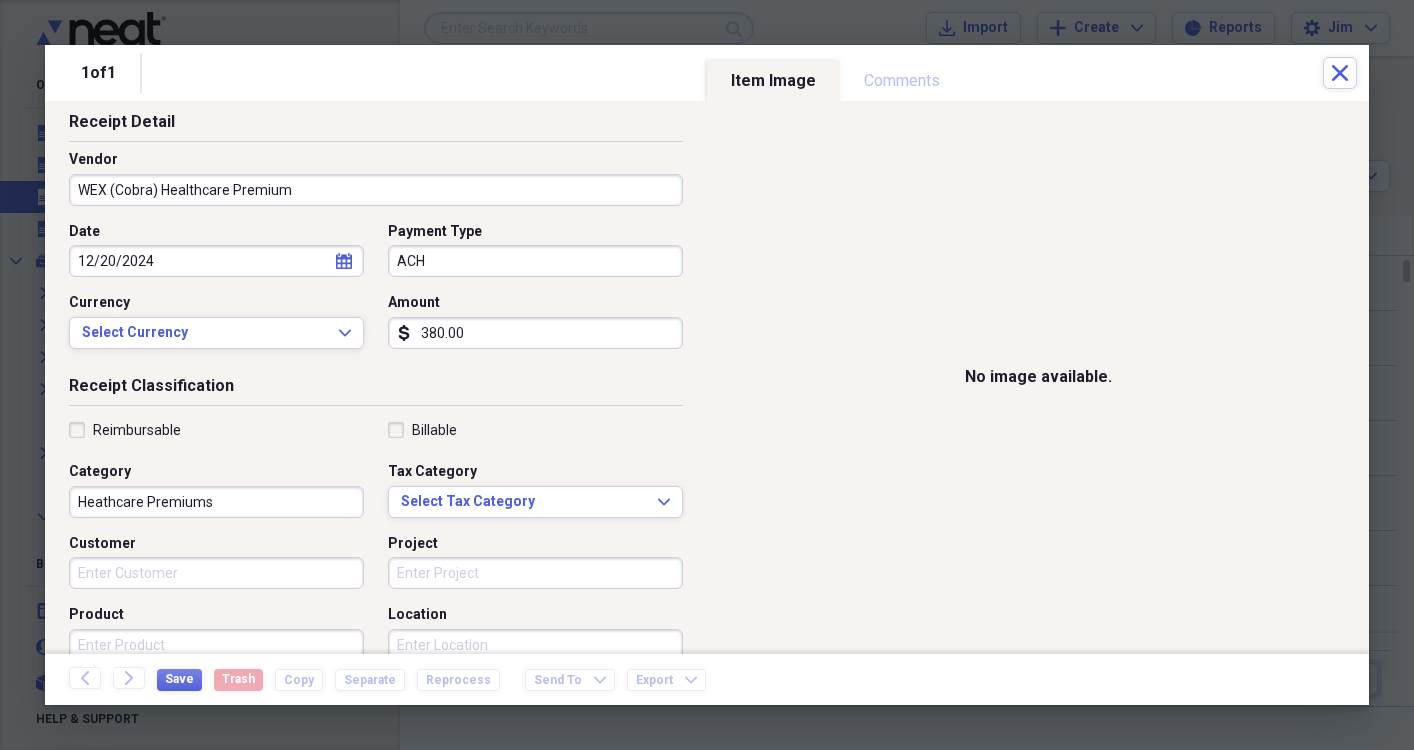 type on "Heathcare Premiums" 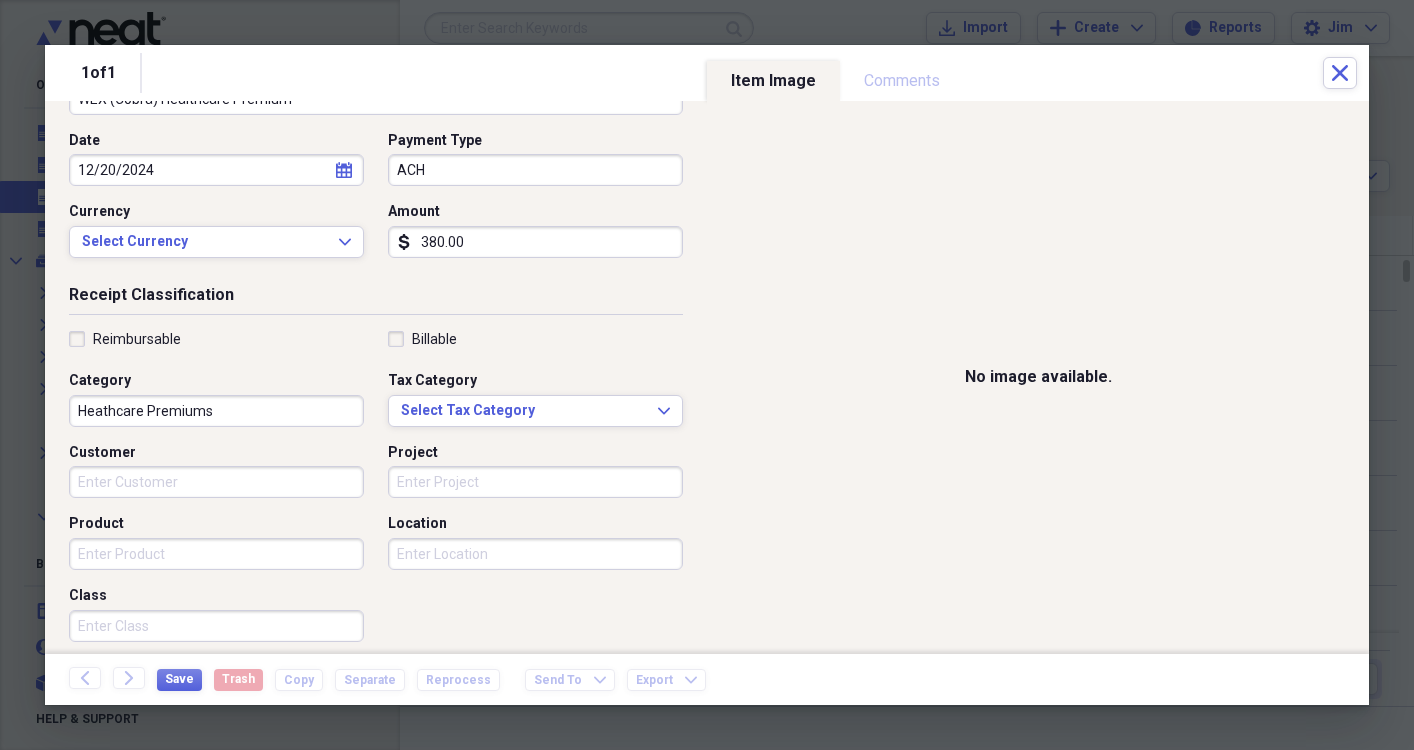 scroll, scrollTop: 189, scrollLeft: 0, axis: vertical 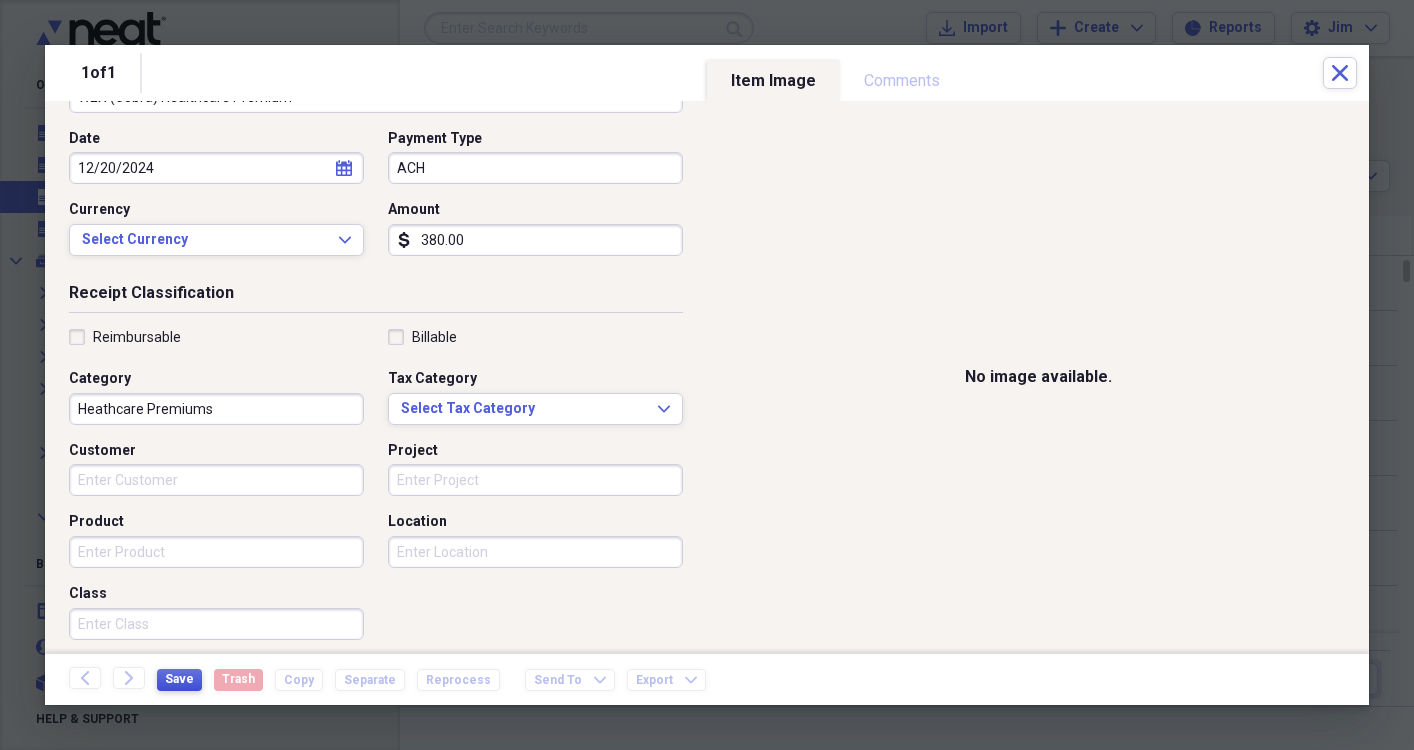click on "Save" at bounding box center [179, 679] 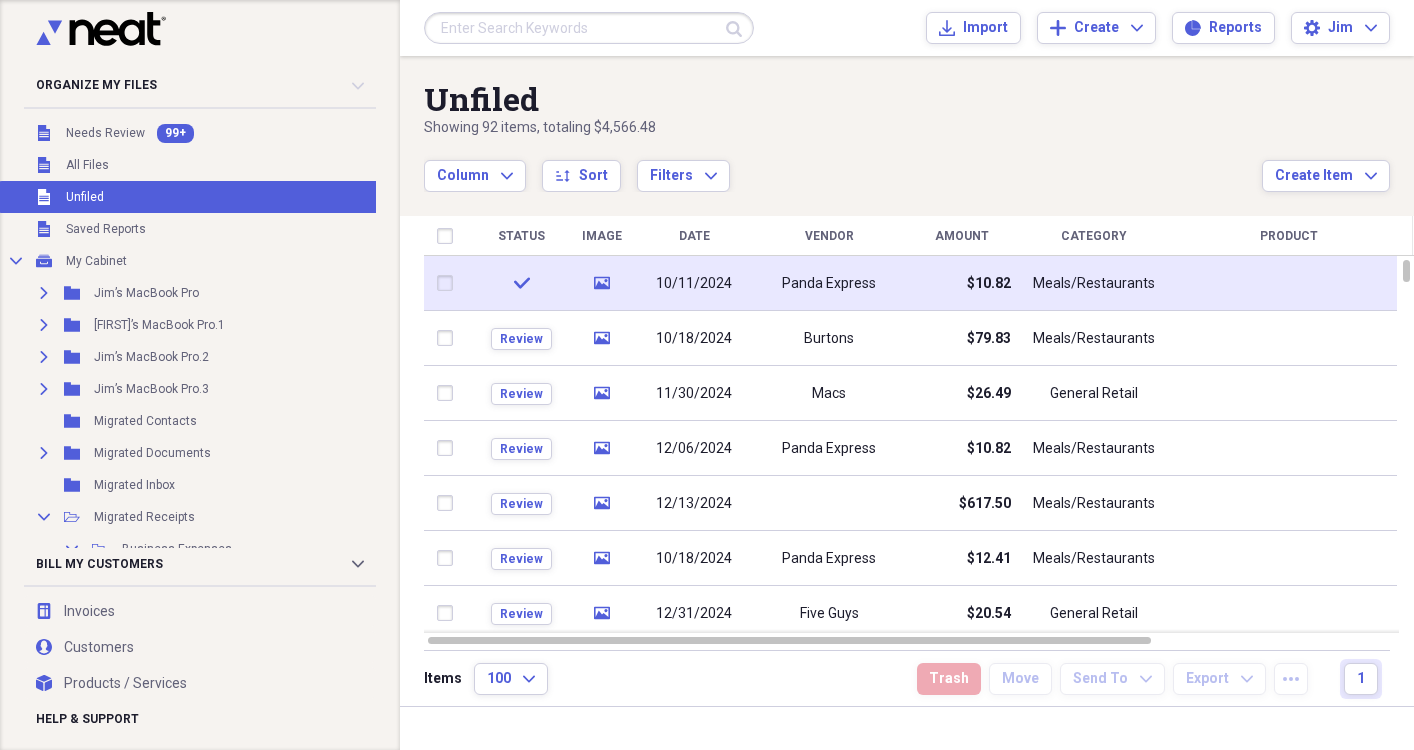 click on "10/11/2024" at bounding box center [694, 284] 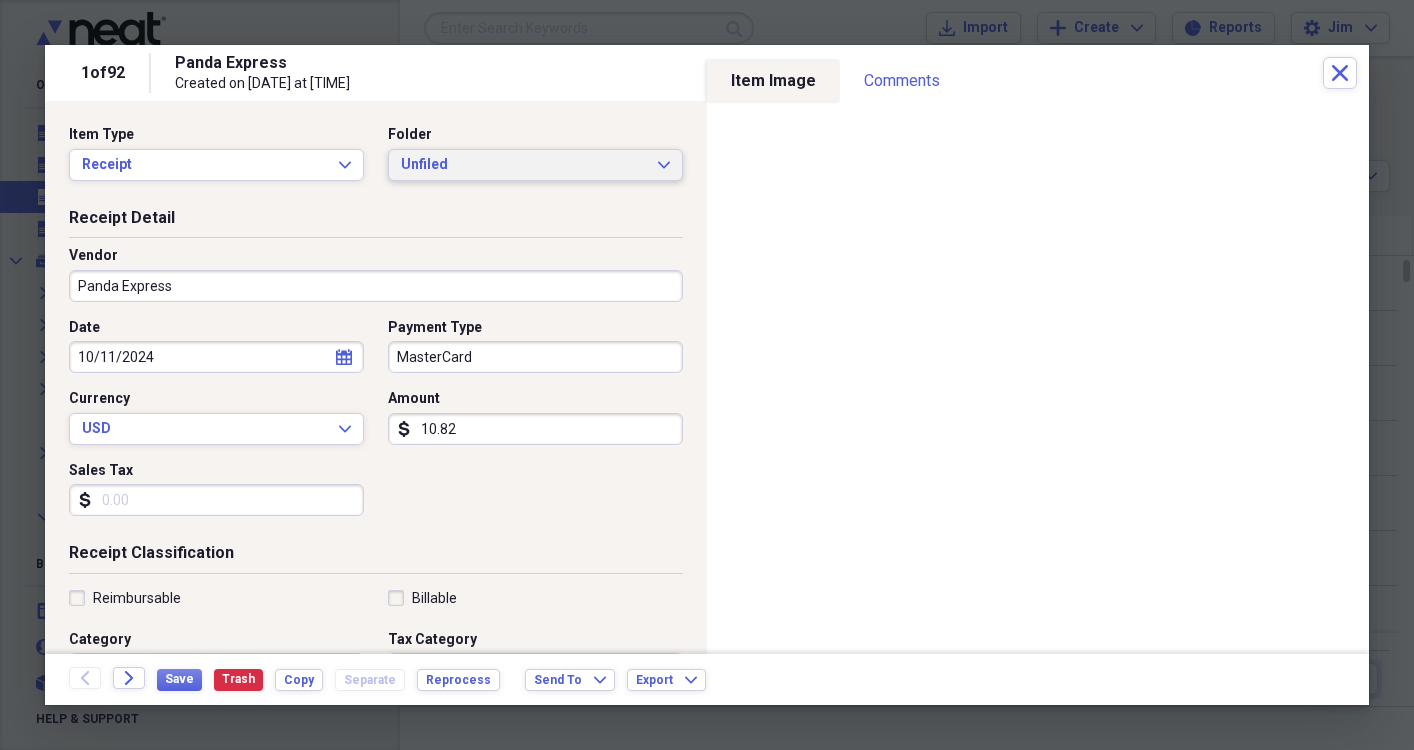 click on "Expand" 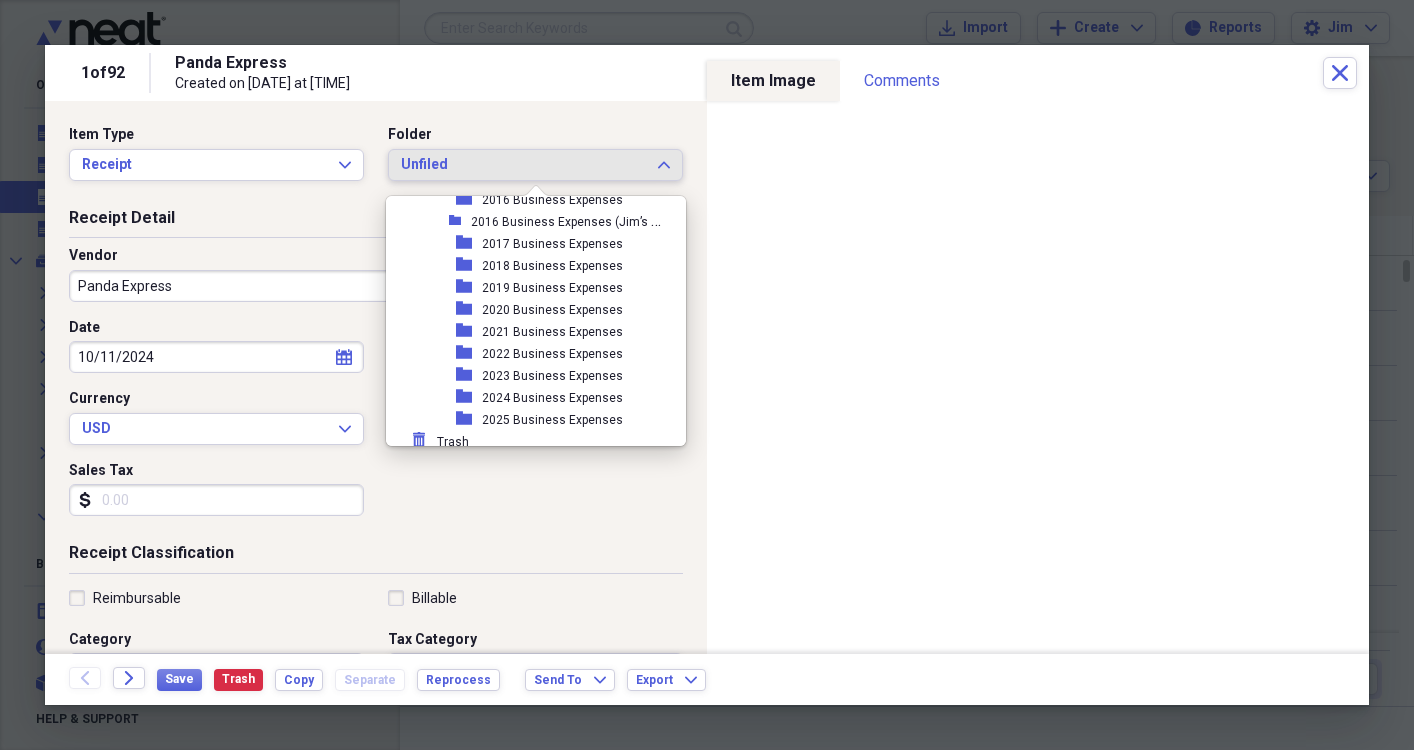 scroll, scrollTop: 491, scrollLeft: 0, axis: vertical 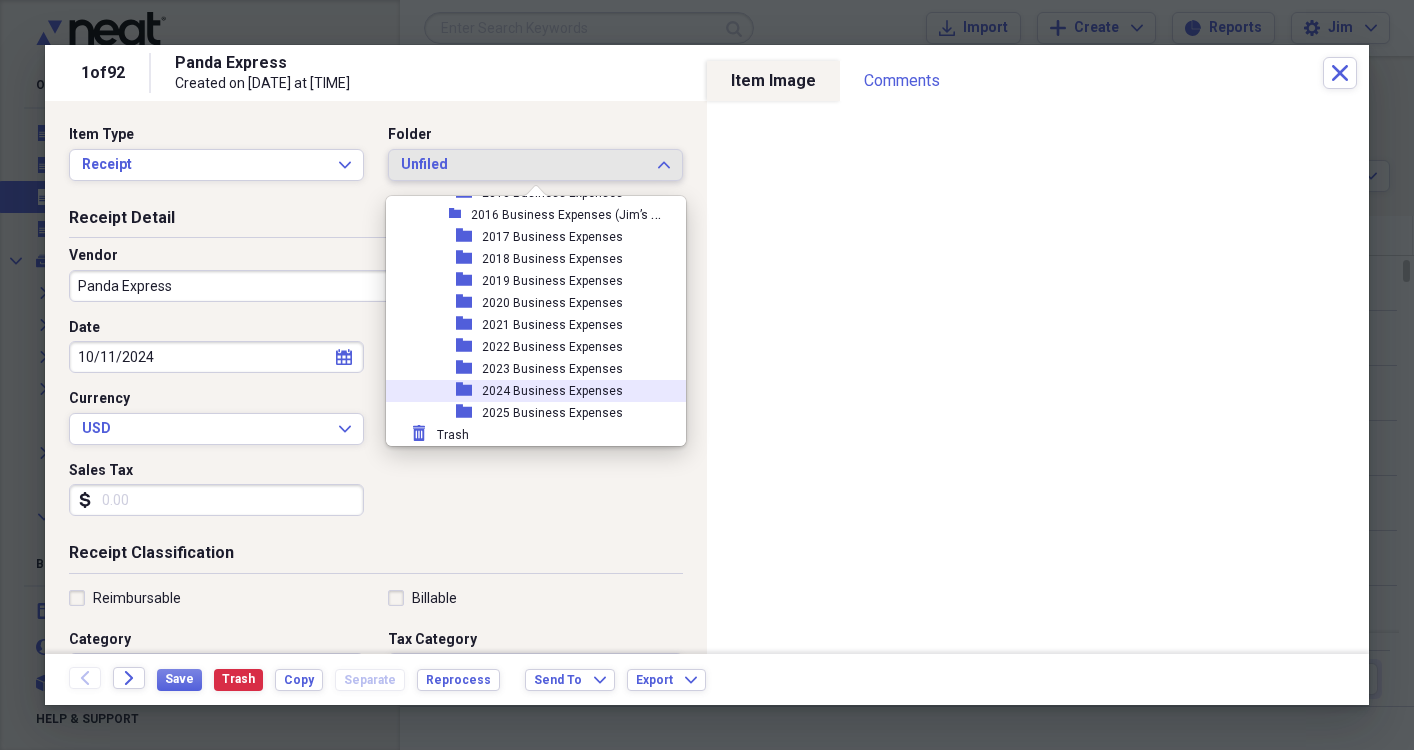 click on "2024 Business Expenses" at bounding box center (552, 391) 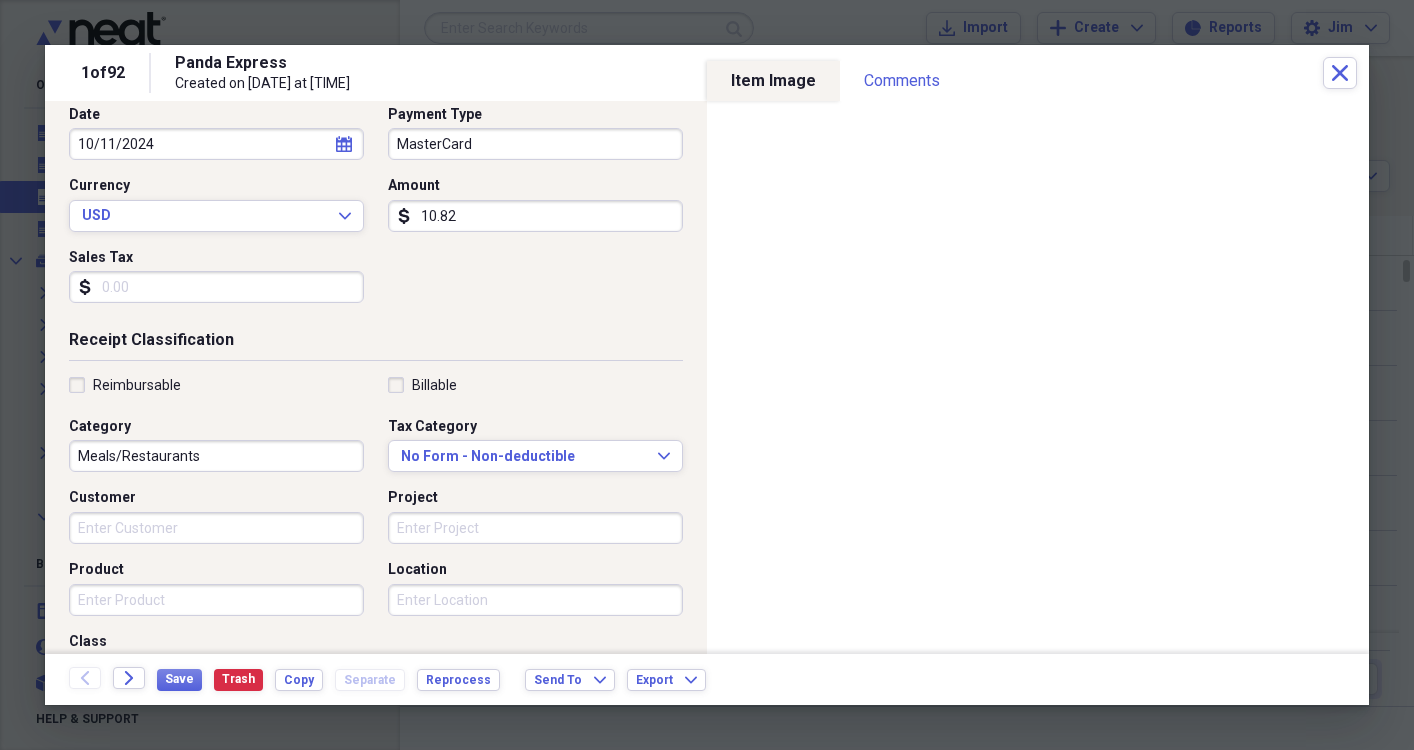 scroll, scrollTop: 220, scrollLeft: 0, axis: vertical 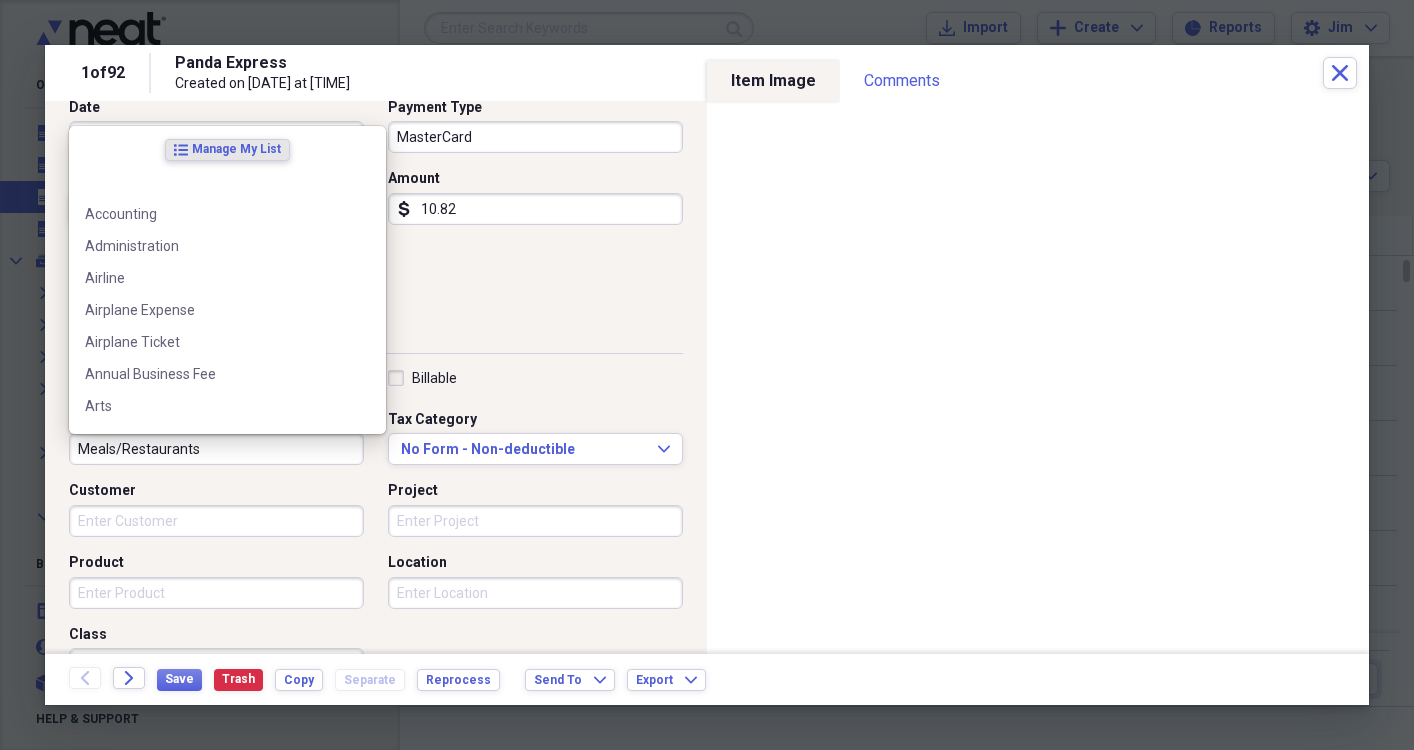 click on "Meals/Restaurants" at bounding box center [216, 449] 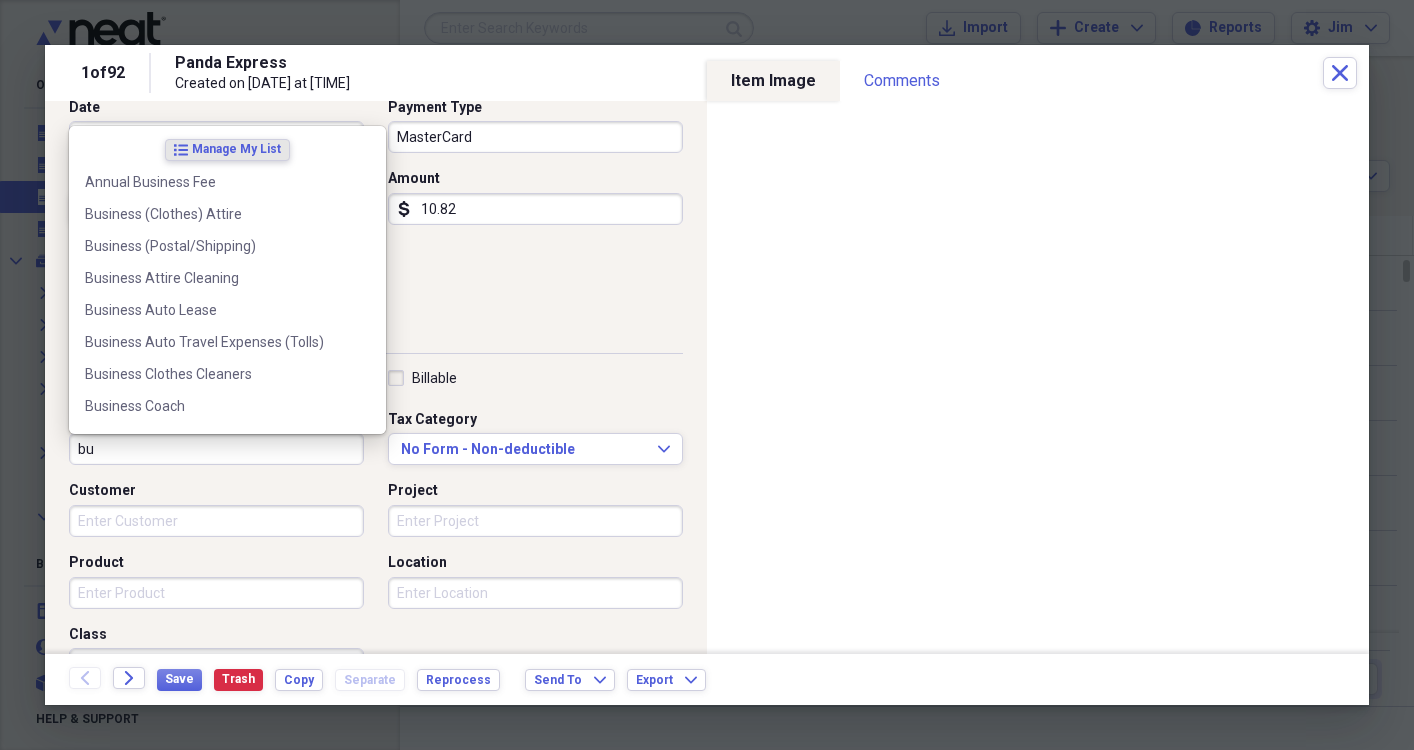 type on "b" 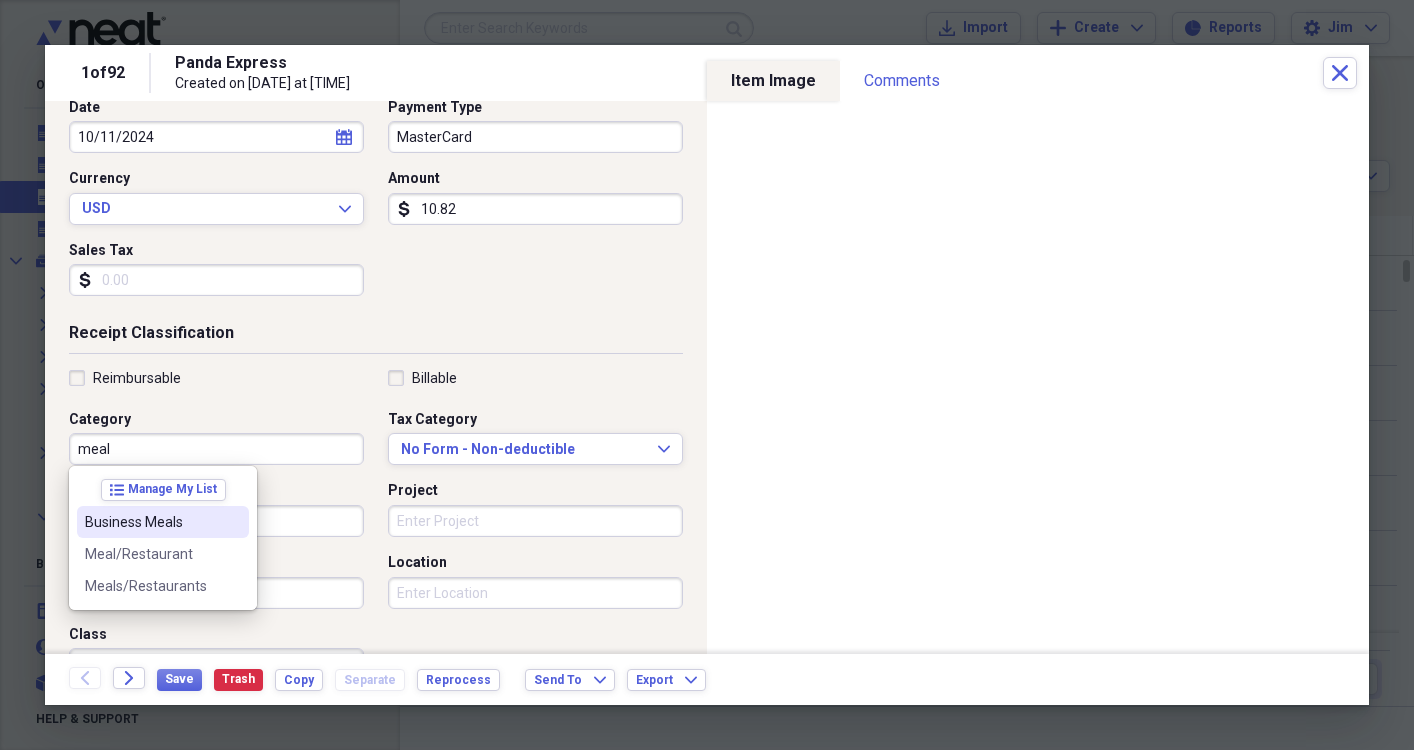 click on "Business Meals" at bounding box center (151, 522) 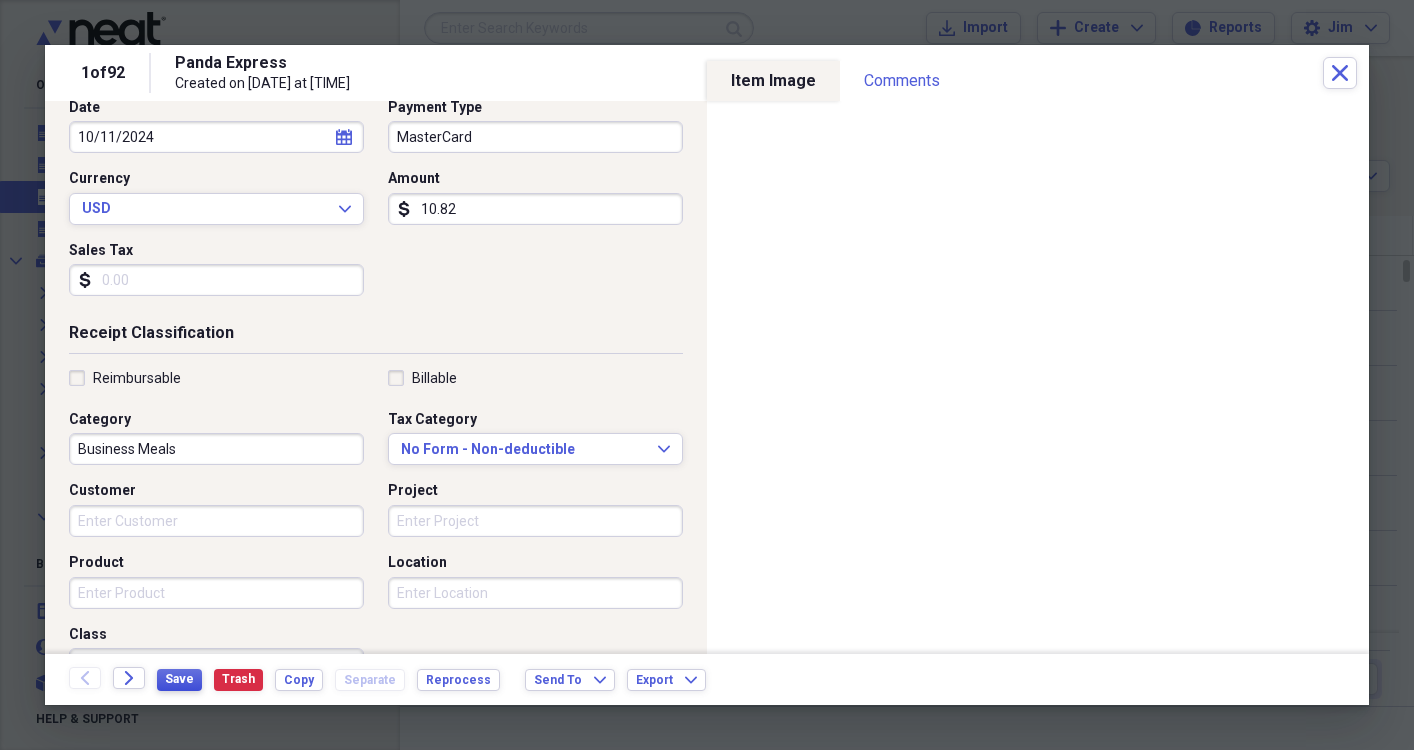 click on "Save" at bounding box center [179, 679] 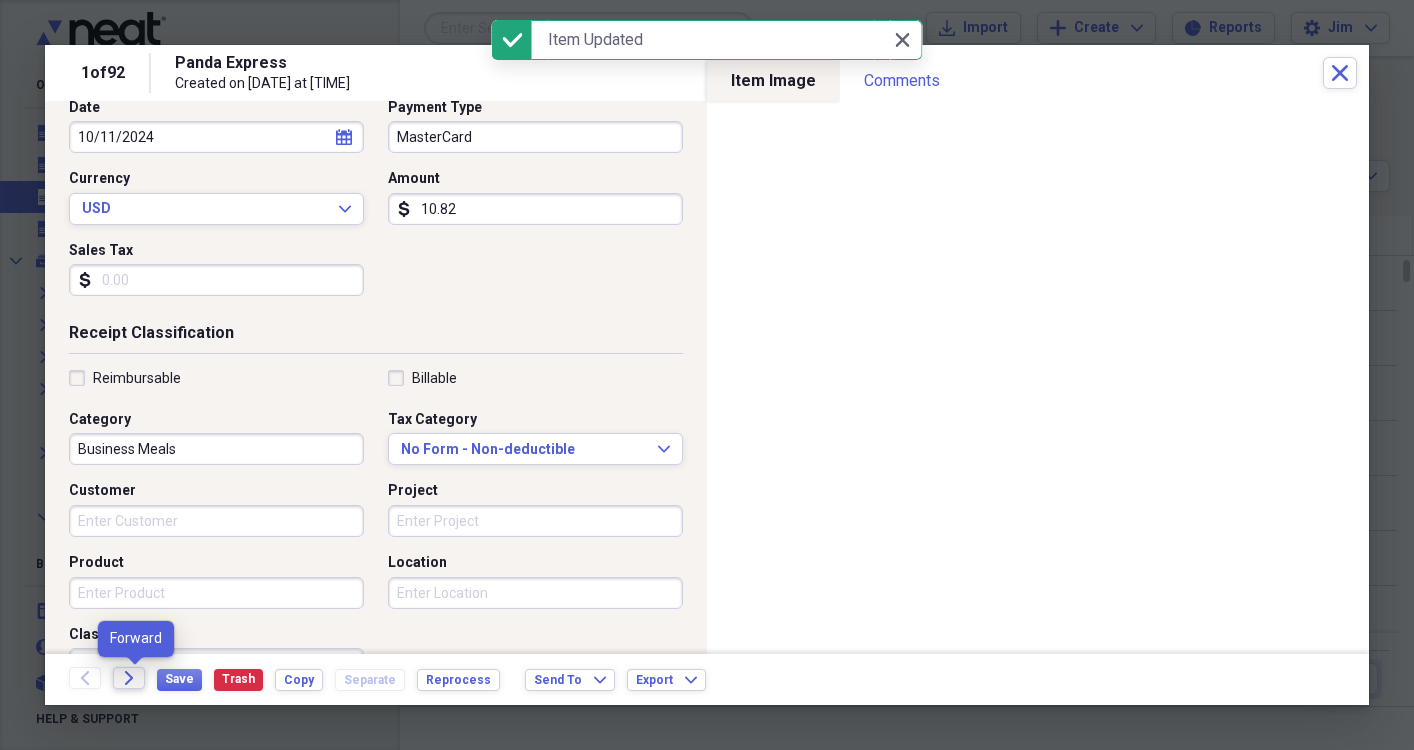 click on "Forward" 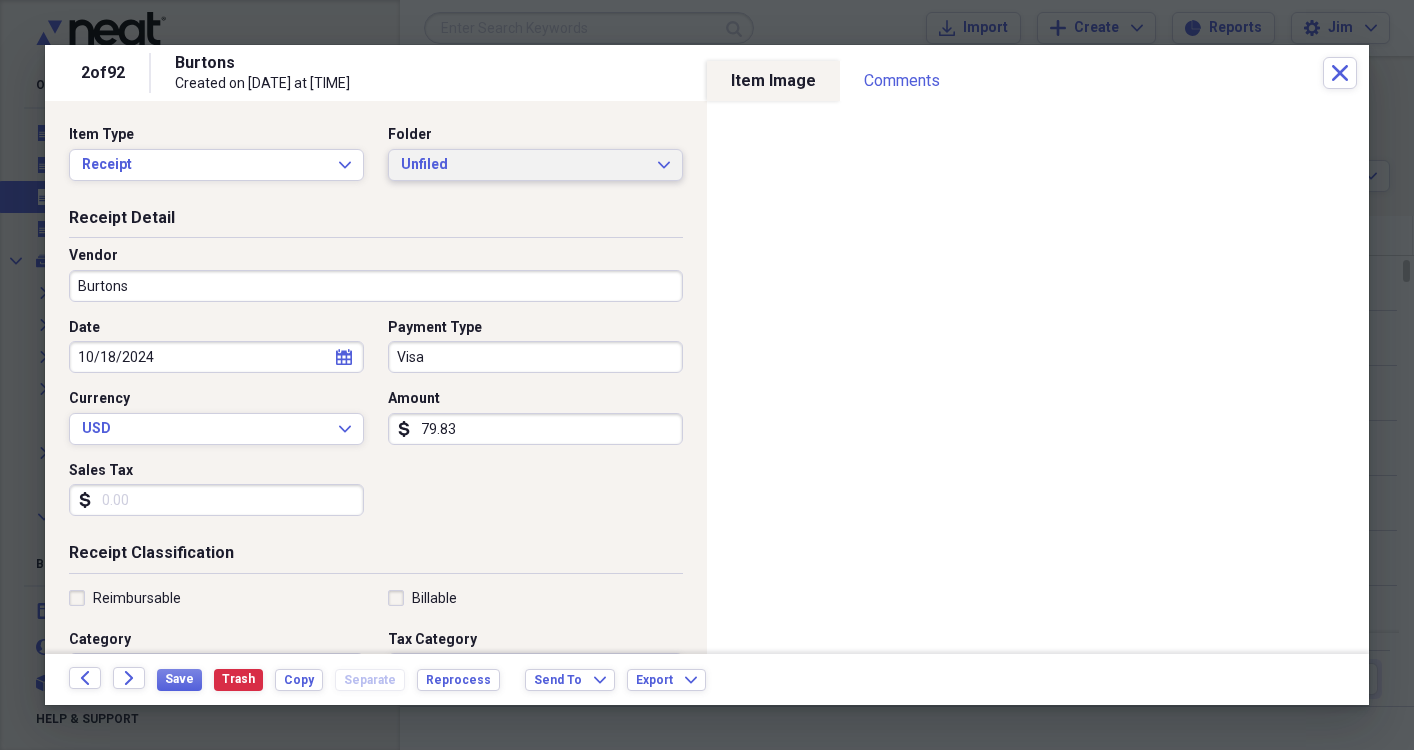 click on "Unfiled Expand" at bounding box center [535, 165] 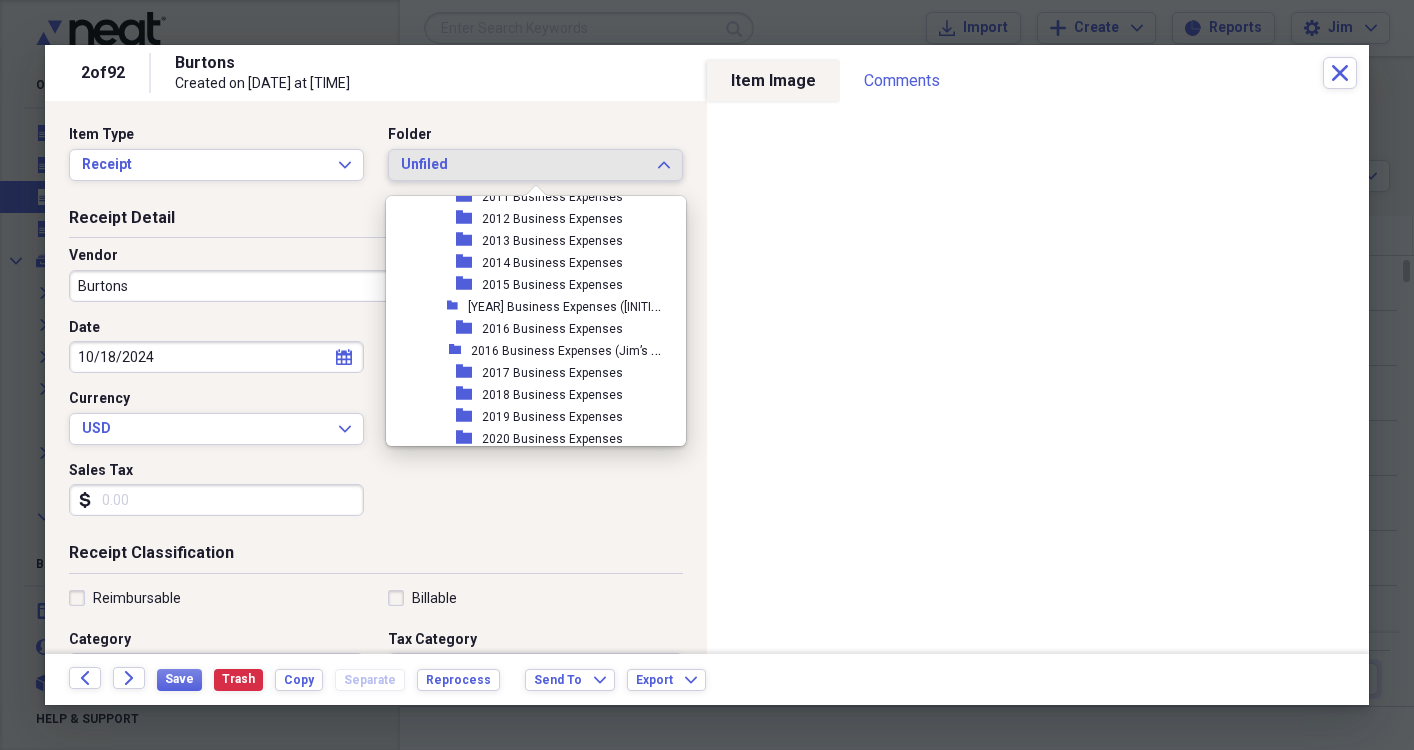 scroll, scrollTop: 491, scrollLeft: 0, axis: vertical 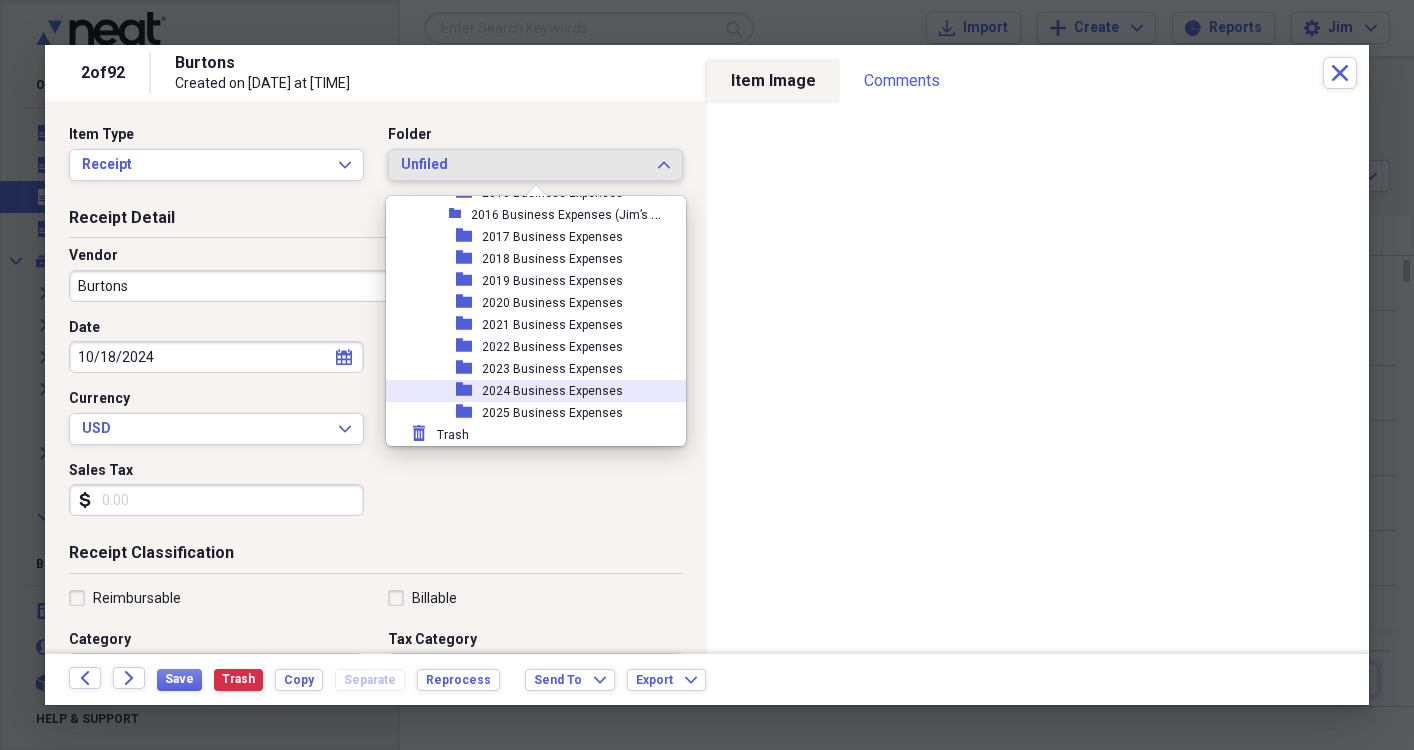click on "2024 Business Expenses" at bounding box center [552, 391] 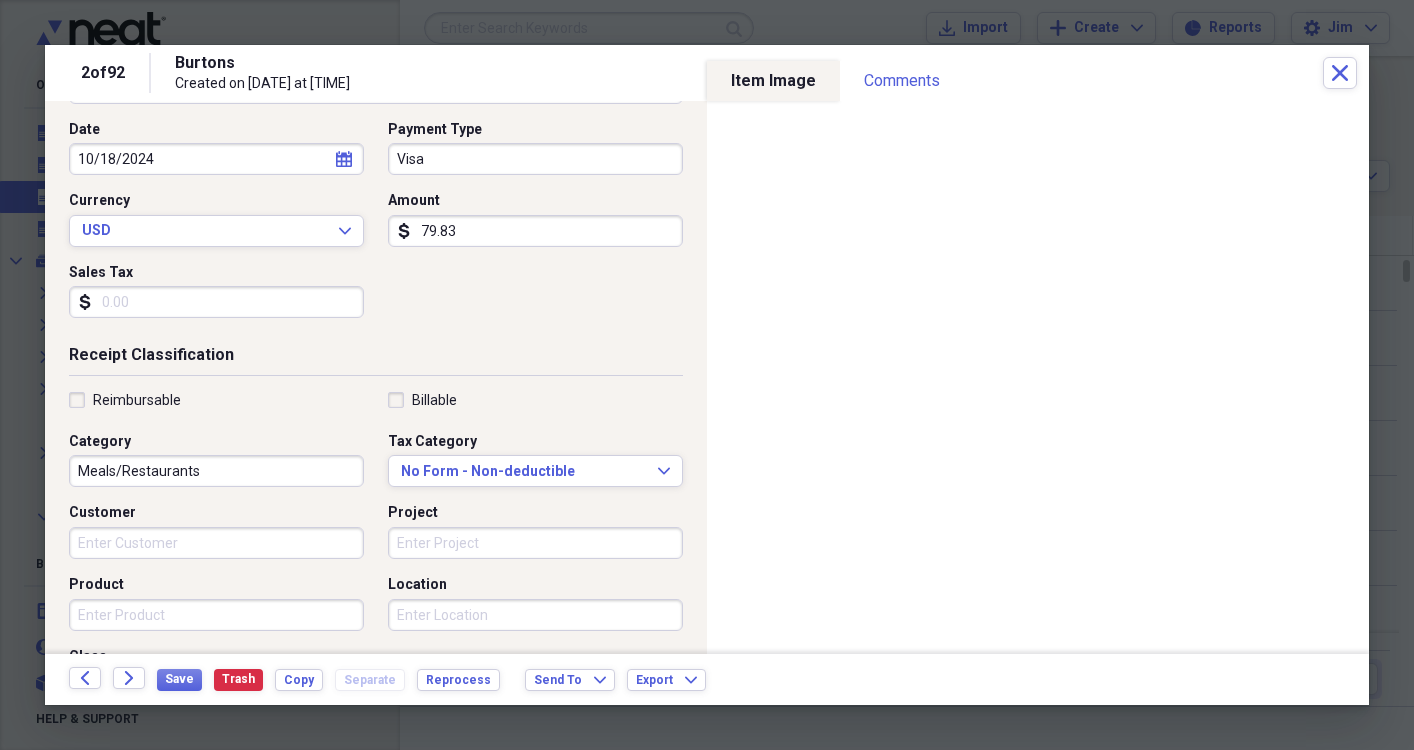 scroll, scrollTop: 200, scrollLeft: 0, axis: vertical 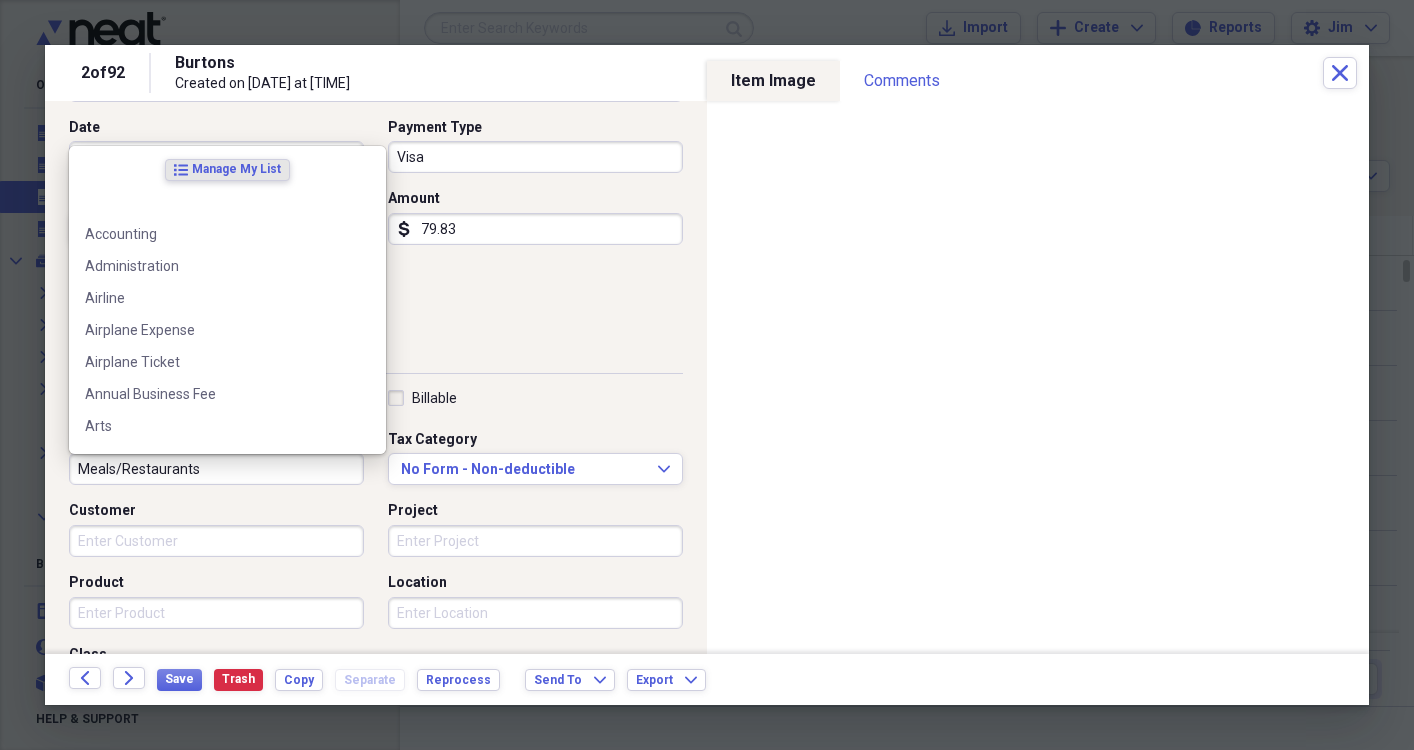 click on "Meals/Restaurants" at bounding box center (216, 469) 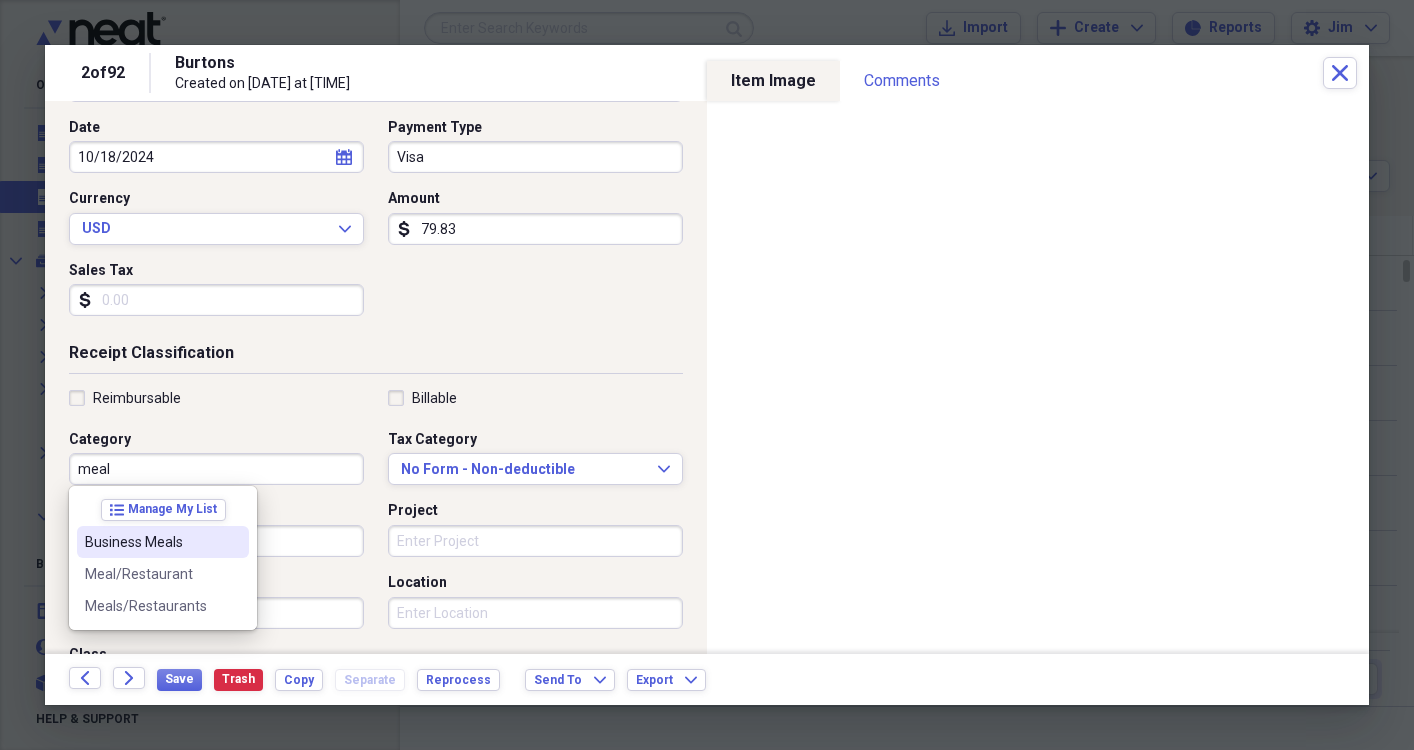 click on "Business Meals" at bounding box center [151, 542] 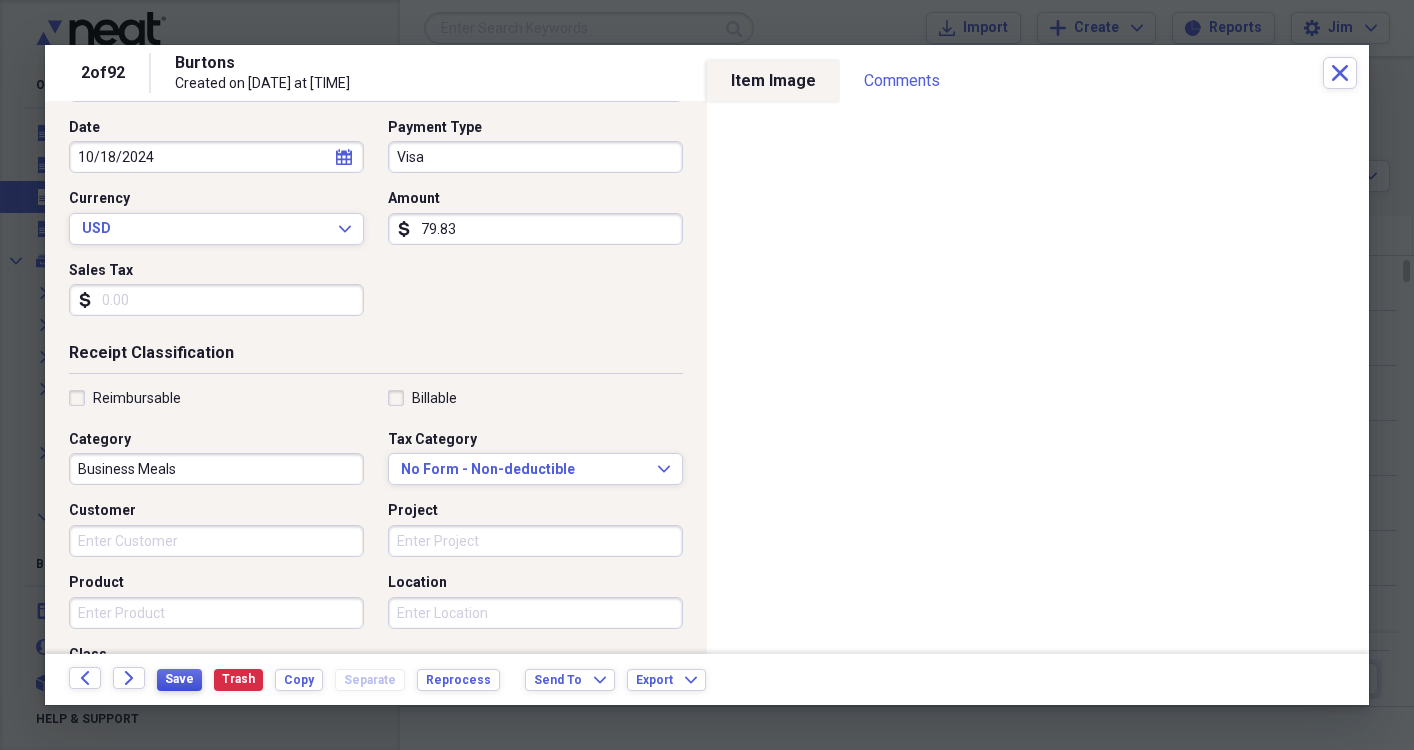 click on "Save" at bounding box center (179, 679) 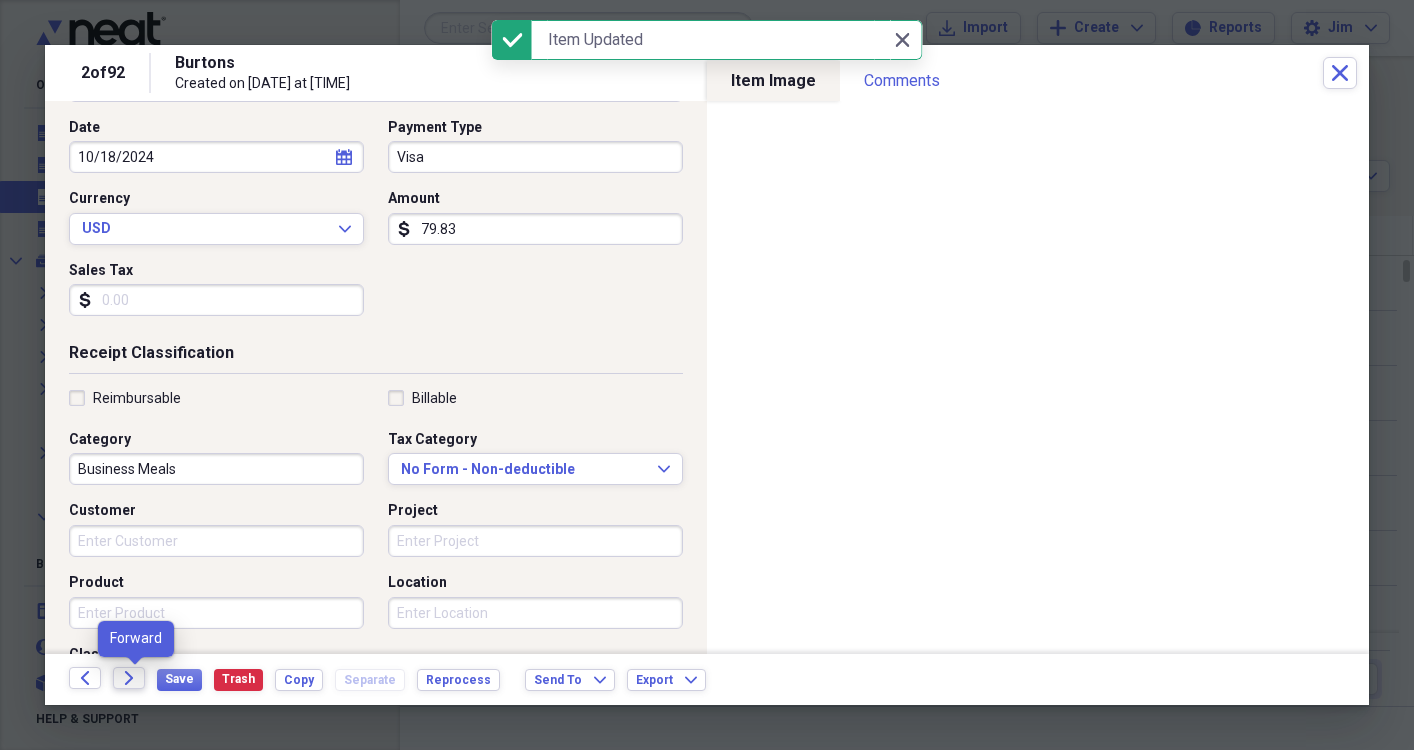 click on "Forward" 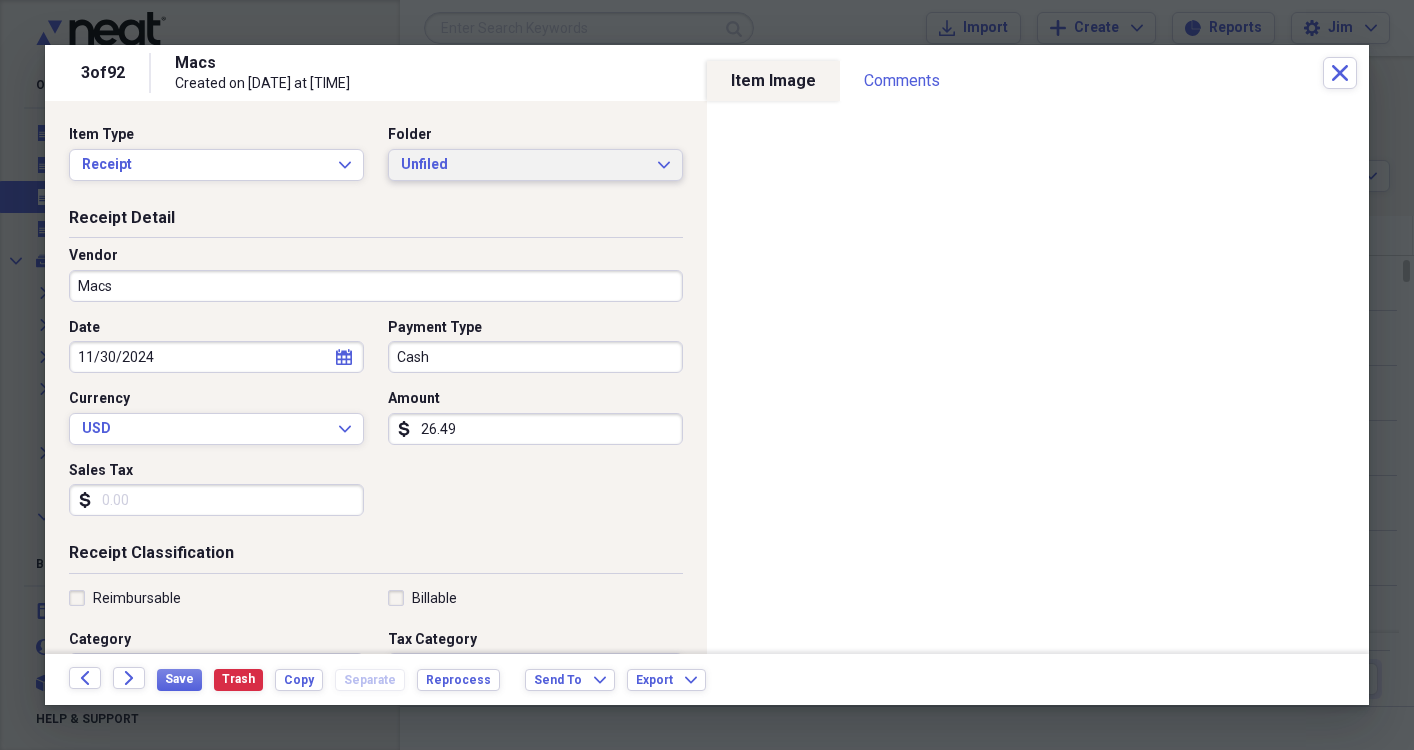 click on "Expand" 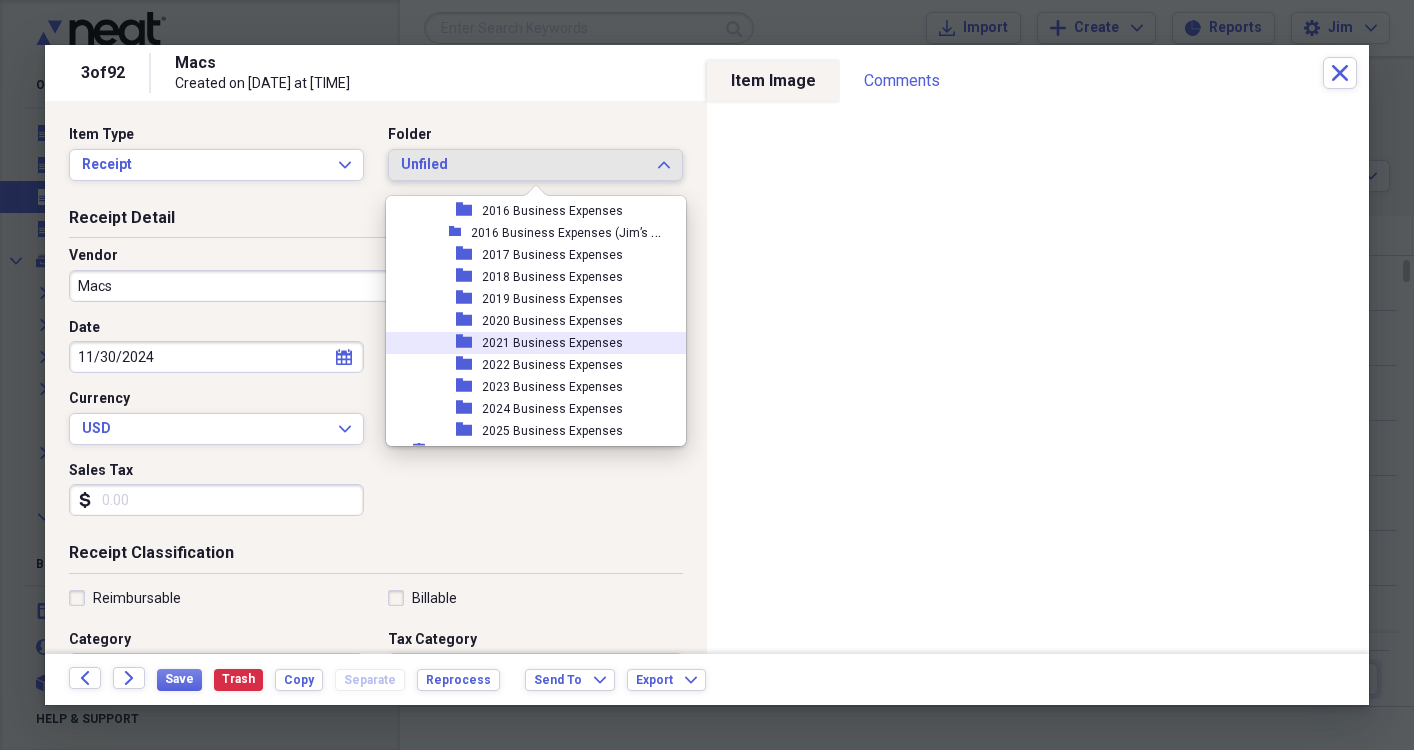 scroll, scrollTop: 491, scrollLeft: 0, axis: vertical 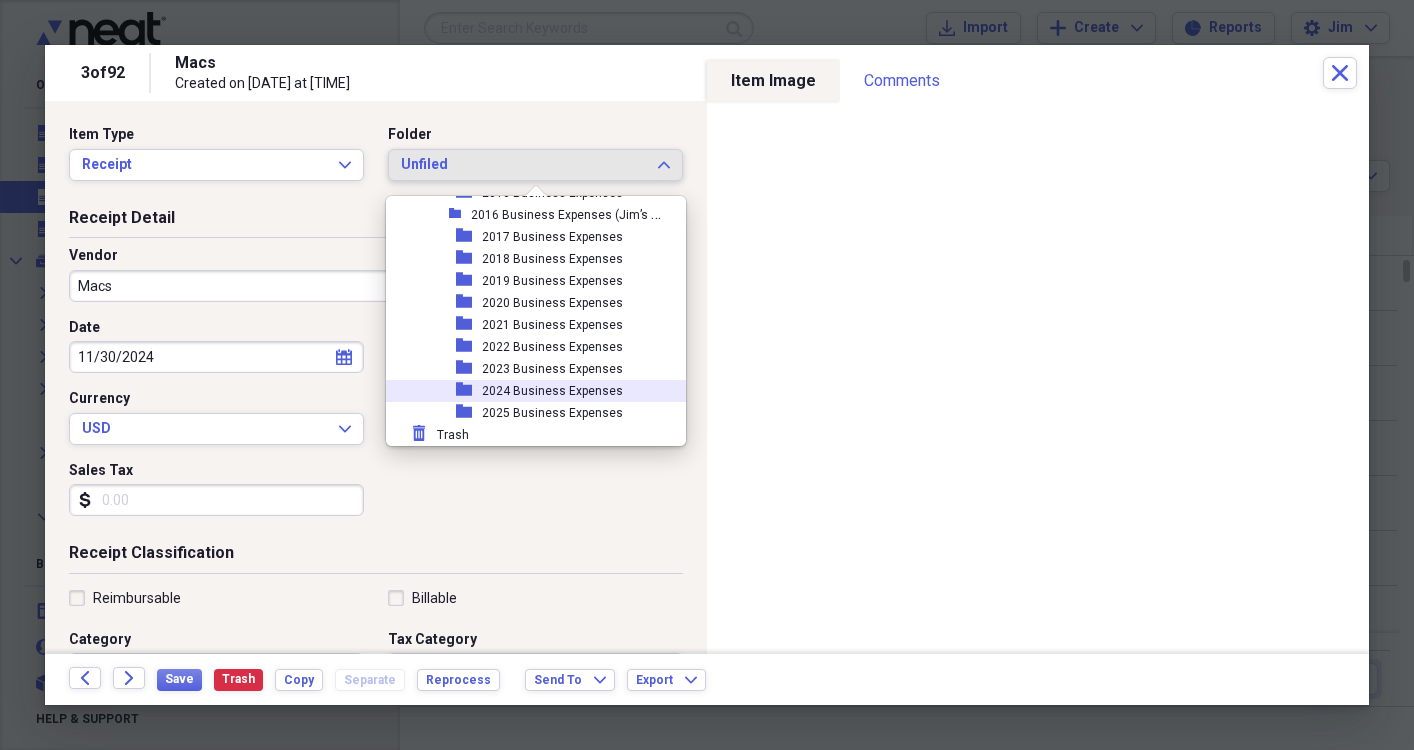 click on "2024 Business Expenses" at bounding box center (552, 391) 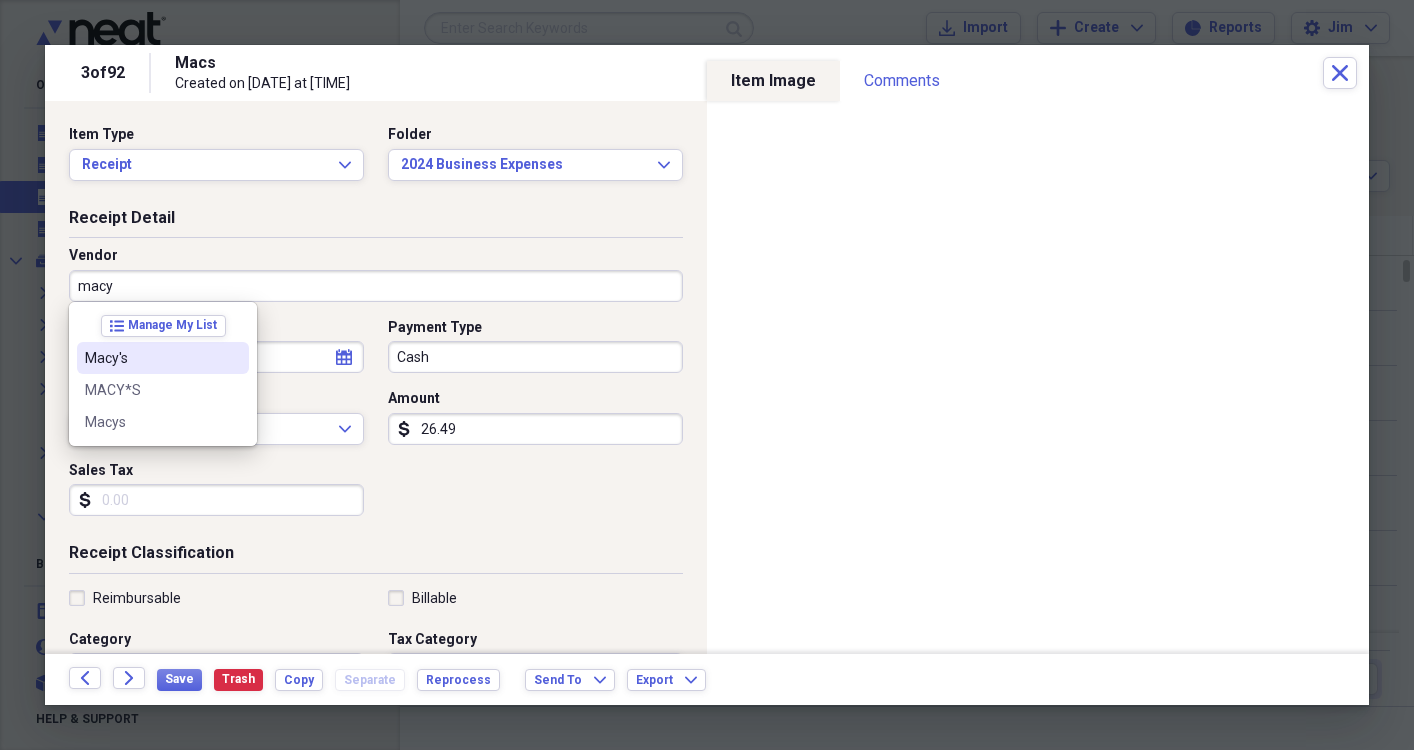 click on "Macy's" at bounding box center (151, 358) 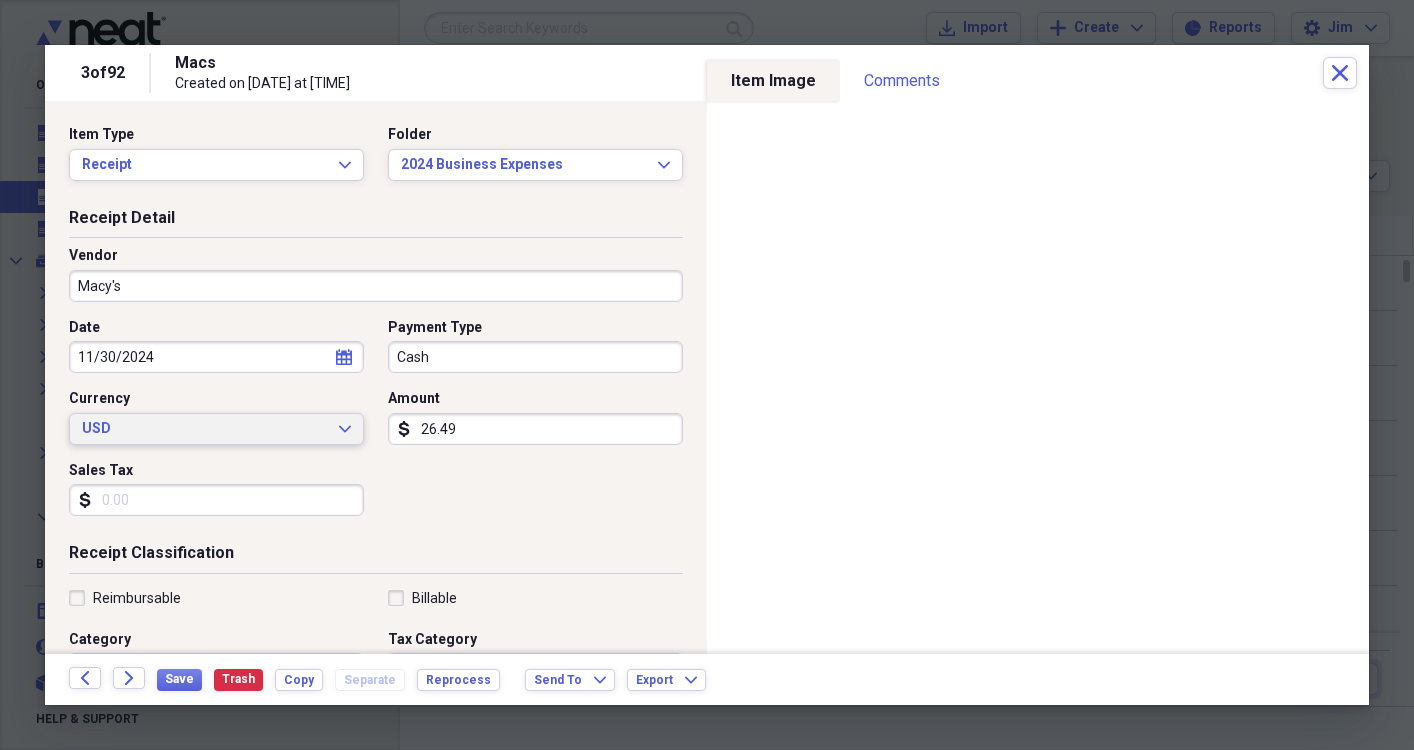 type on "Business (Clothes) Attire" 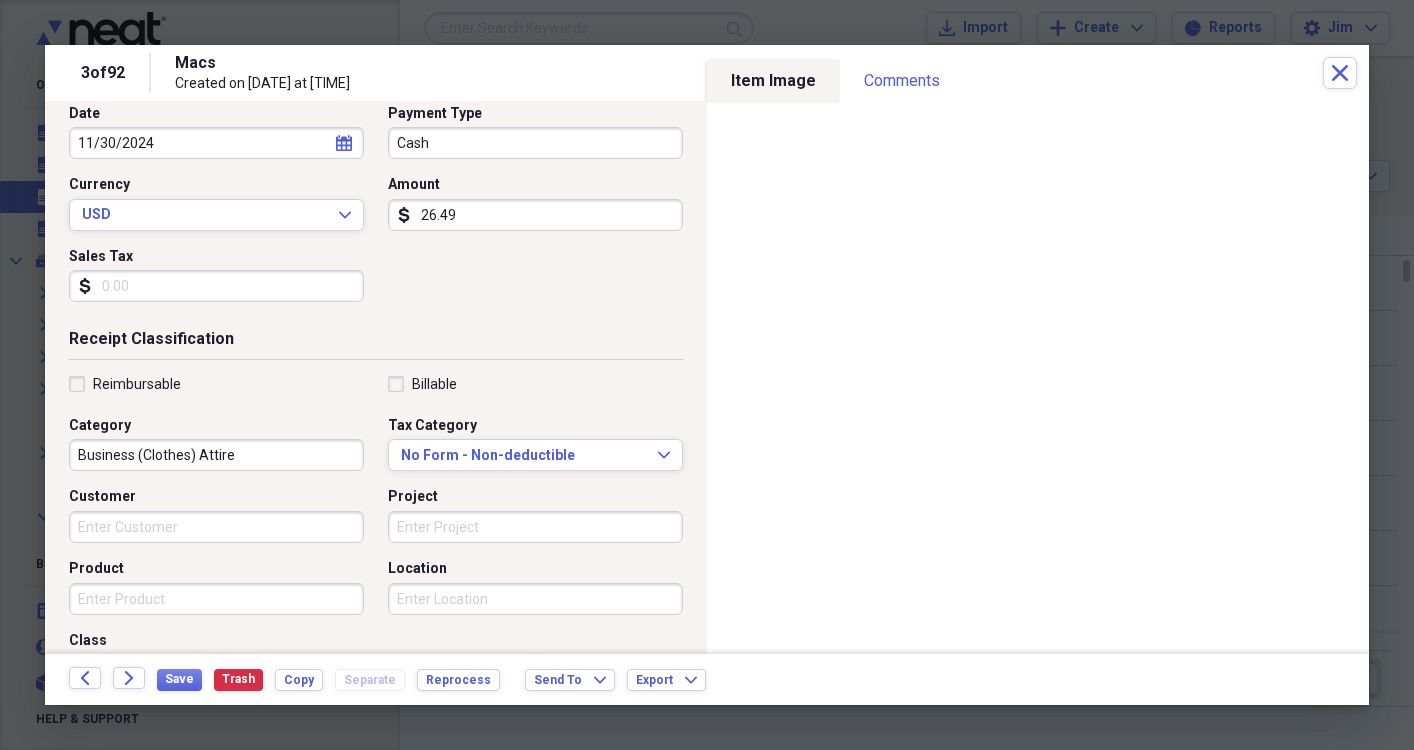 scroll, scrollTop: 218, scrollLeft: 0, axis: vertical 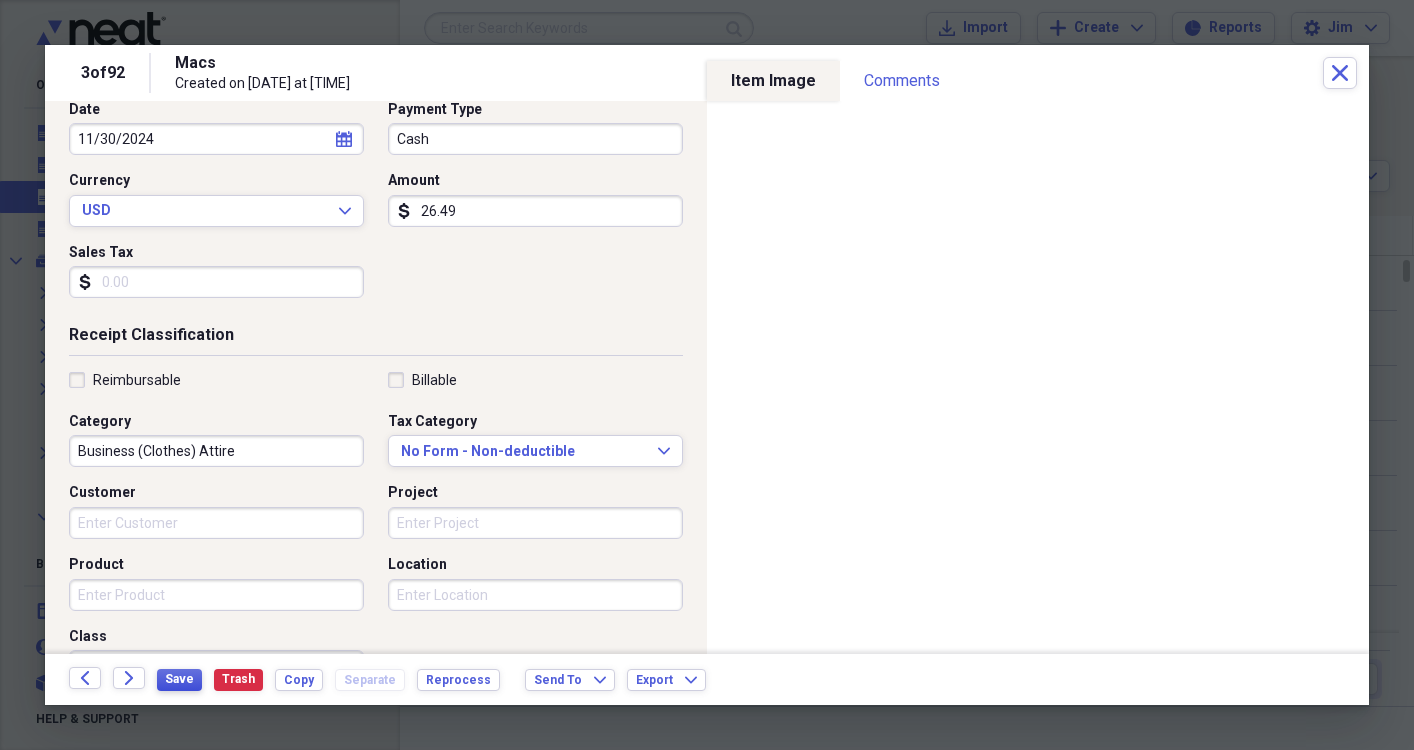 click on "Save" at bounding box center [179, 679] 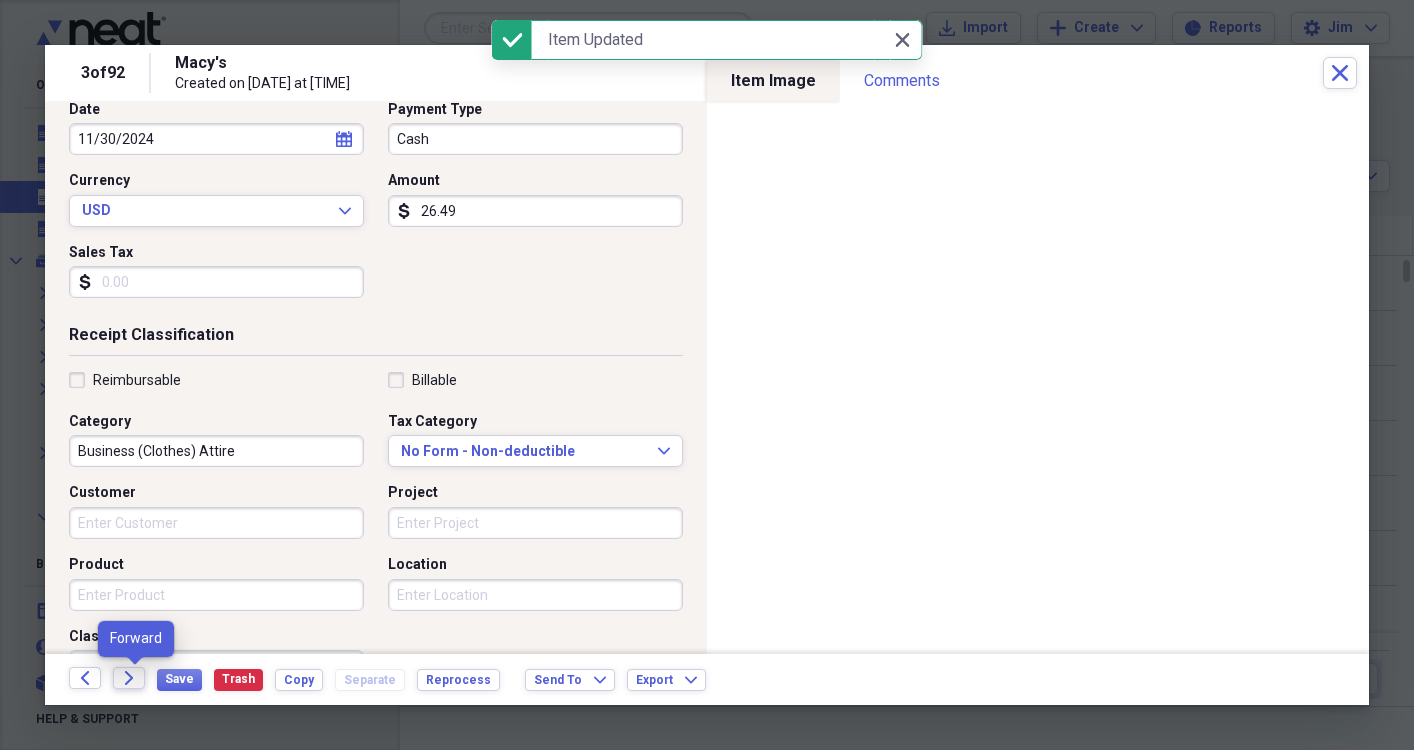 click 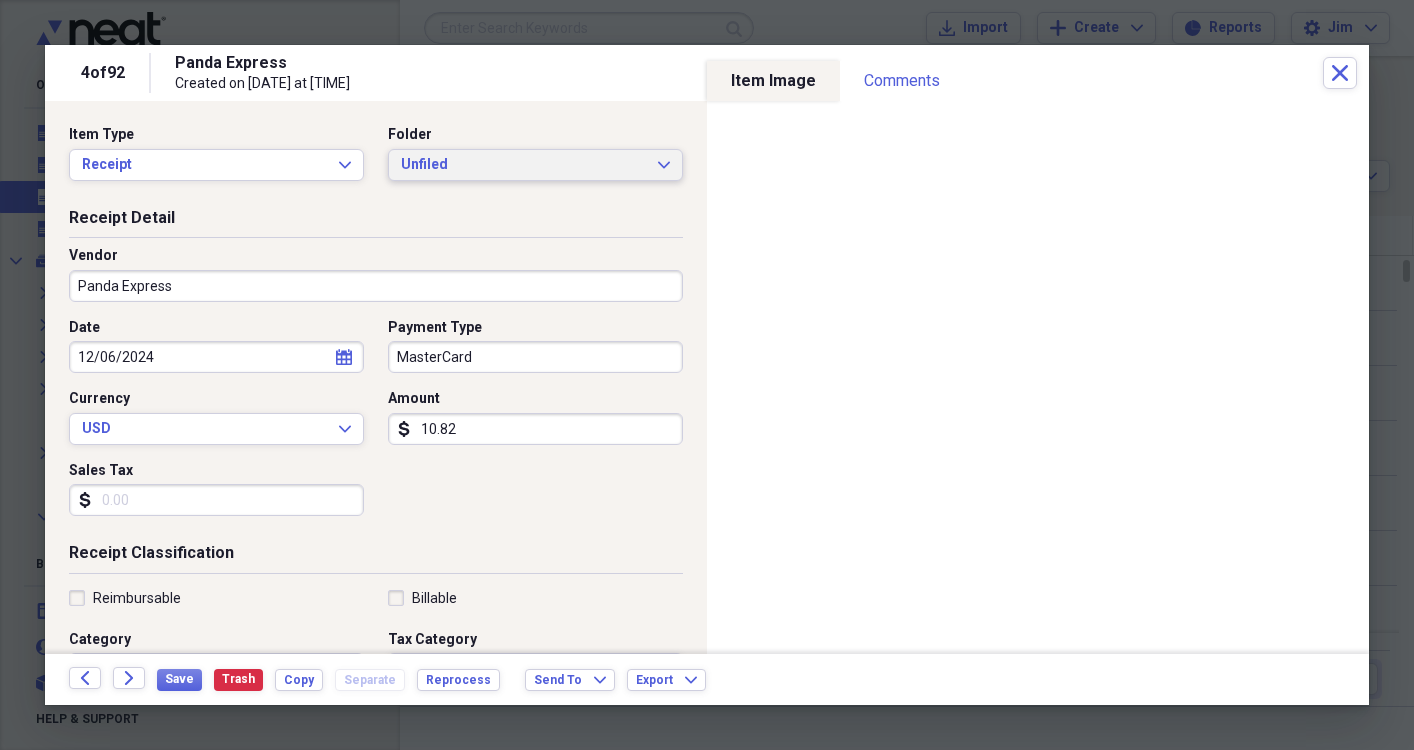 click on "Expand" 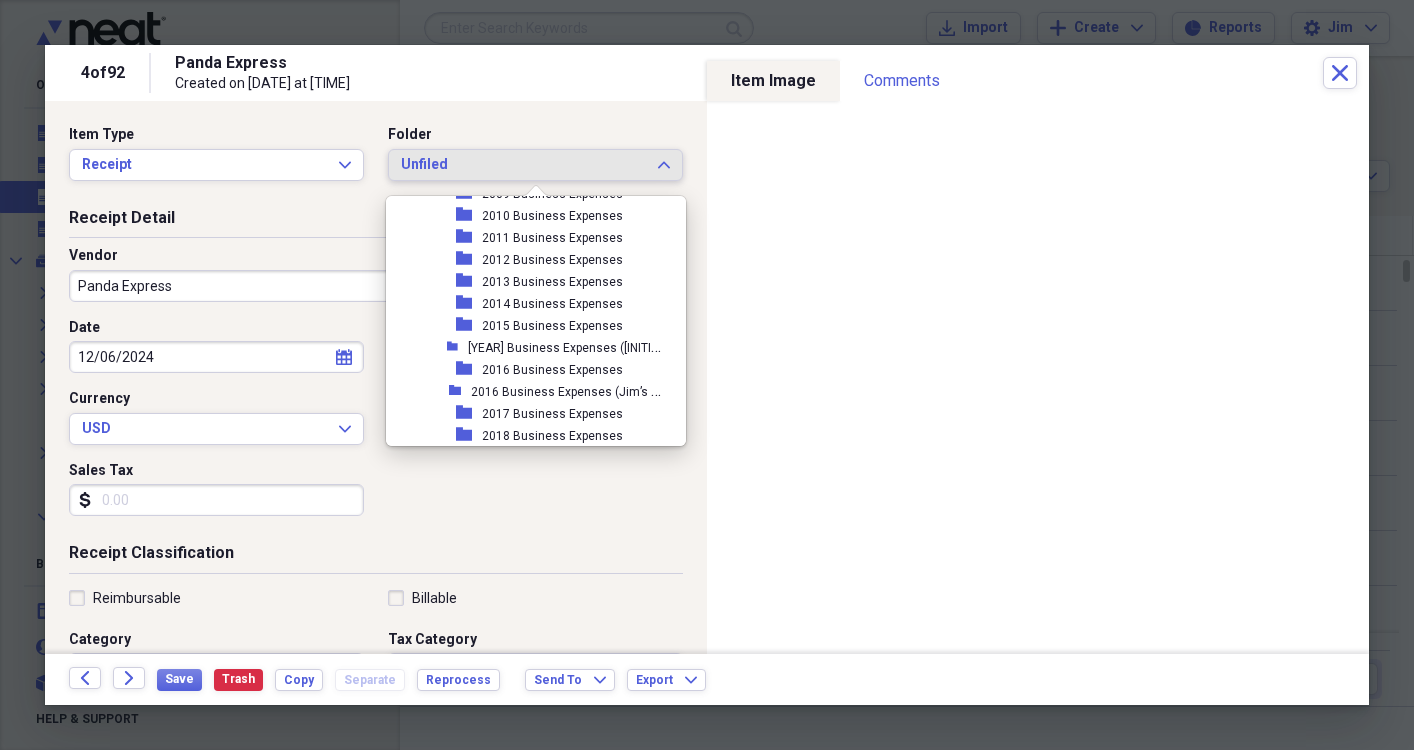scroll, scrollTop: 491, scrollLeft: 0, axis: vertical 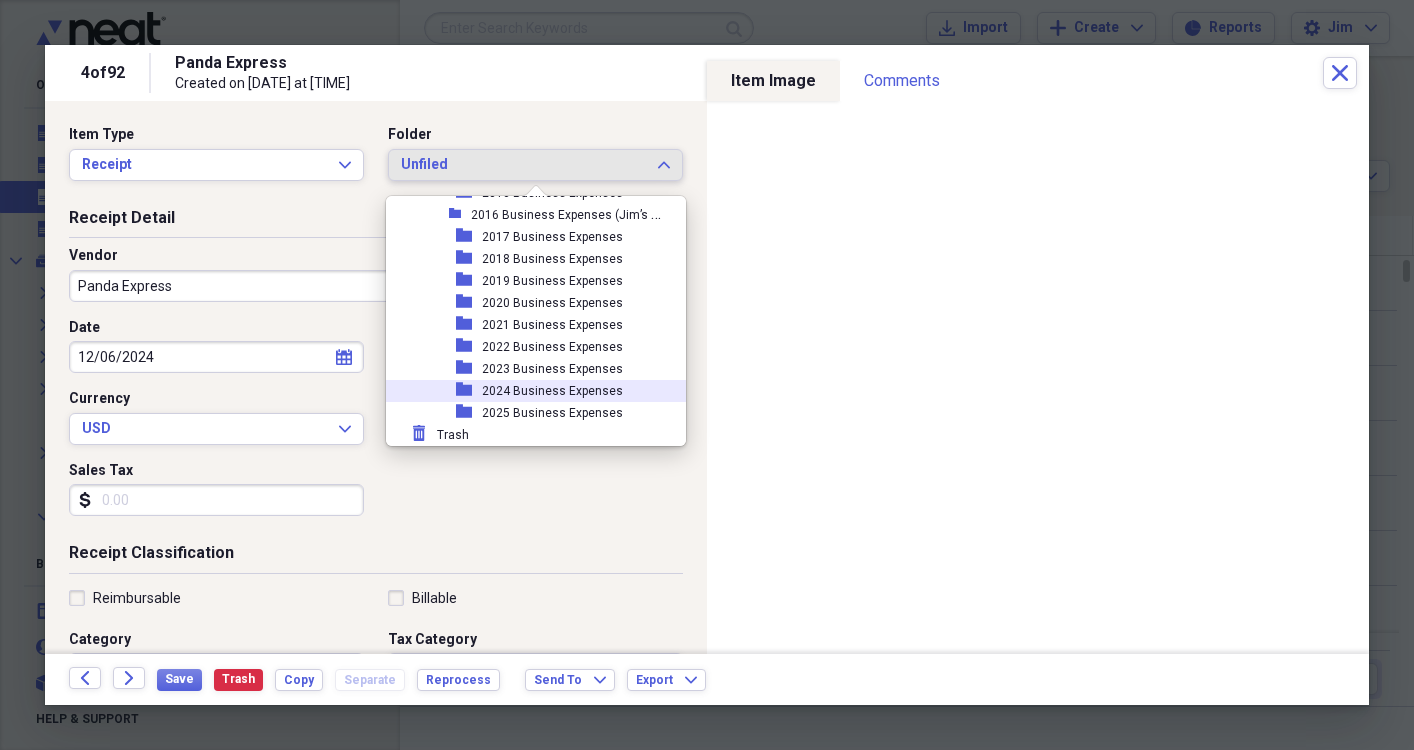 click on "2024 Business Expenses" at bounding box center [552, 391] 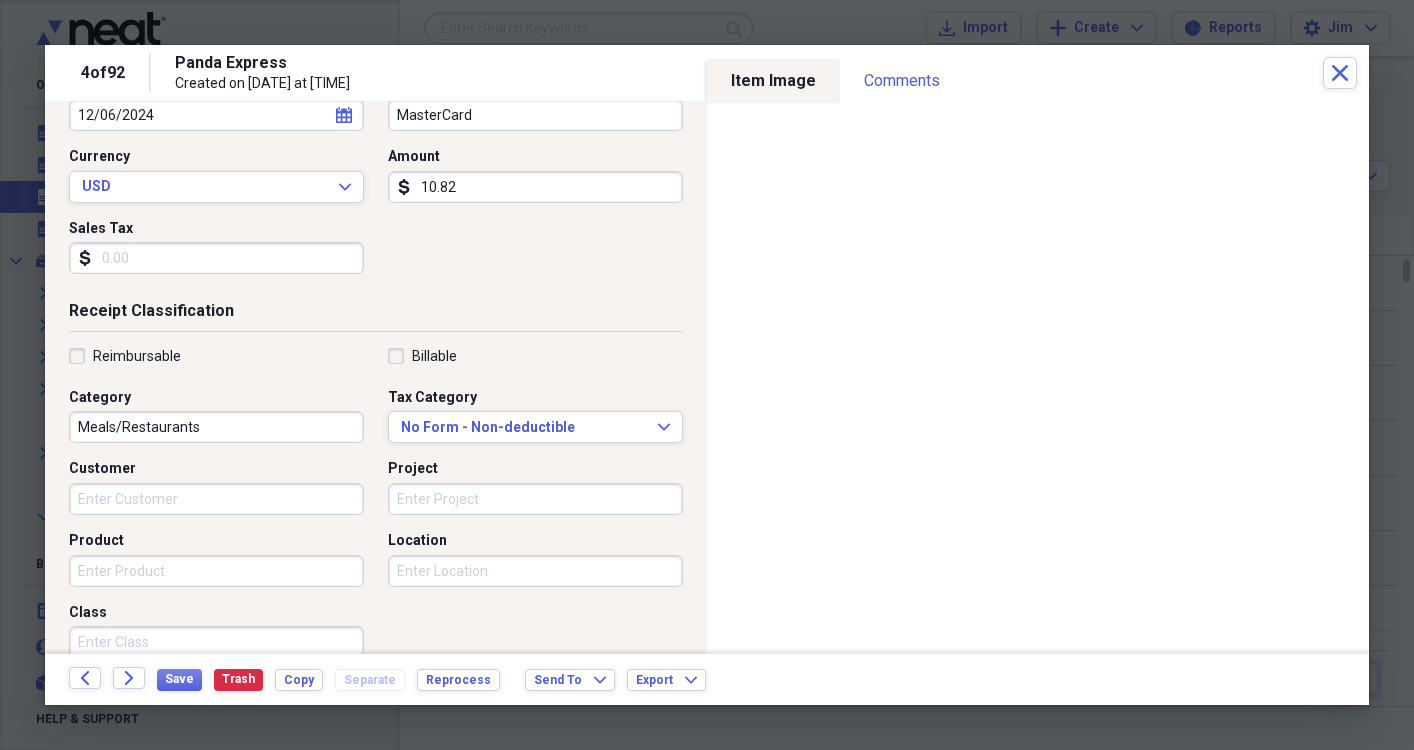 scroll, scrollTop: 248, scrollLeft: 0, axis: vertical 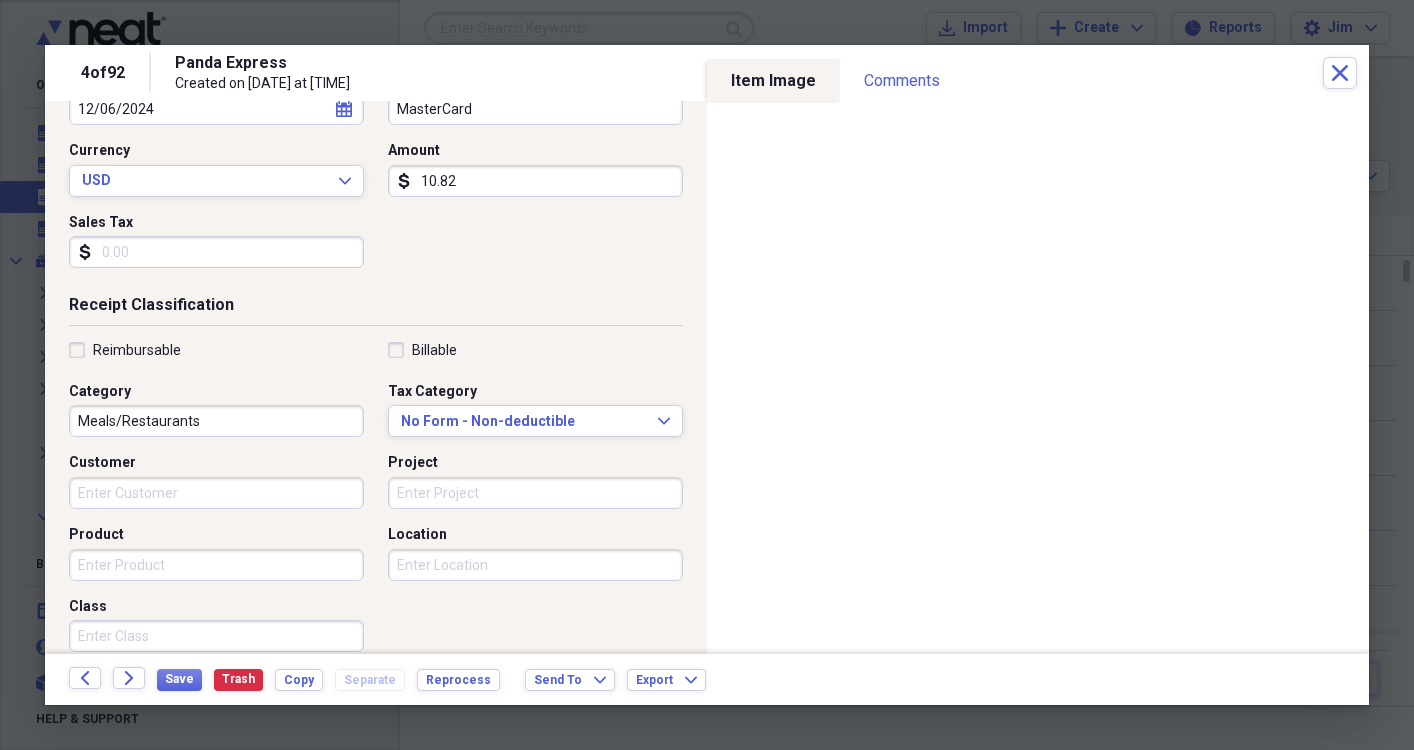click on "Meals/Restaurants" at bounding box center [216, 421] 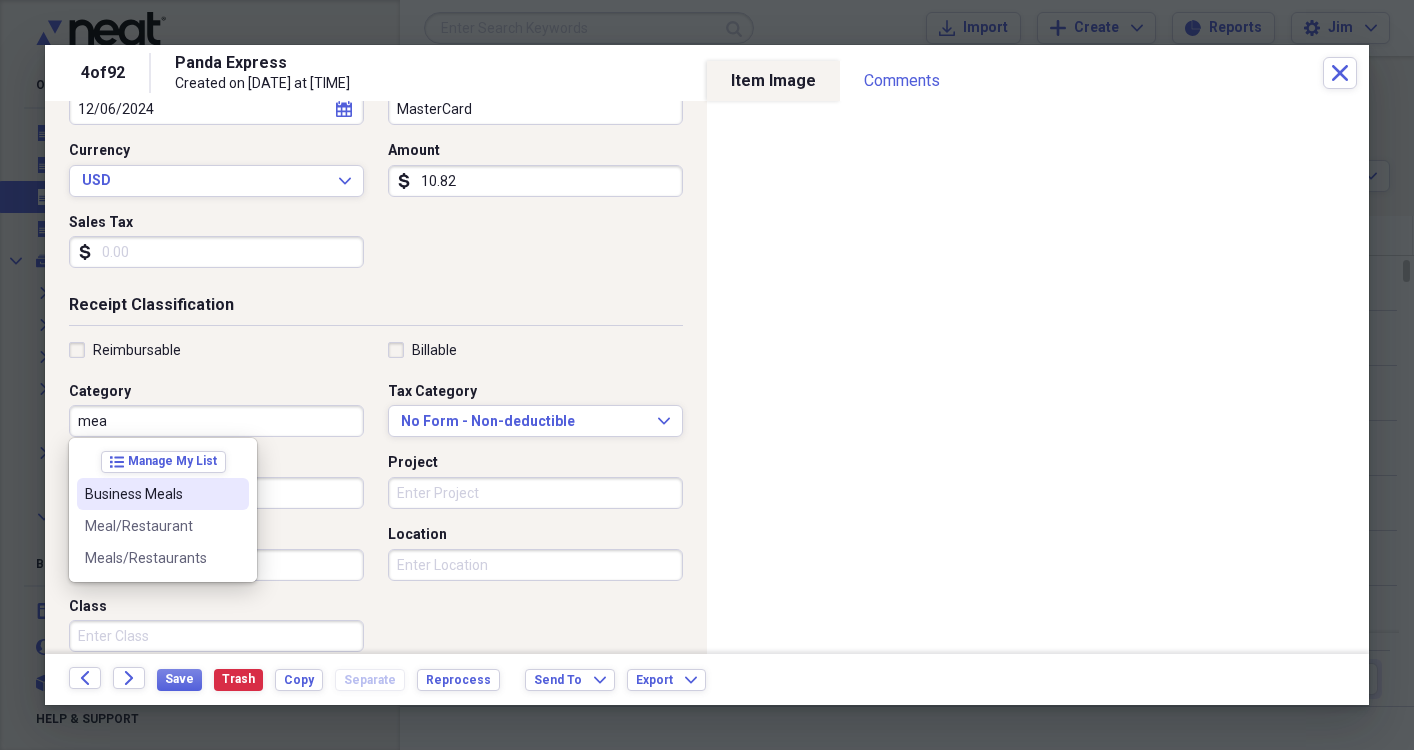 click on "Business Meals" at bounding box center (151, 494) 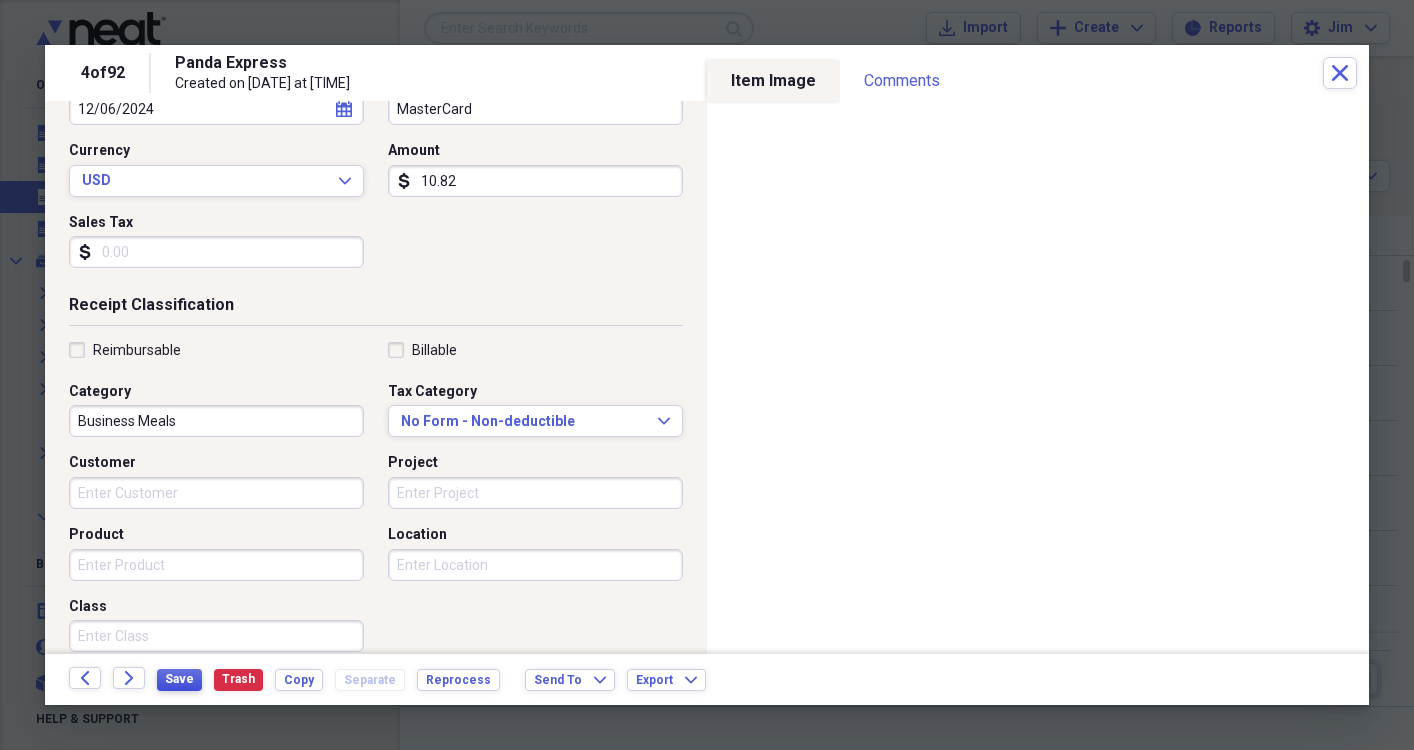 click on "Save" at bounding box center (179, 679) 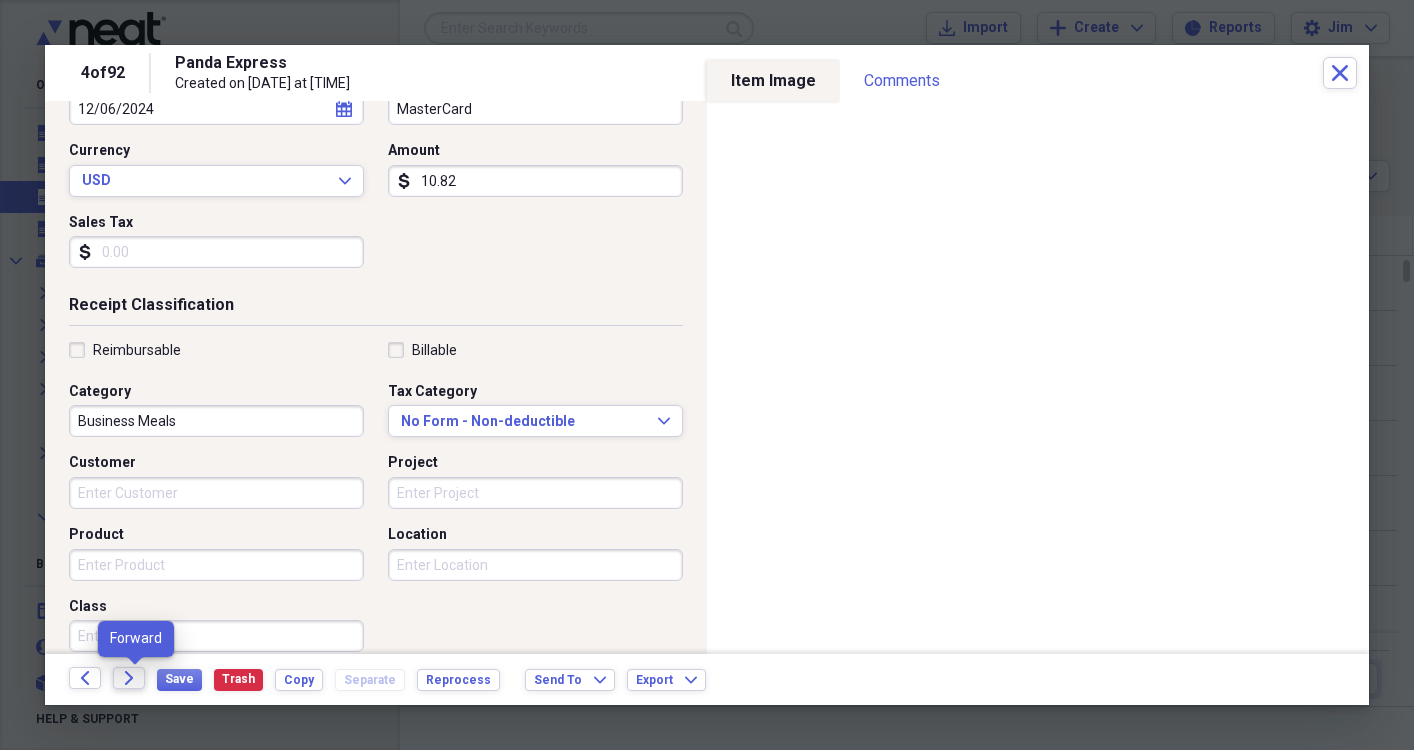 click on "Forward" 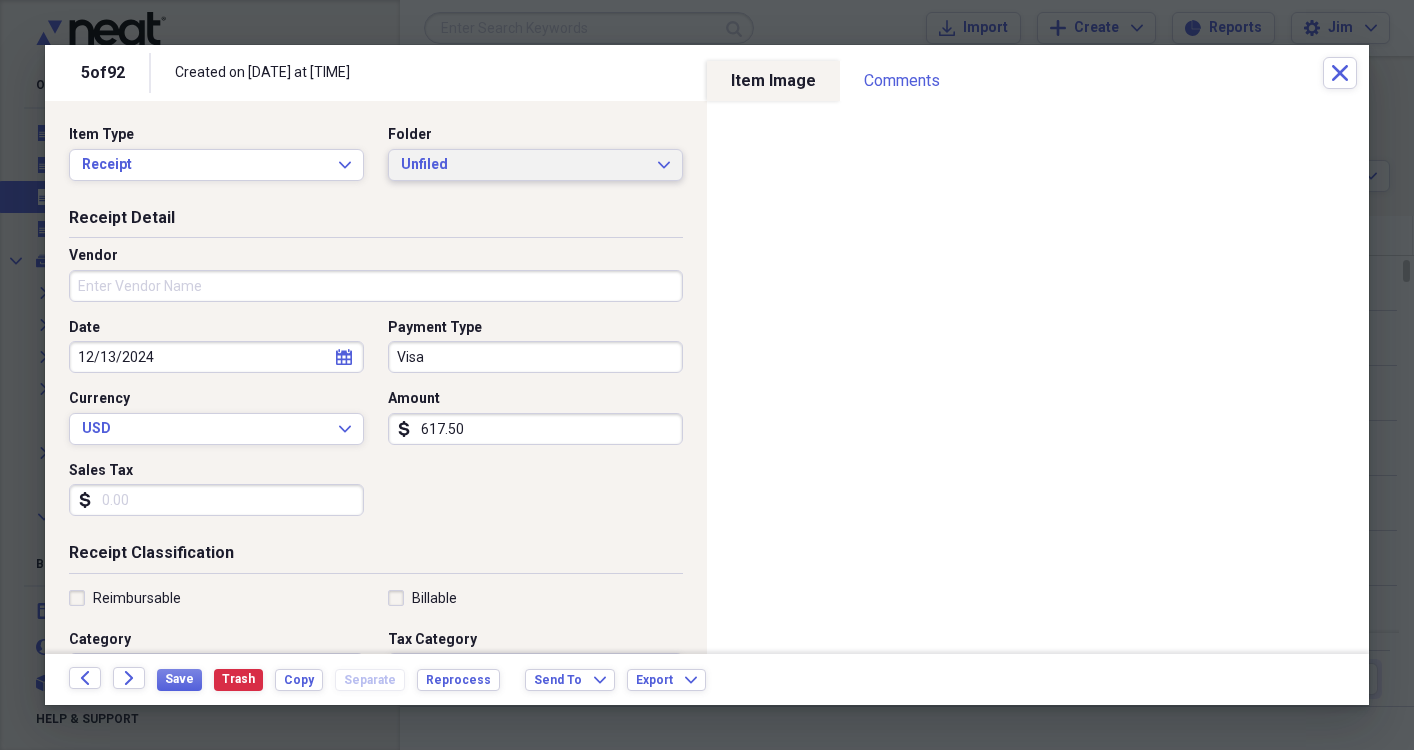 click on "Expand" 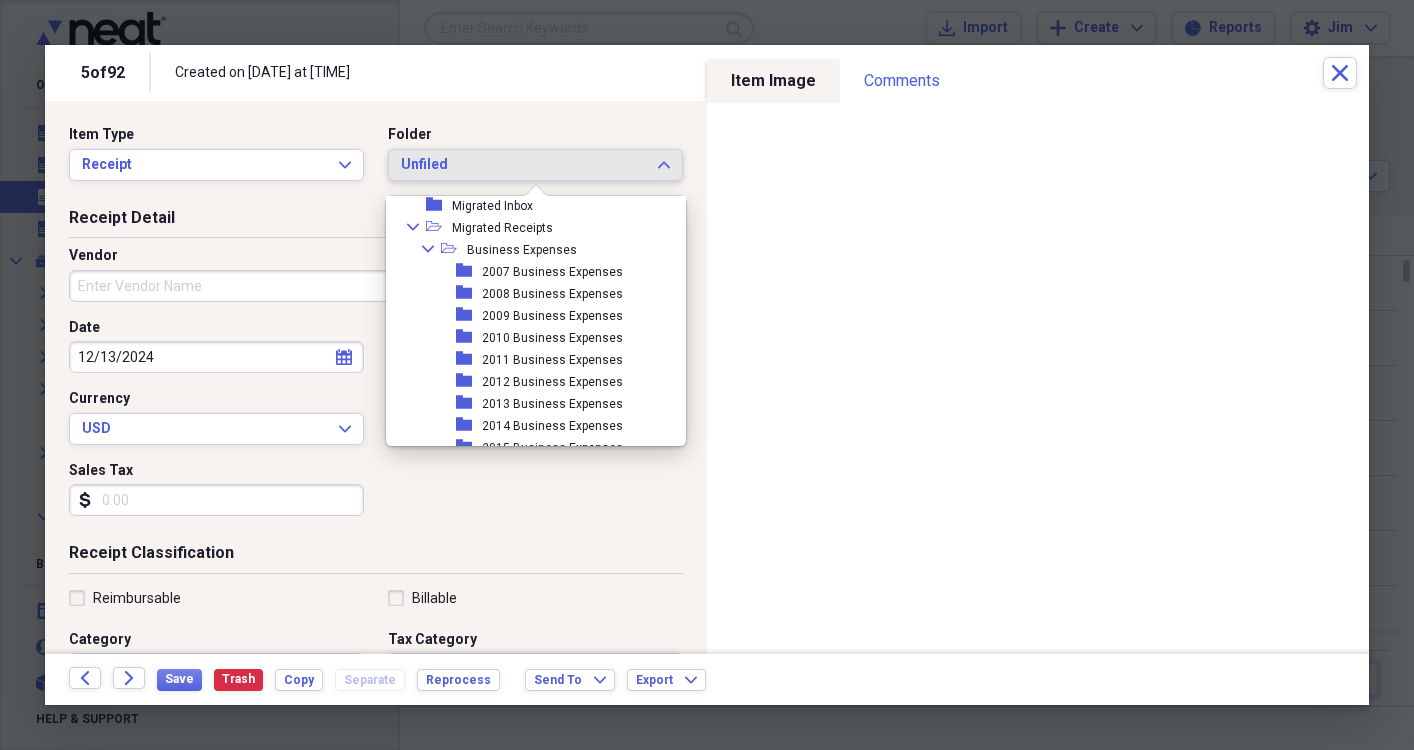scroll, scrollTop: 491, scrollLeft: 0, axis: vertical 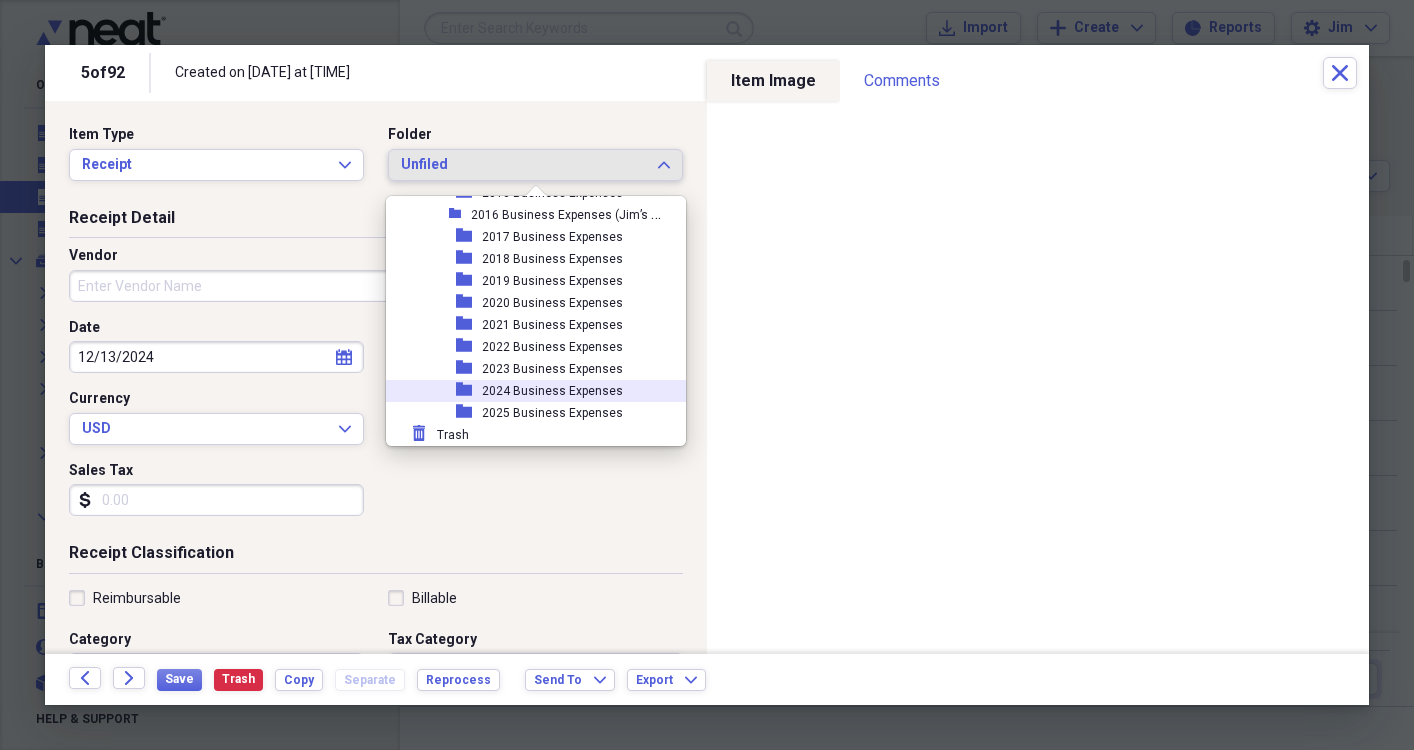 click on "2024 Business Expenses" at bounding box center (552, 391) 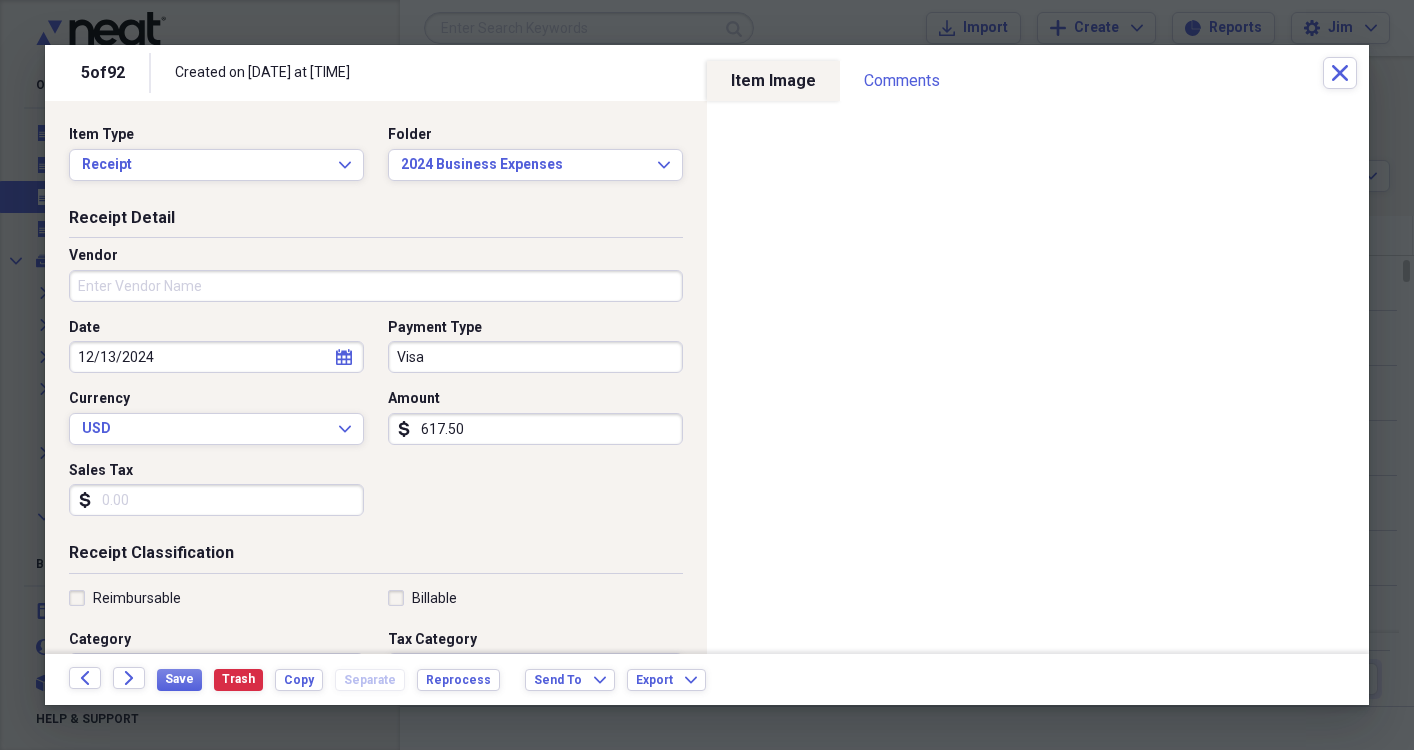 click on "Vendor" at bounding box center (376, 286) 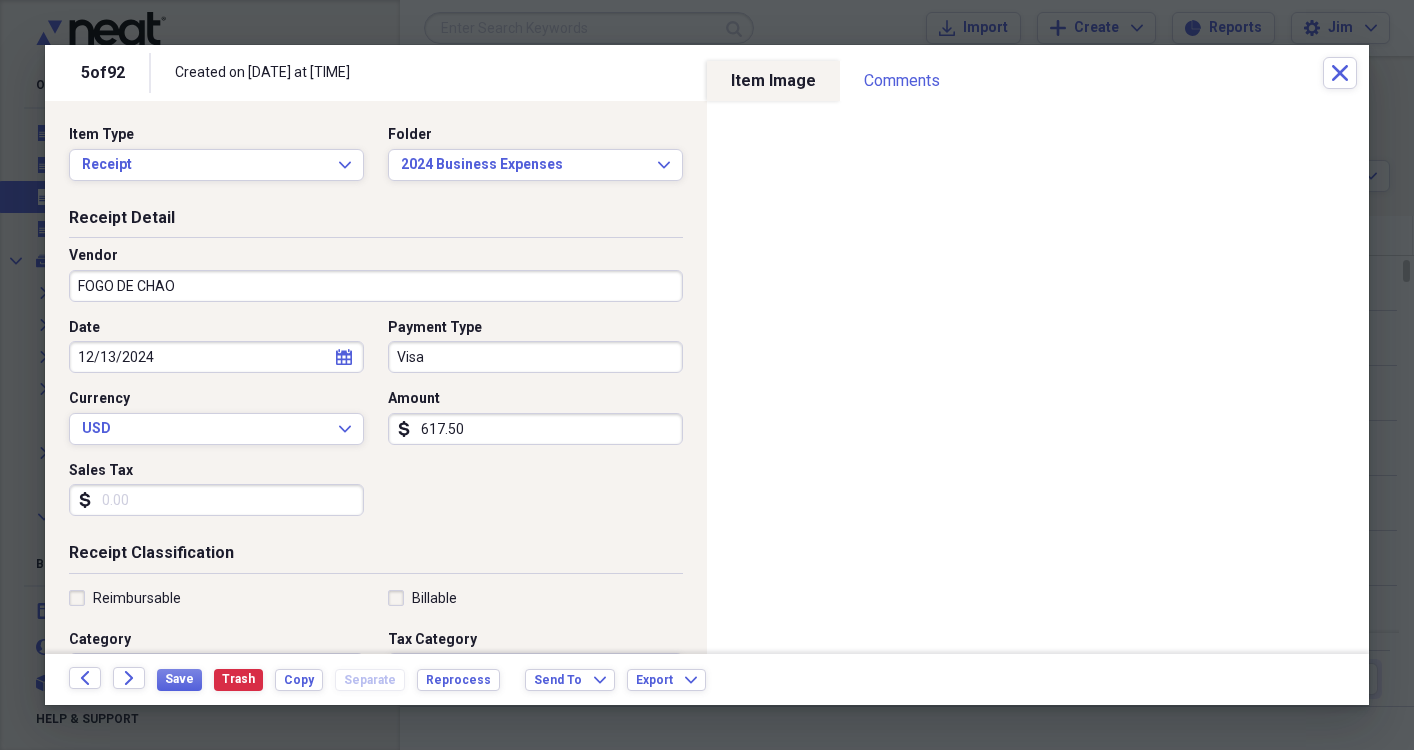 type on "FOGO DE CHAO" 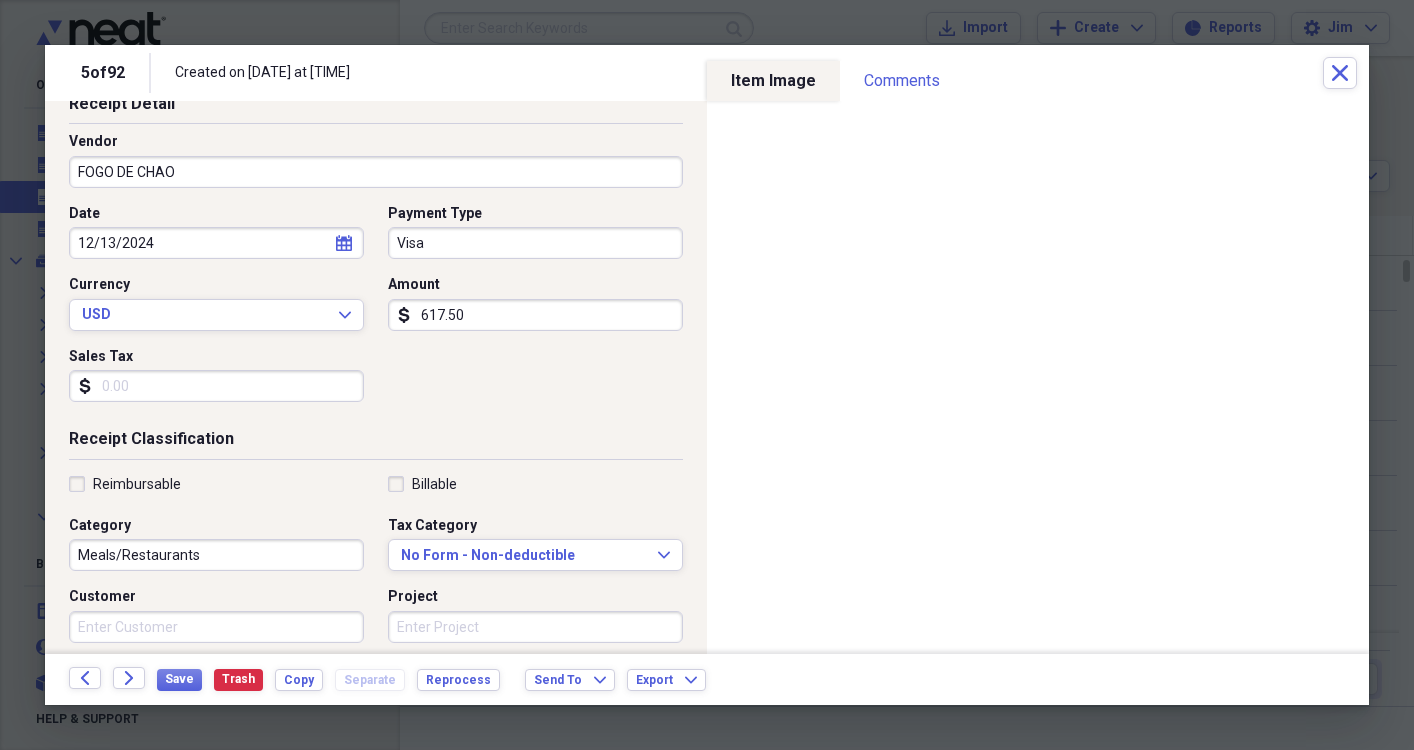 scroll, scrollTop: 126, scrollLeft: 0, axis: vertical 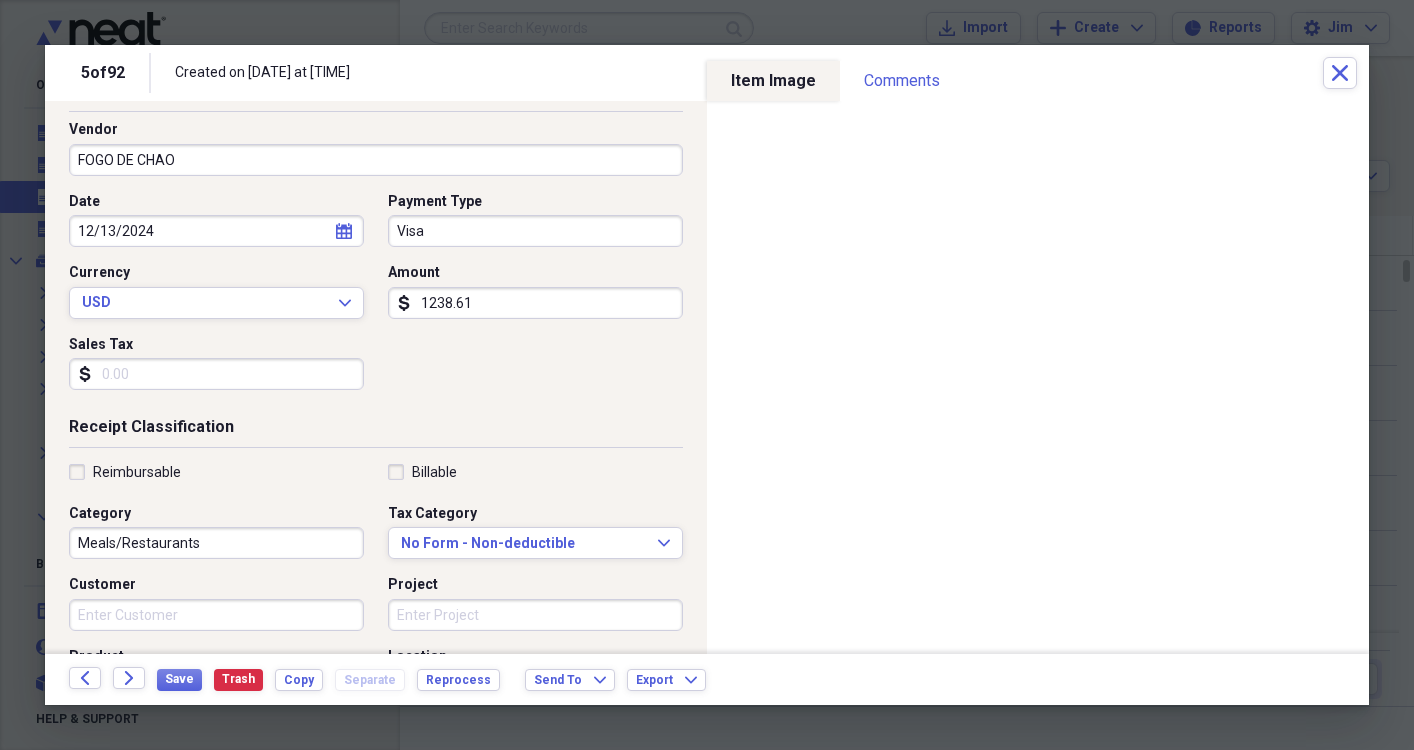 type on "1238.61" 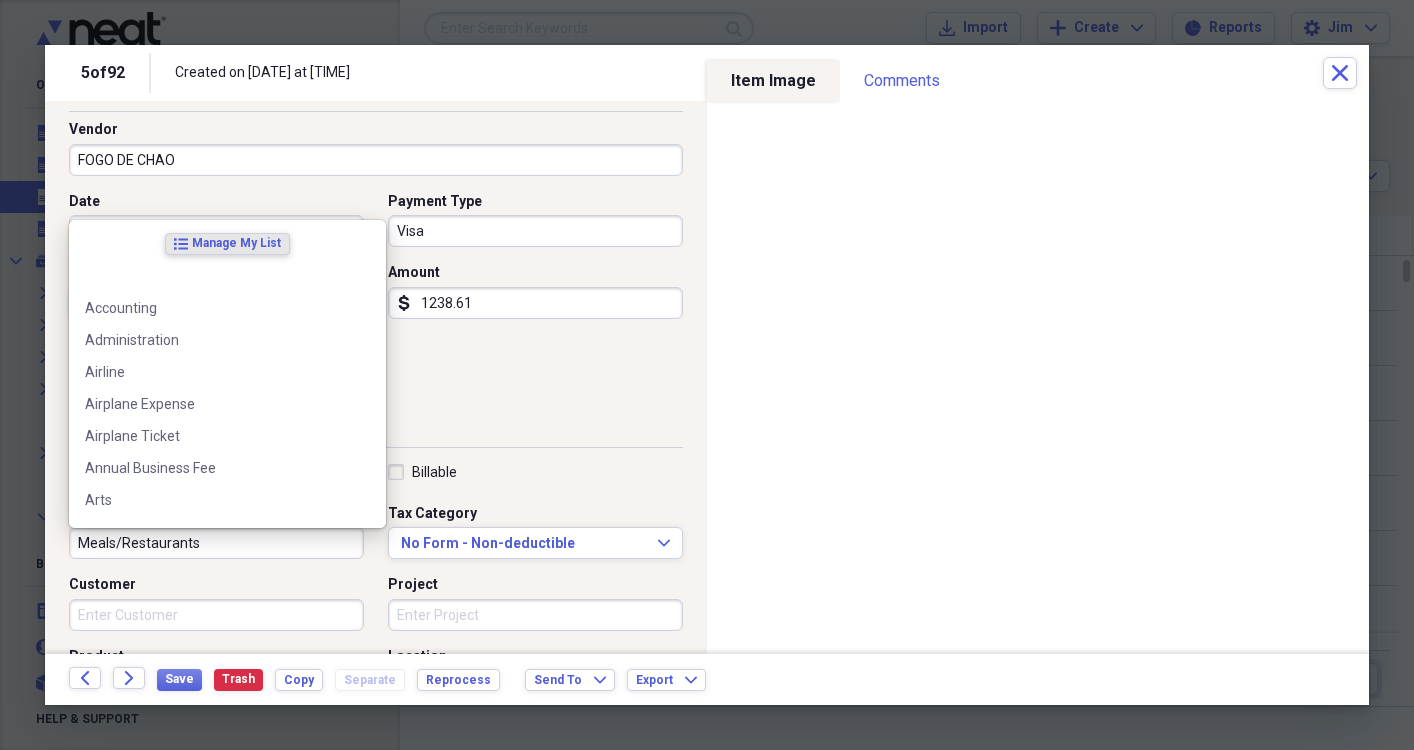 click on "Meals/Restaurants" at bounding box center (216, 543) 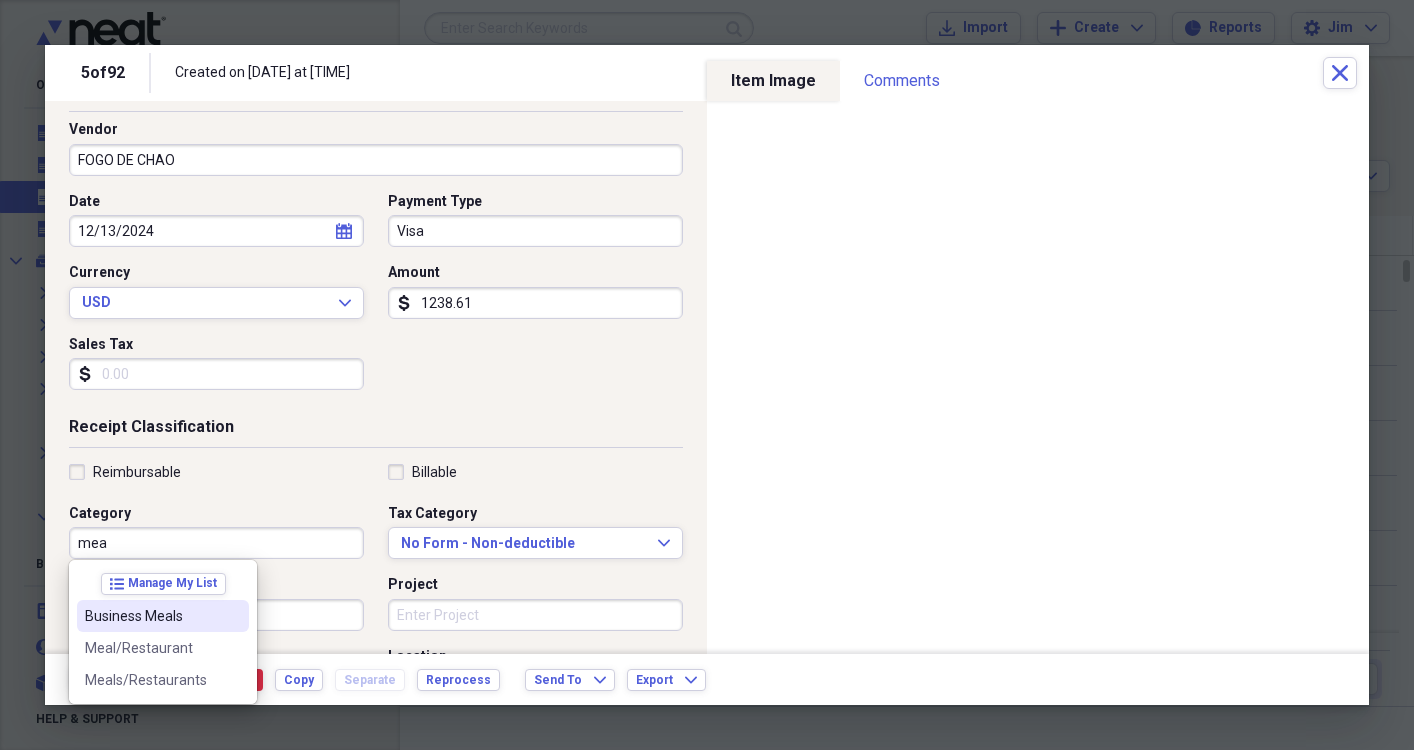 click on "Business Meals" at bounding box center (151, 616) 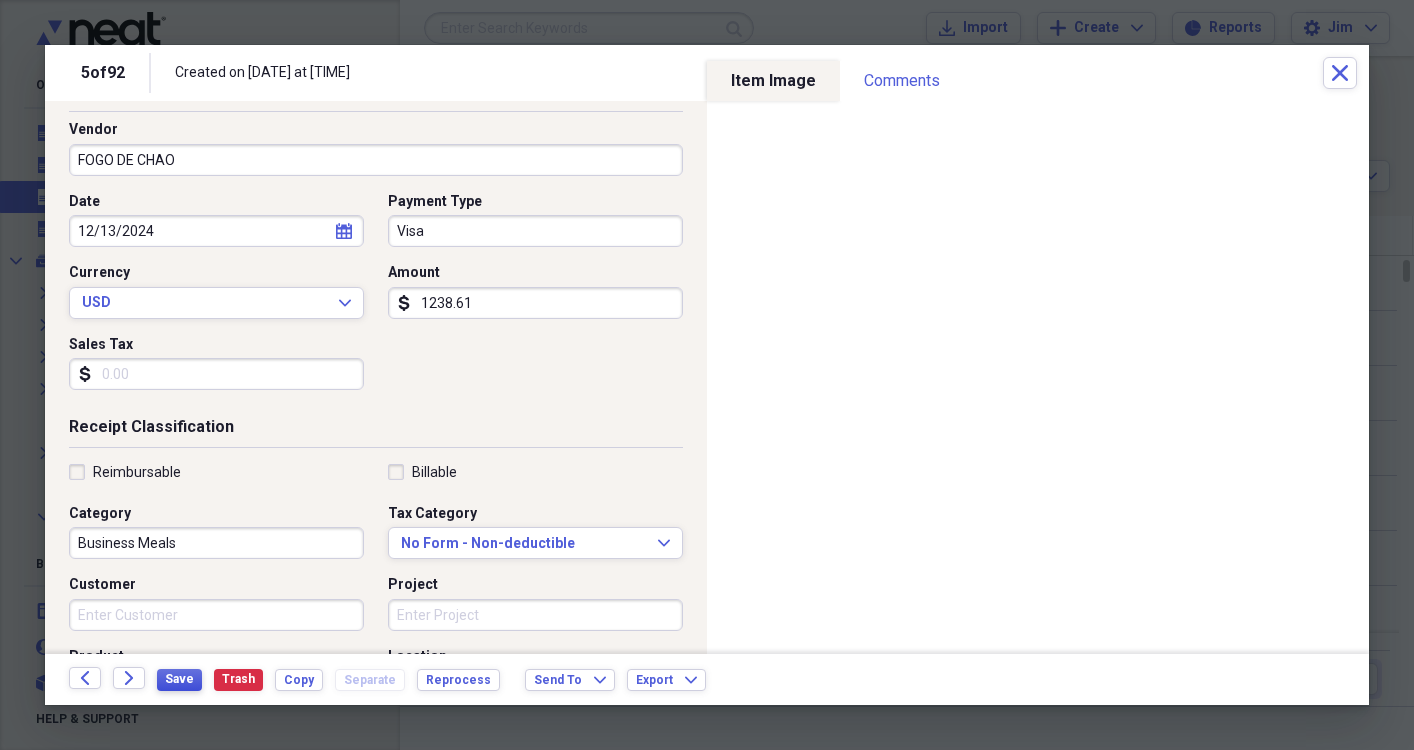 click on "Save" at bounding box center (179, 679) 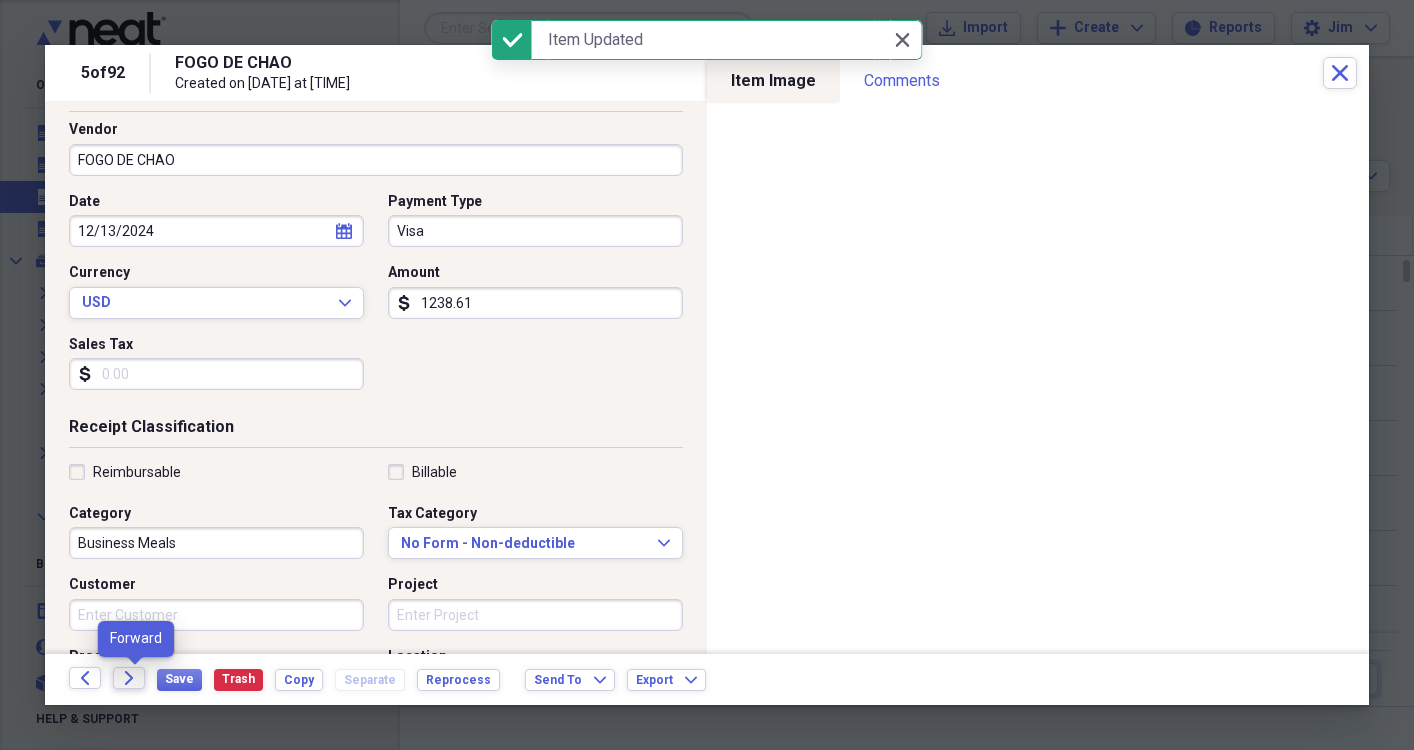 click on "Forward" 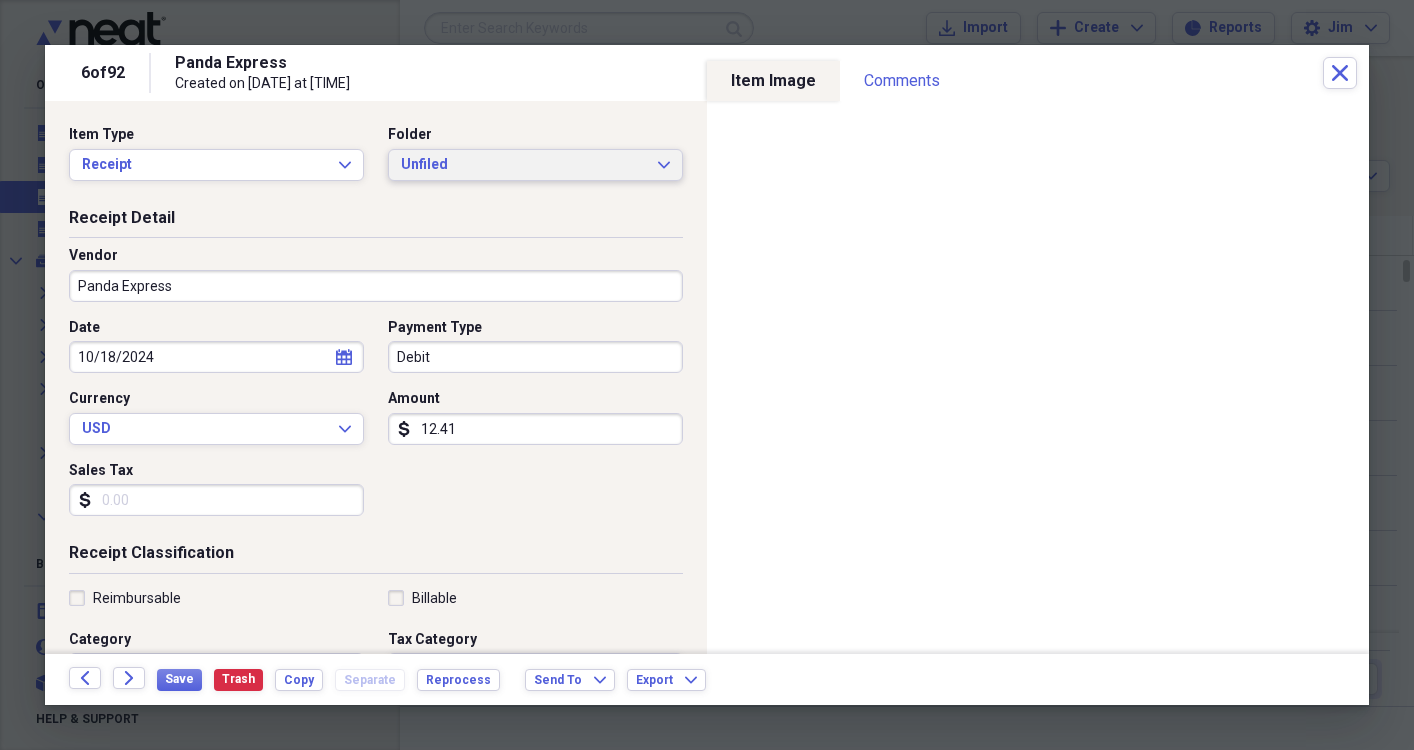 click on "Expand" 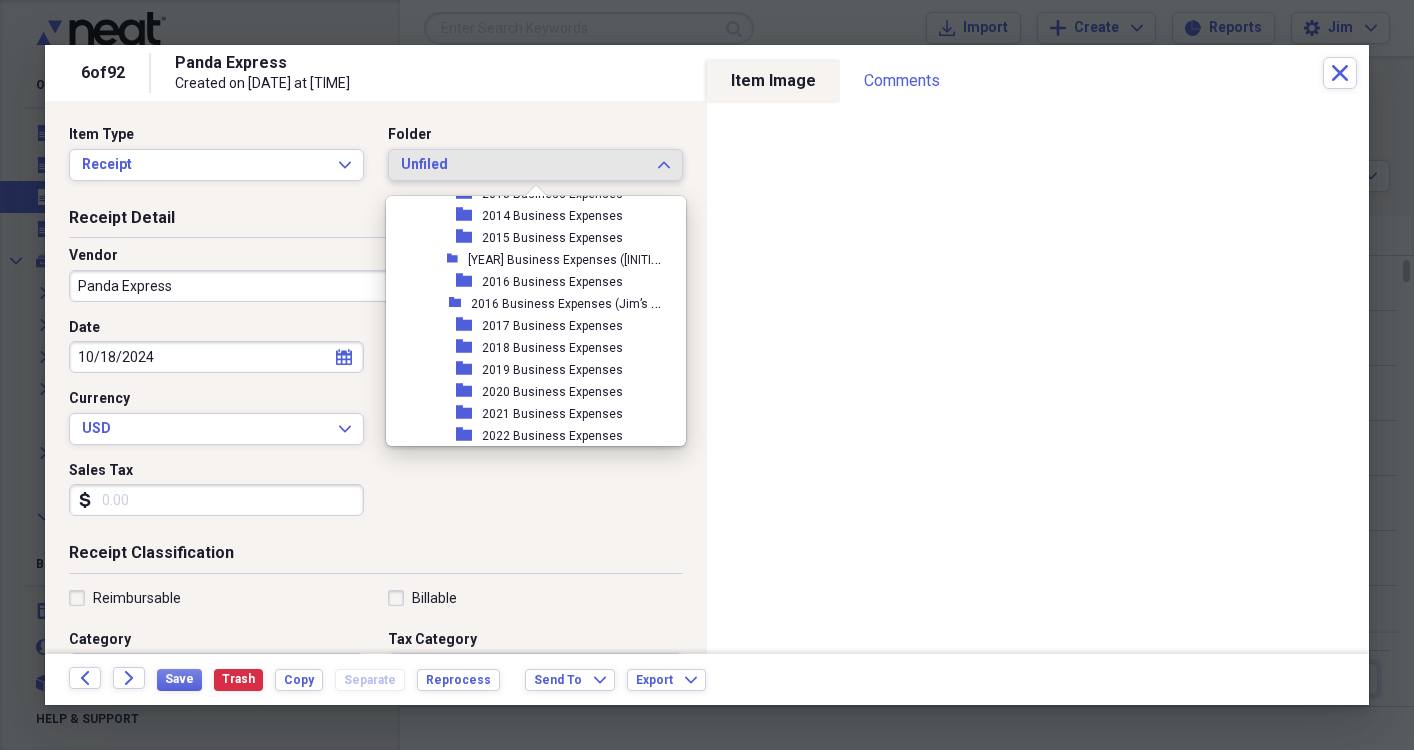 scroll, scrollTop: 491, scrollLeft: 0, axis: vertical 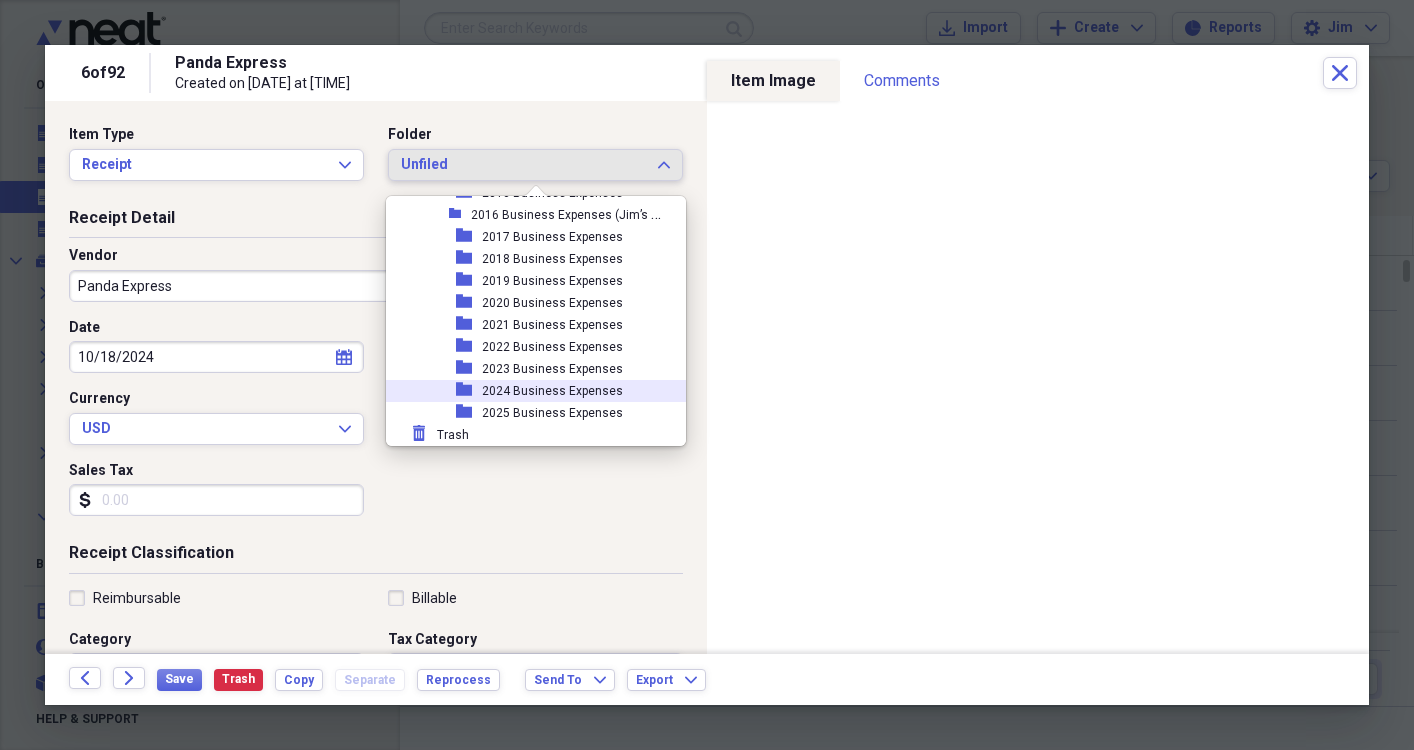 click on "2024 Business Expenses" at bounding box center [552, 391] 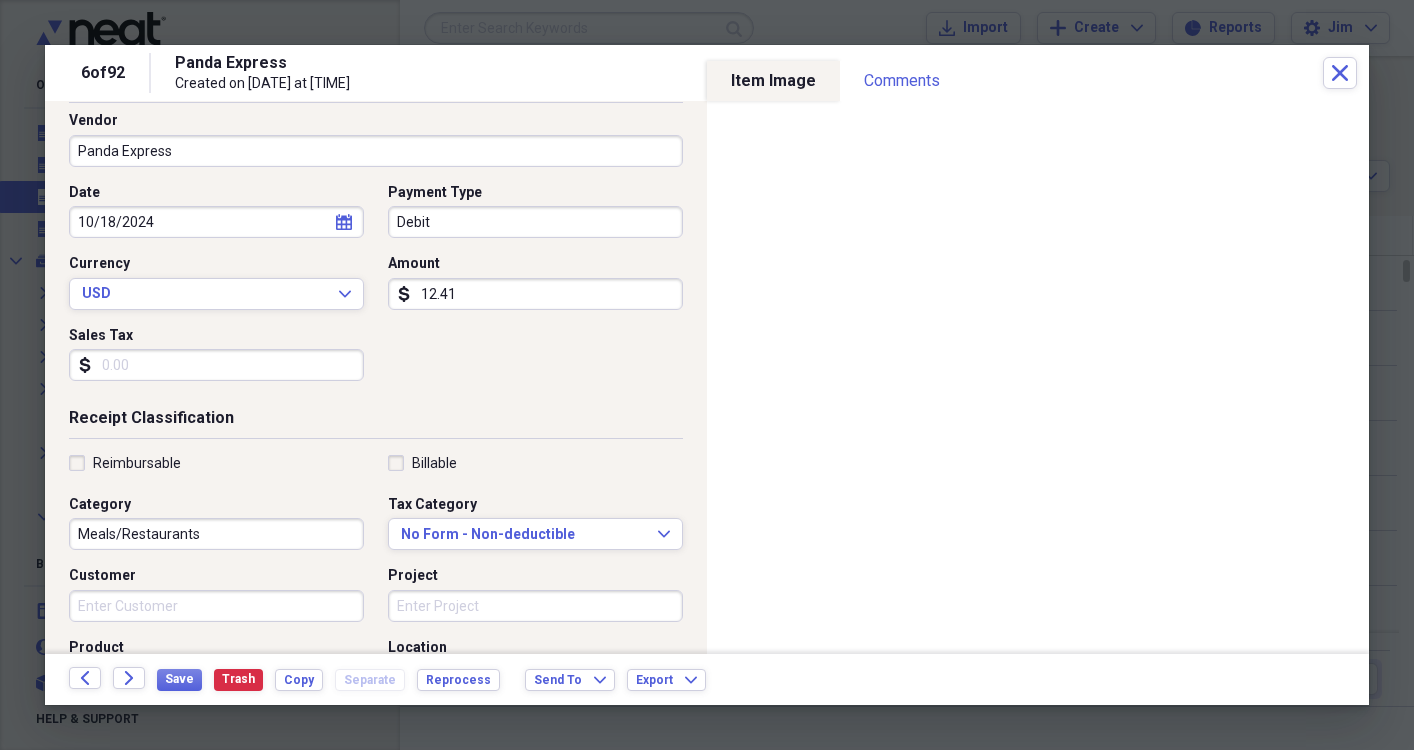 scroll, scrollTop: 141, scrollLeft: 0, axis: vertical 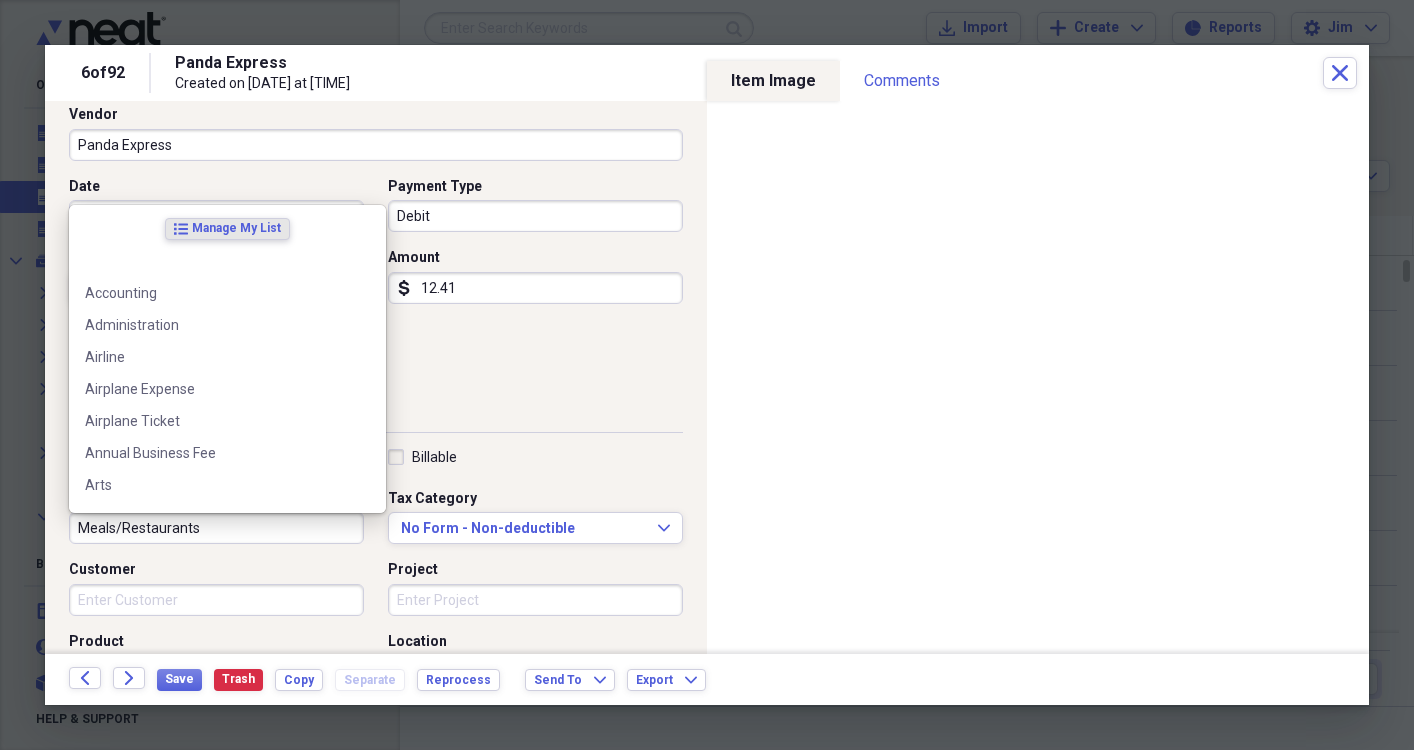 click on "Meals/Restaurants" at bounding box center (216, 528) 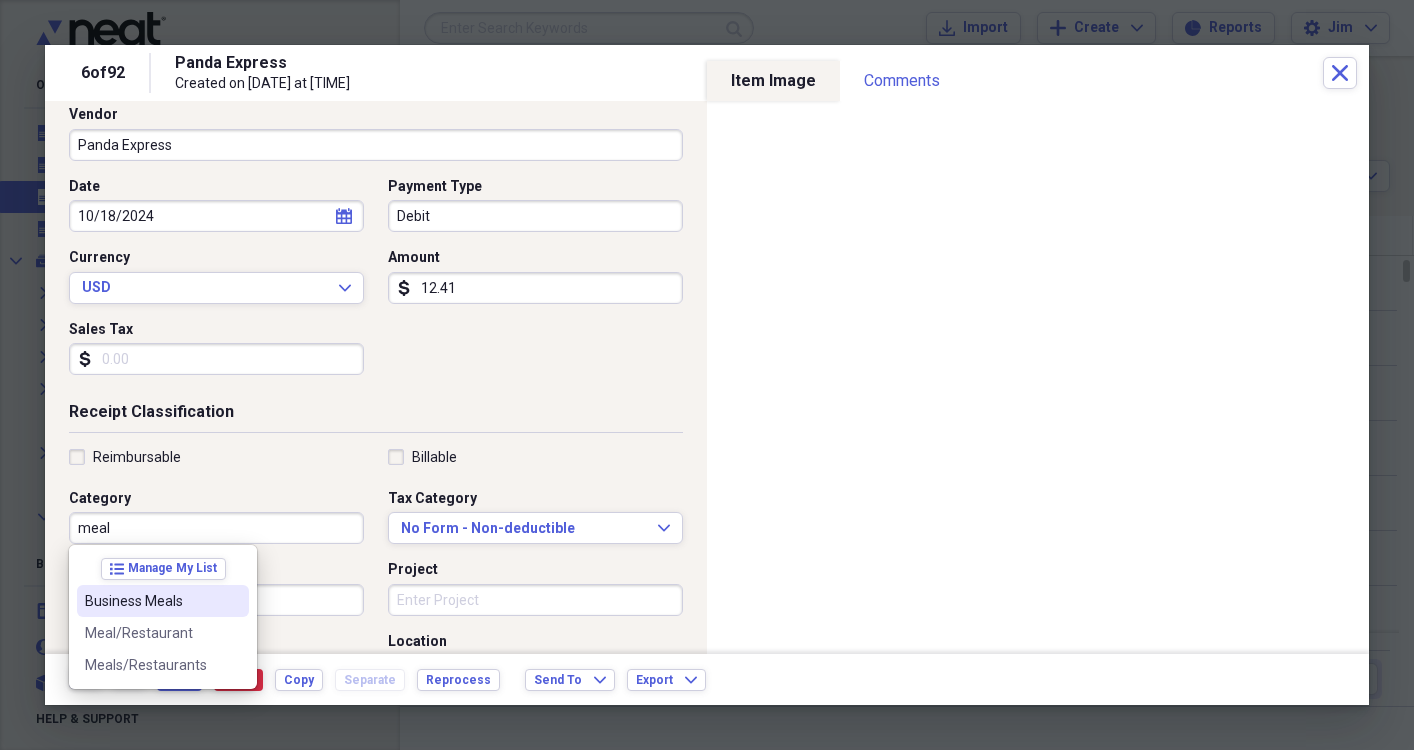 click on "Business Meals" at bounding box center (151, 601) 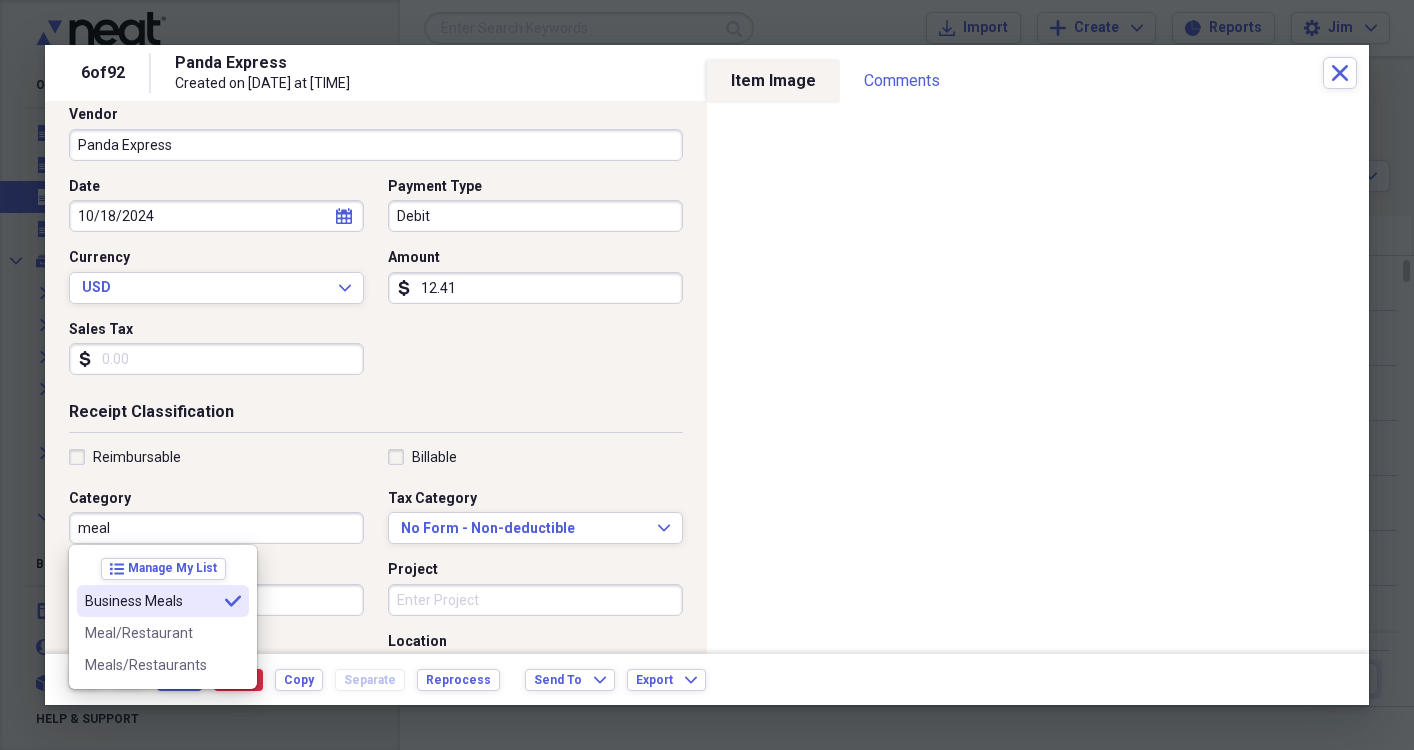 type on "Business Meals" 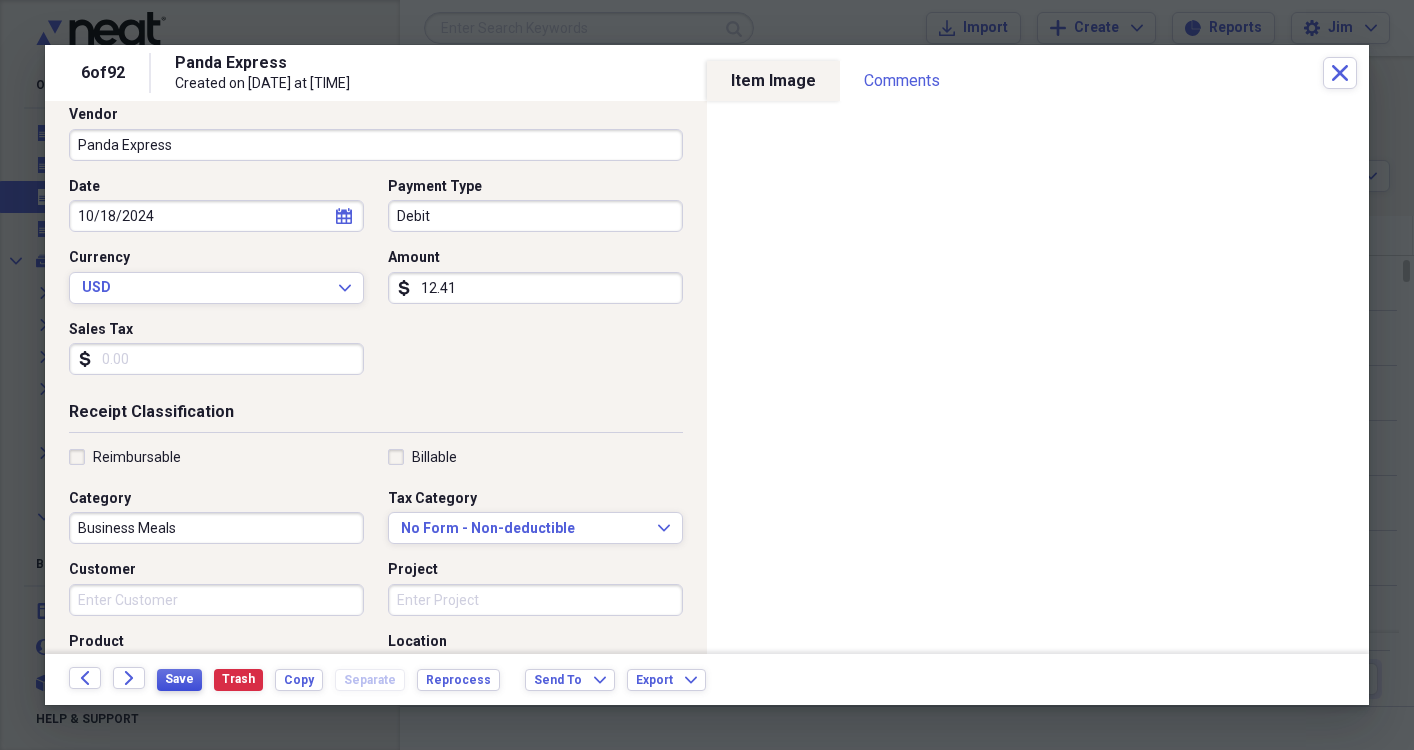 click on "Save" at bounding box center [179, 679] 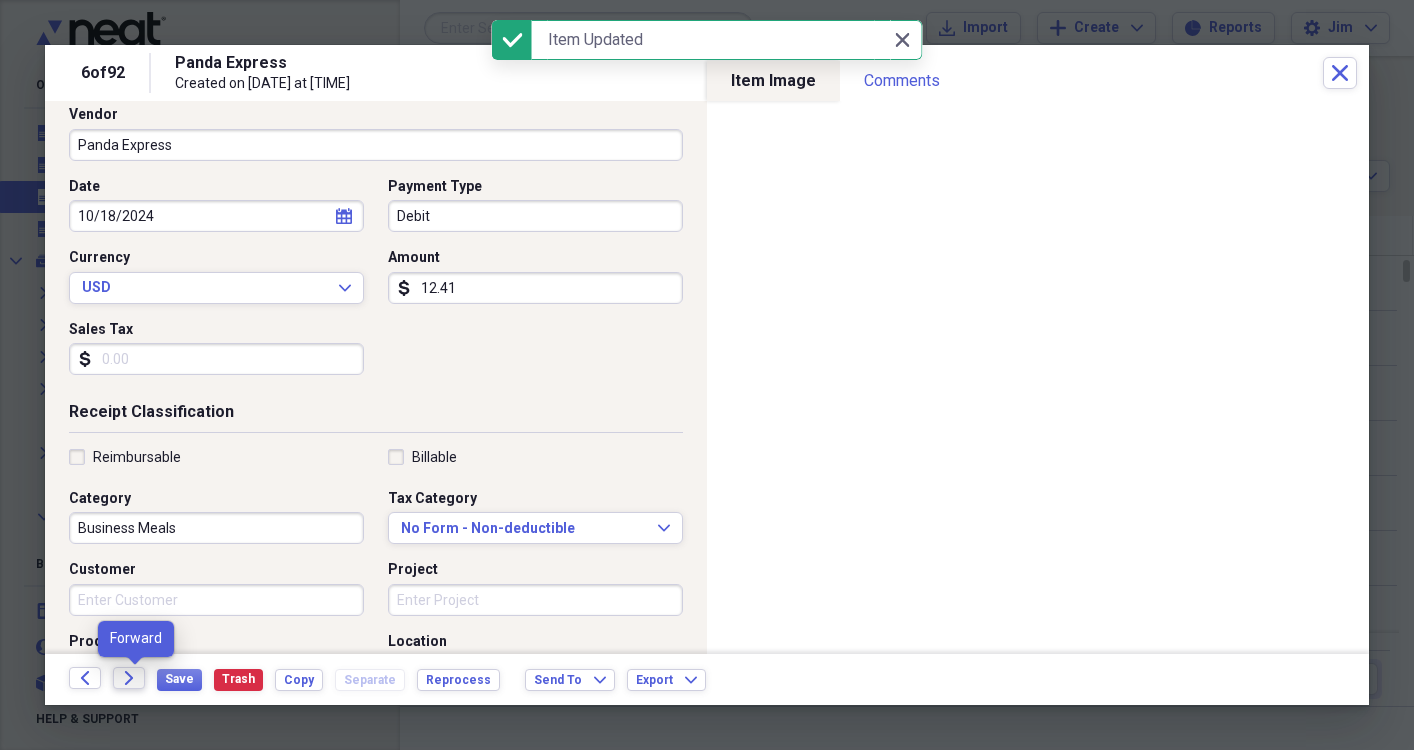 click on "Forward" 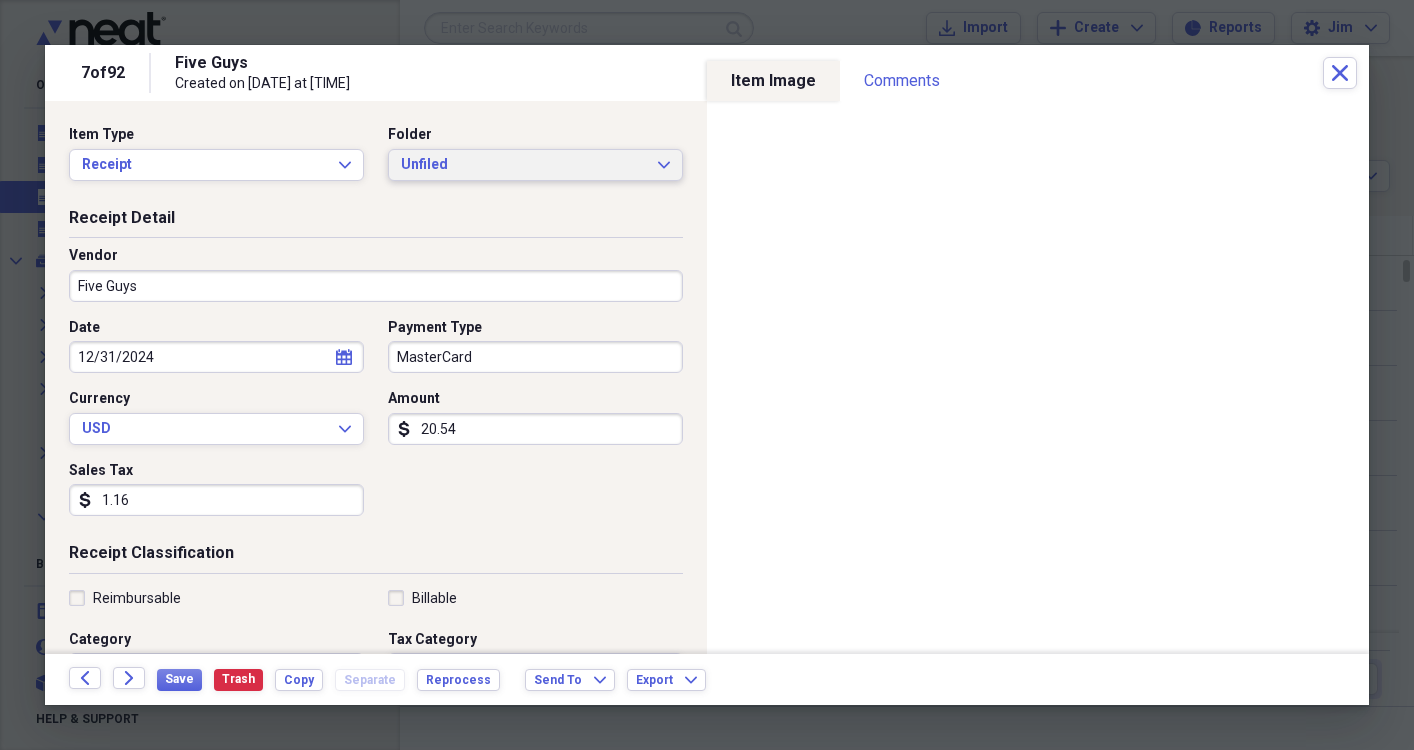 click on "Expand" 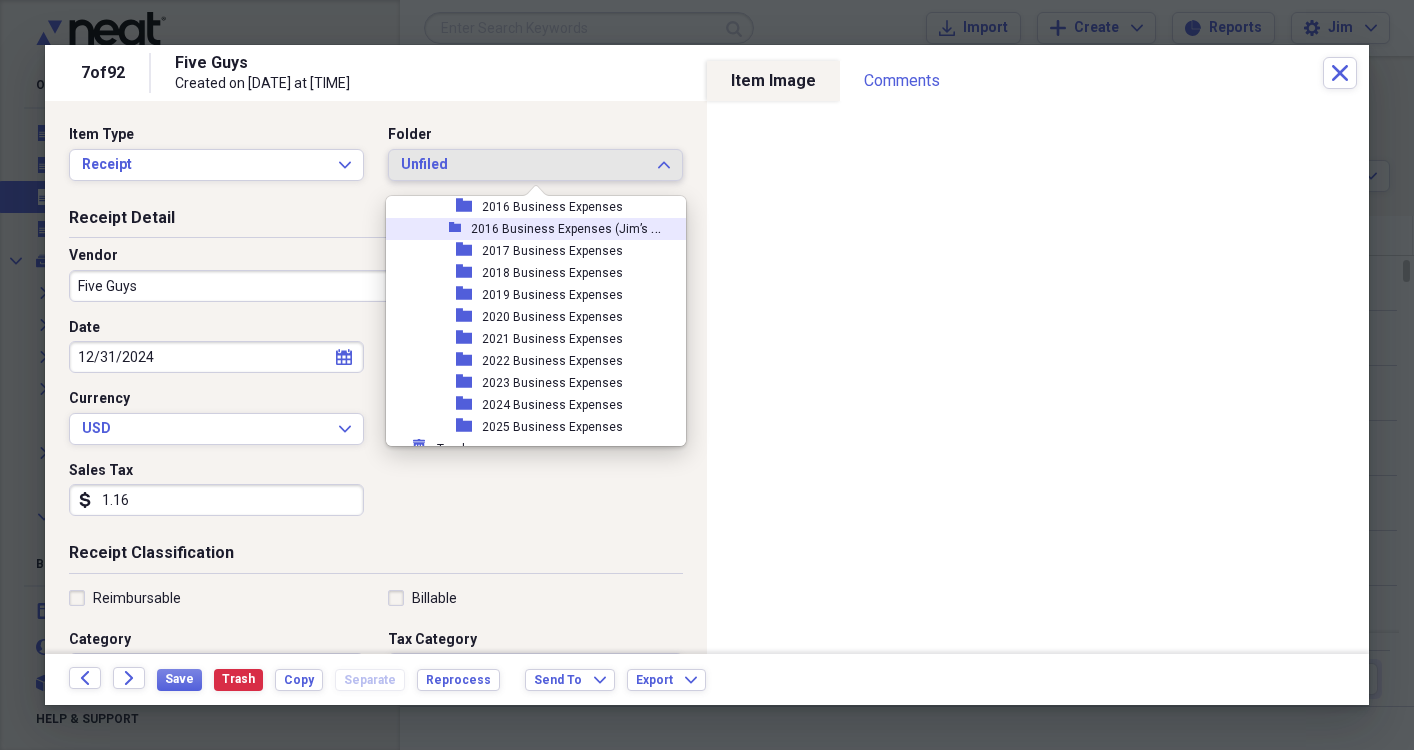 scroll, scrollTop: 491, scrollLeft: 0, axis: vertical 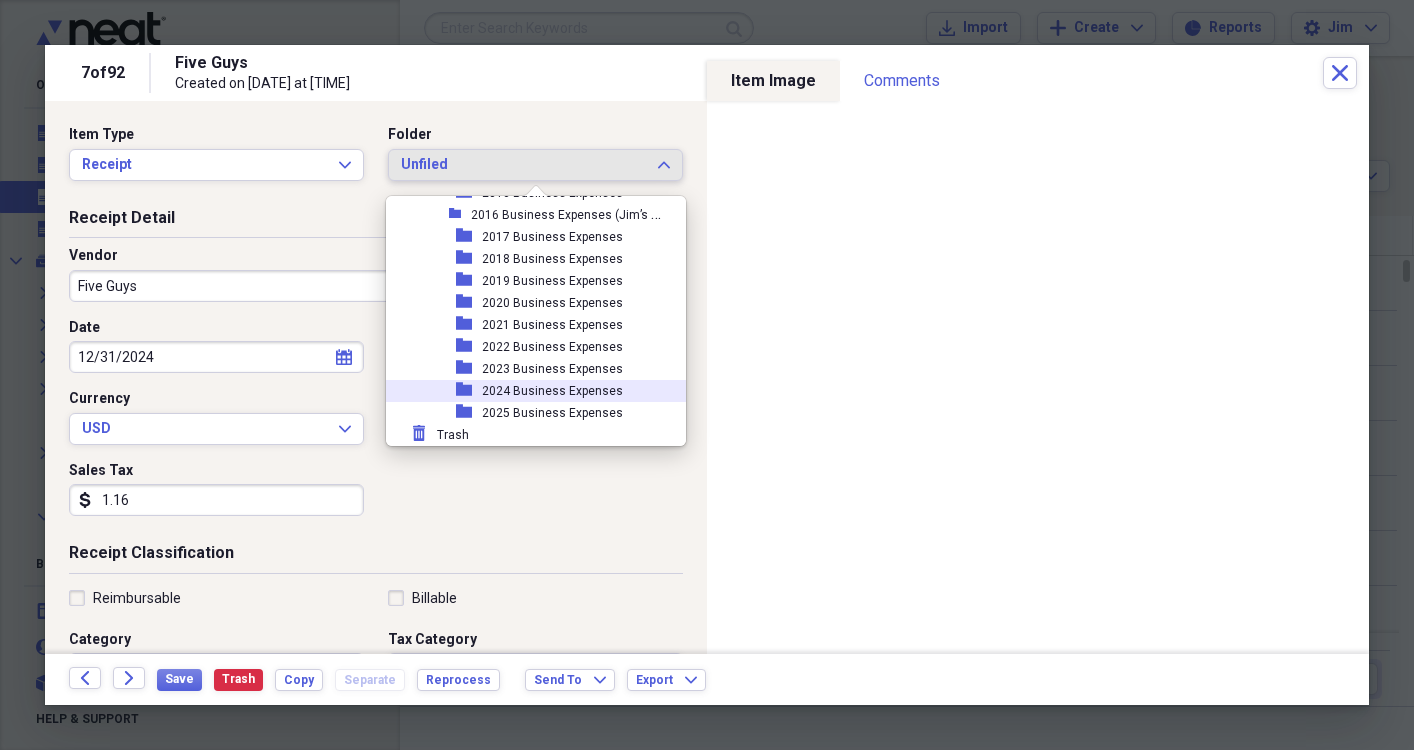 click on "2024 Business Expenses" at bounding box center [552, 391] 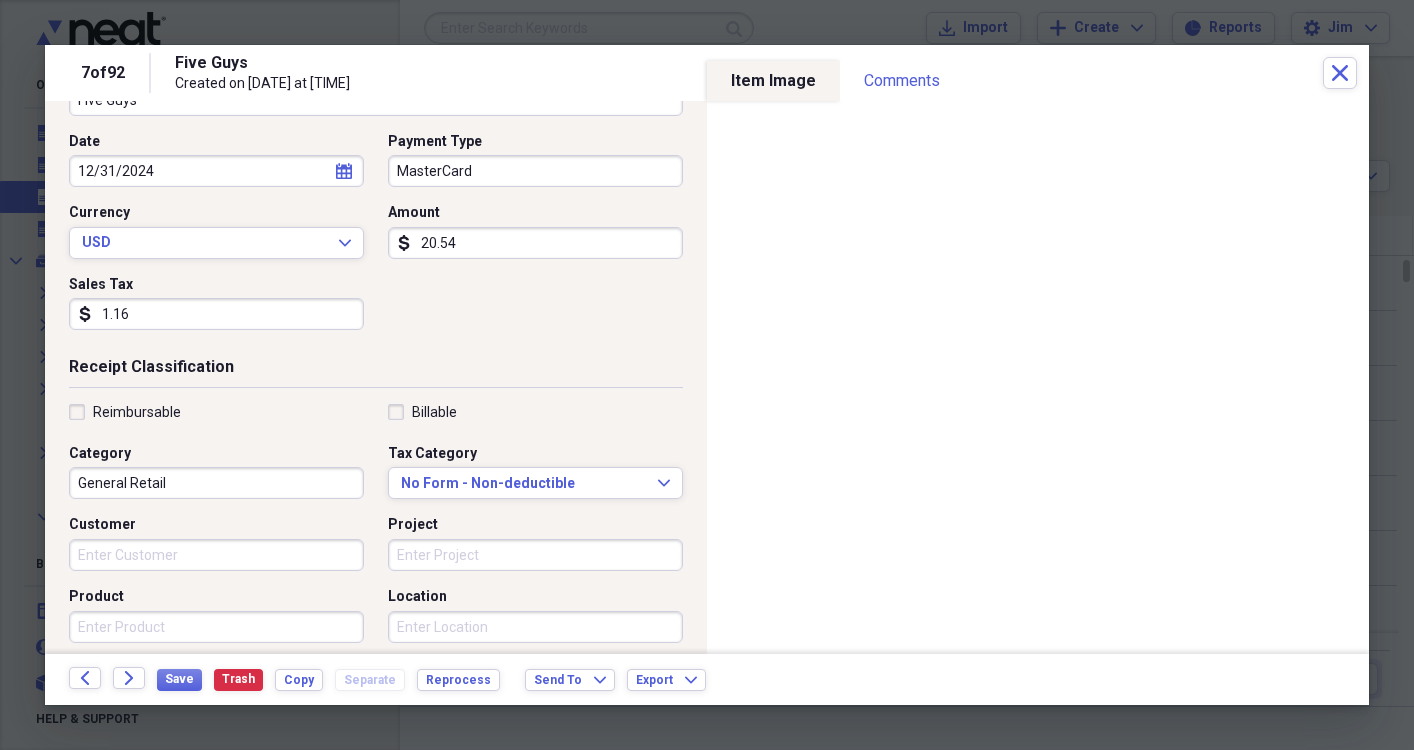 scroll, scrollTop: 187, scrollLeft: 0, axis: vertical 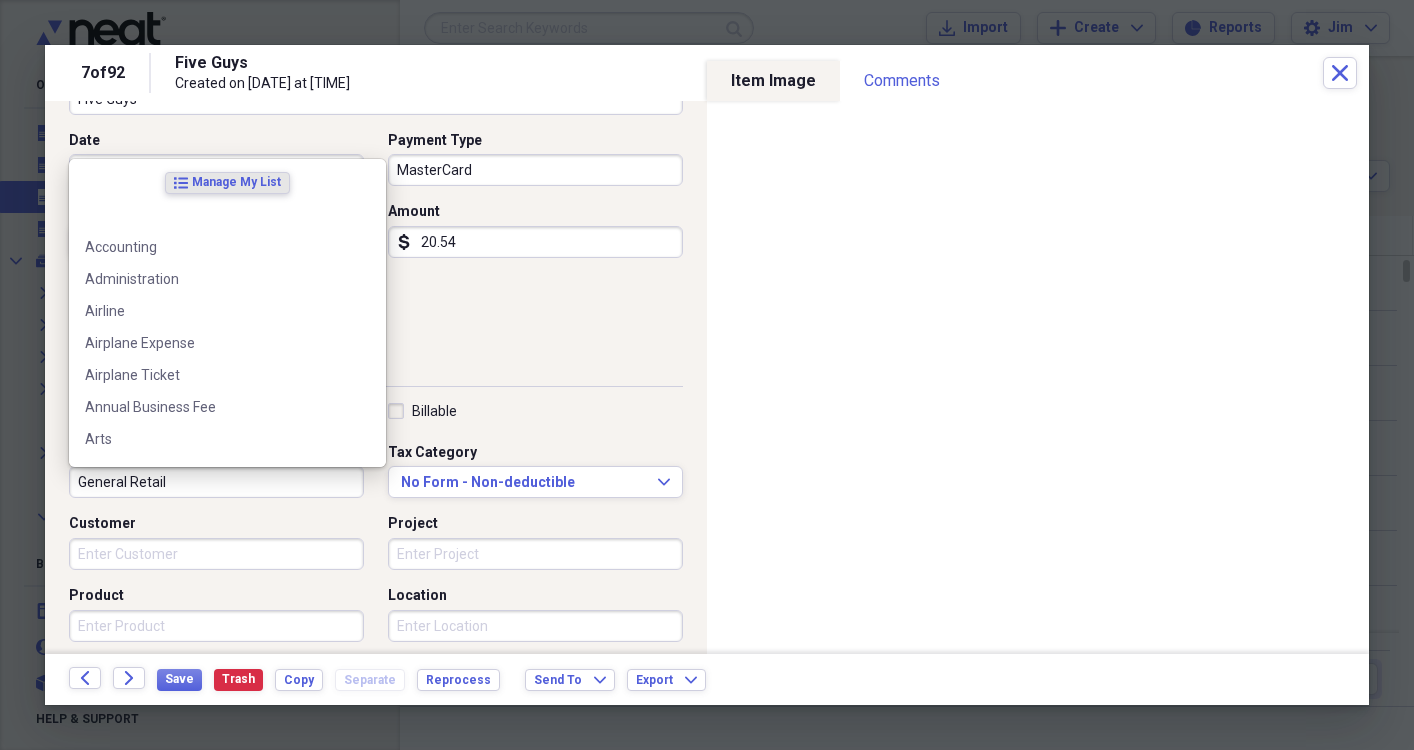 click on "General Retail" at bounding box center [216, 482] 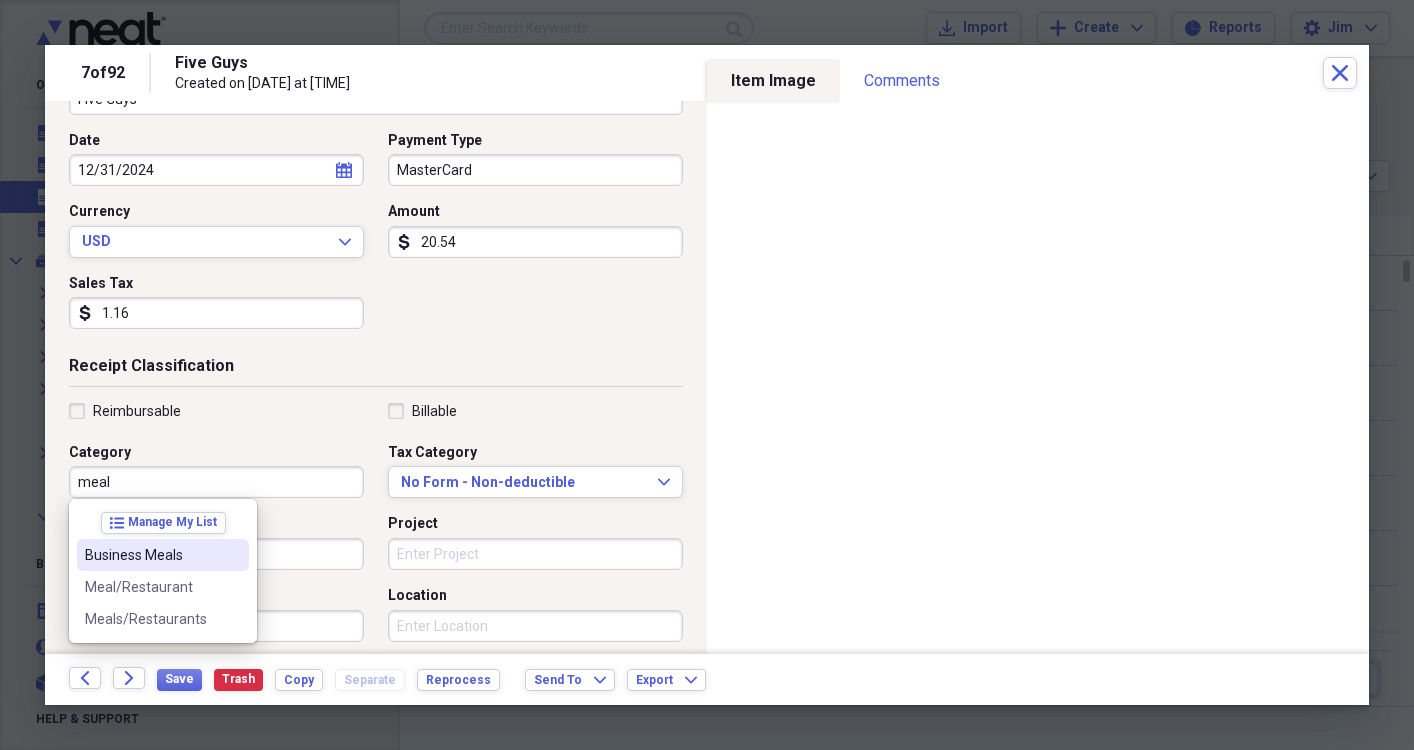 click on "Business Meals" at bounding box center (151, 555) 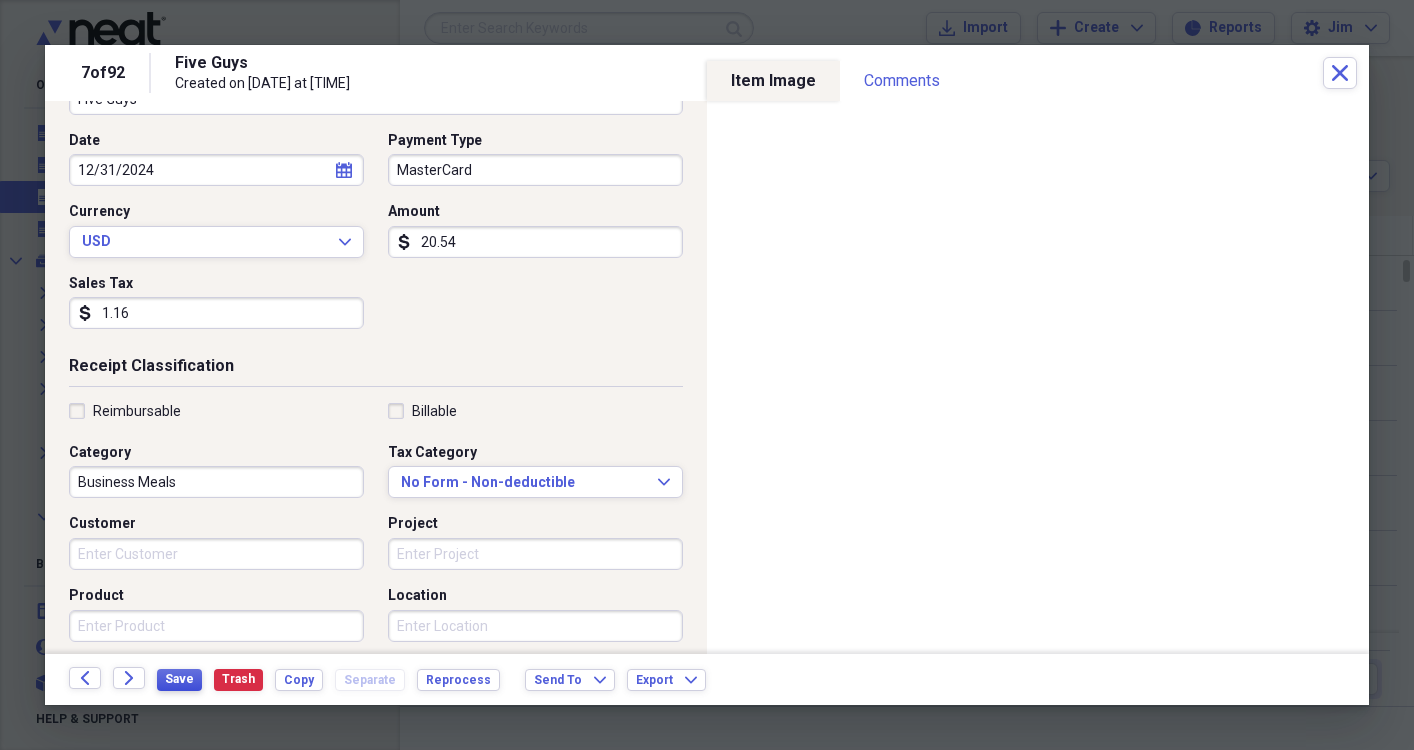 click on "Save" at bounding box center [179, 679] 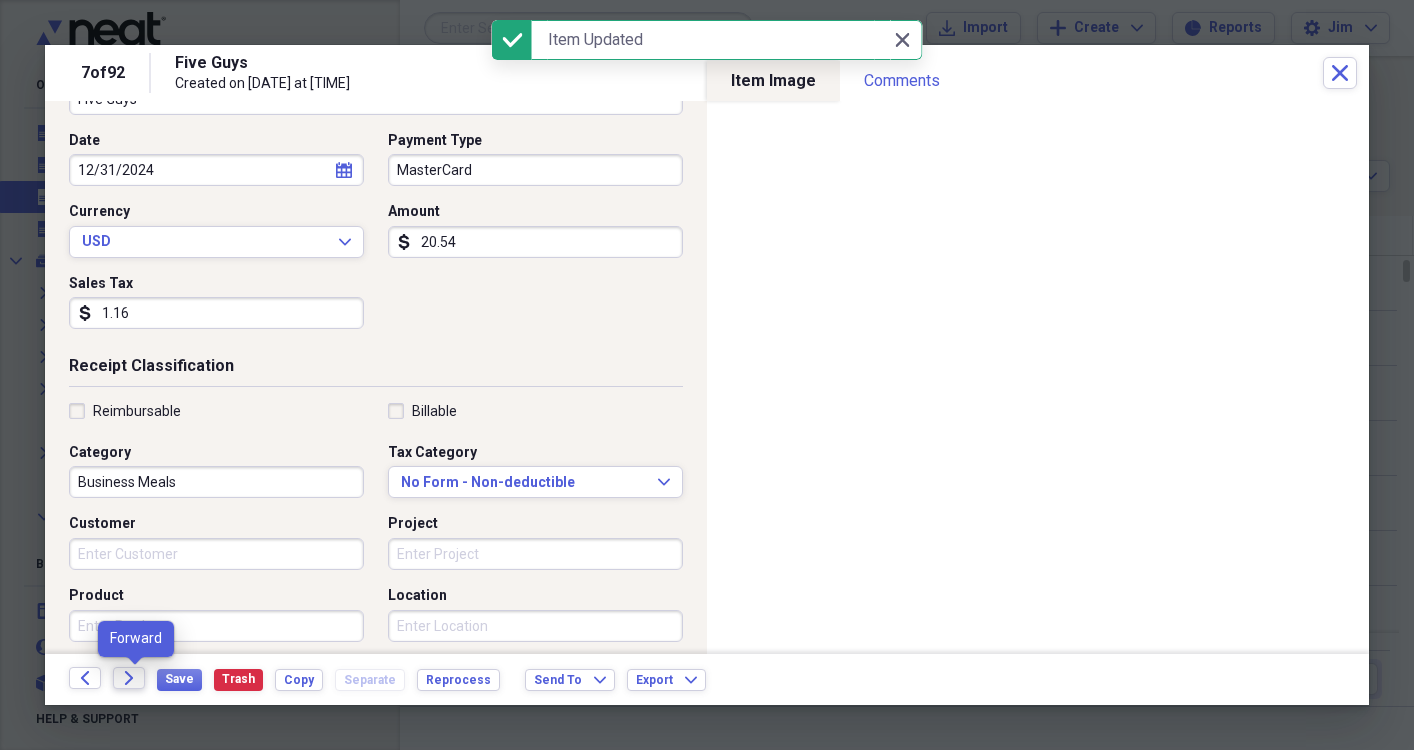 click on "Forward" at bounding box center (129, 678) 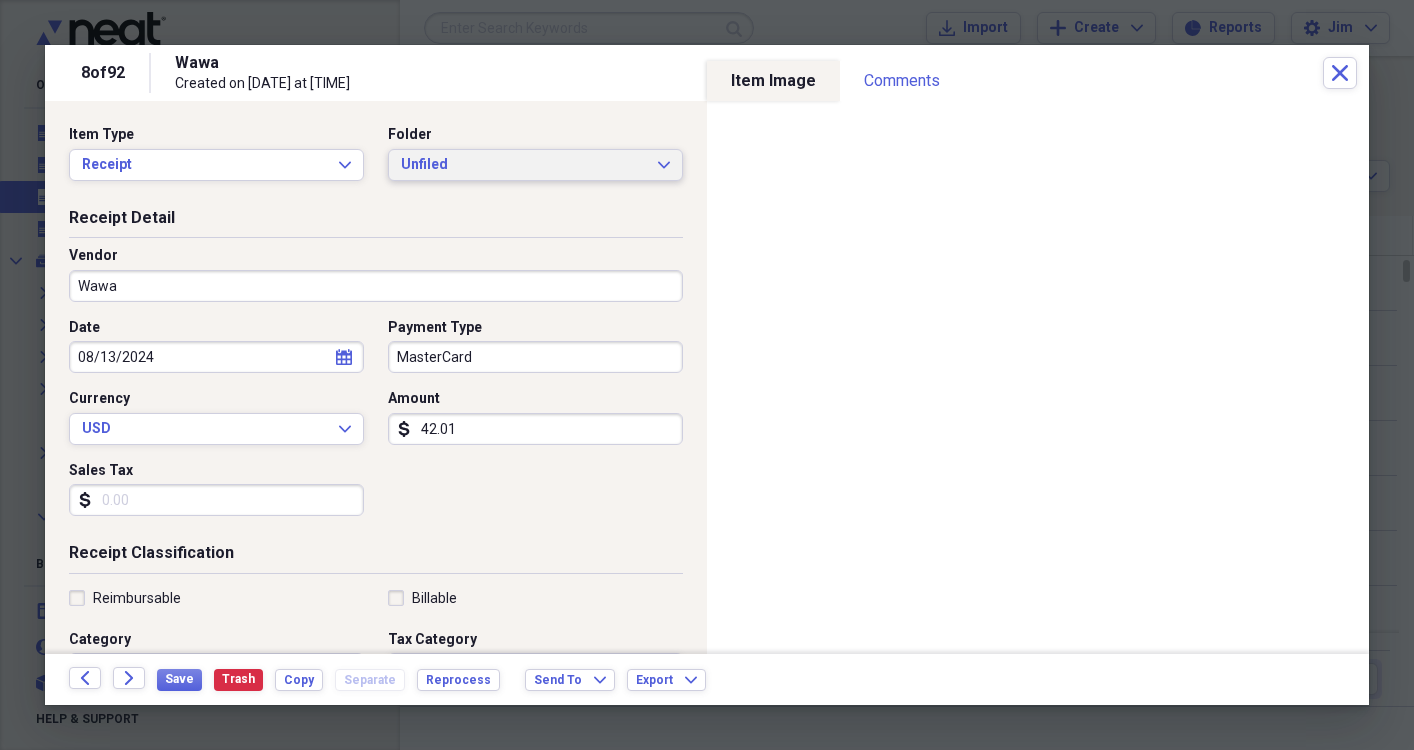 click on "Expand" 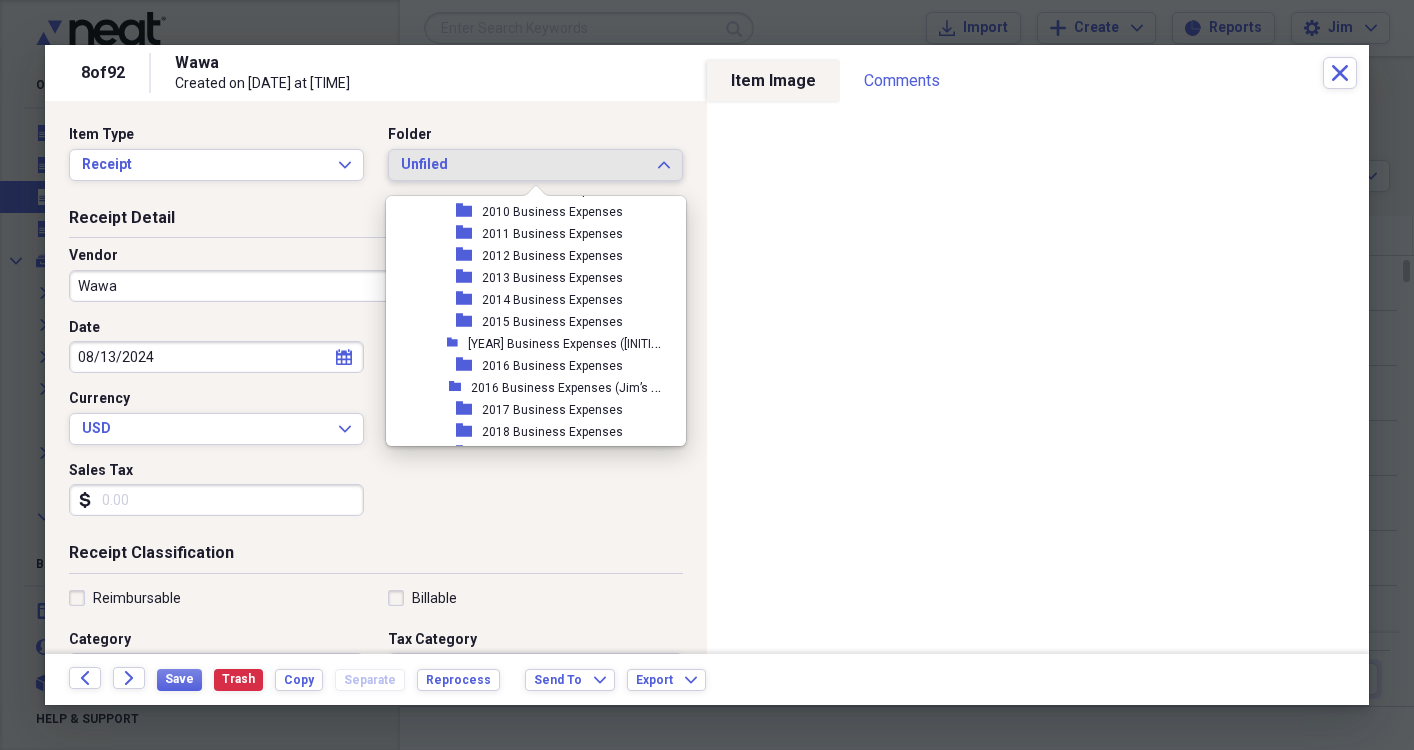 scroll, scrollTop: 491, scrollLeft: 0, axis: vertical 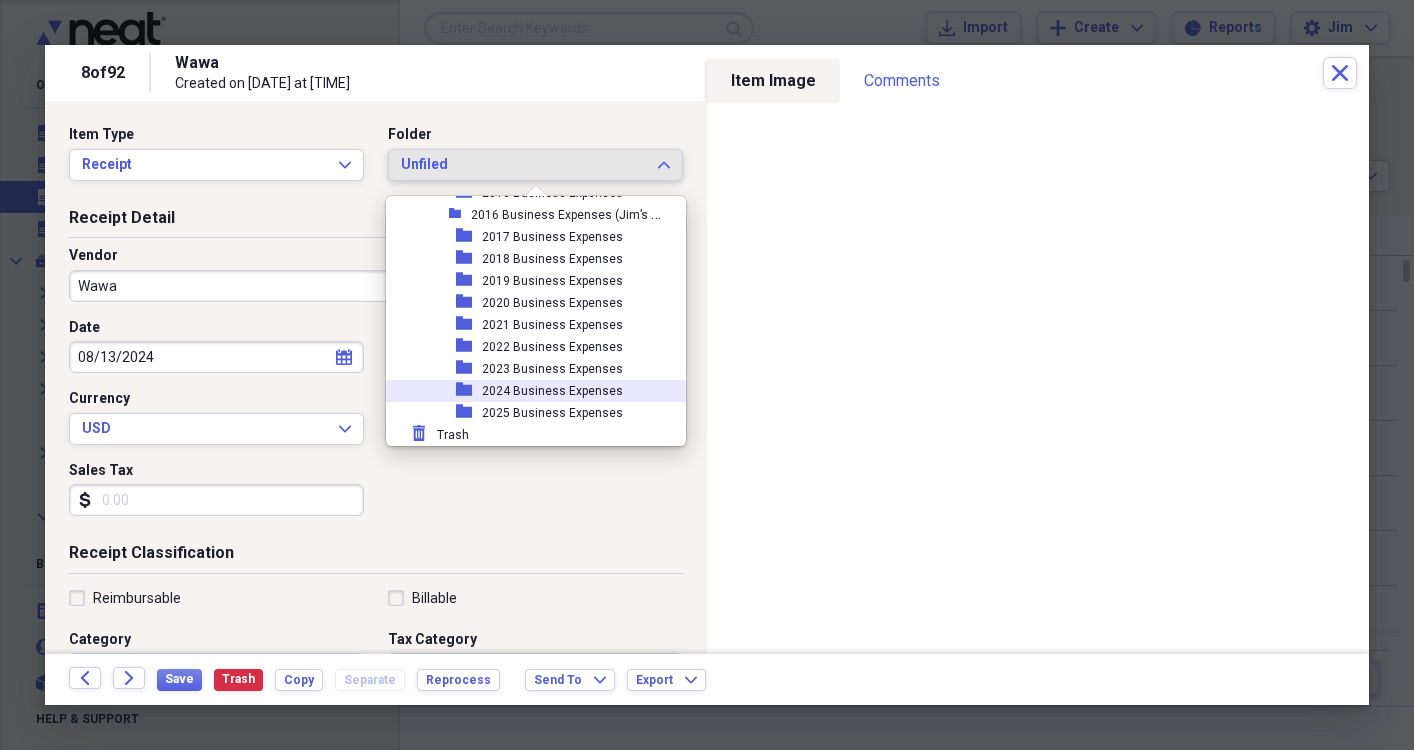 click on "2024 Business Expenses" at bounding box center (552, 391) 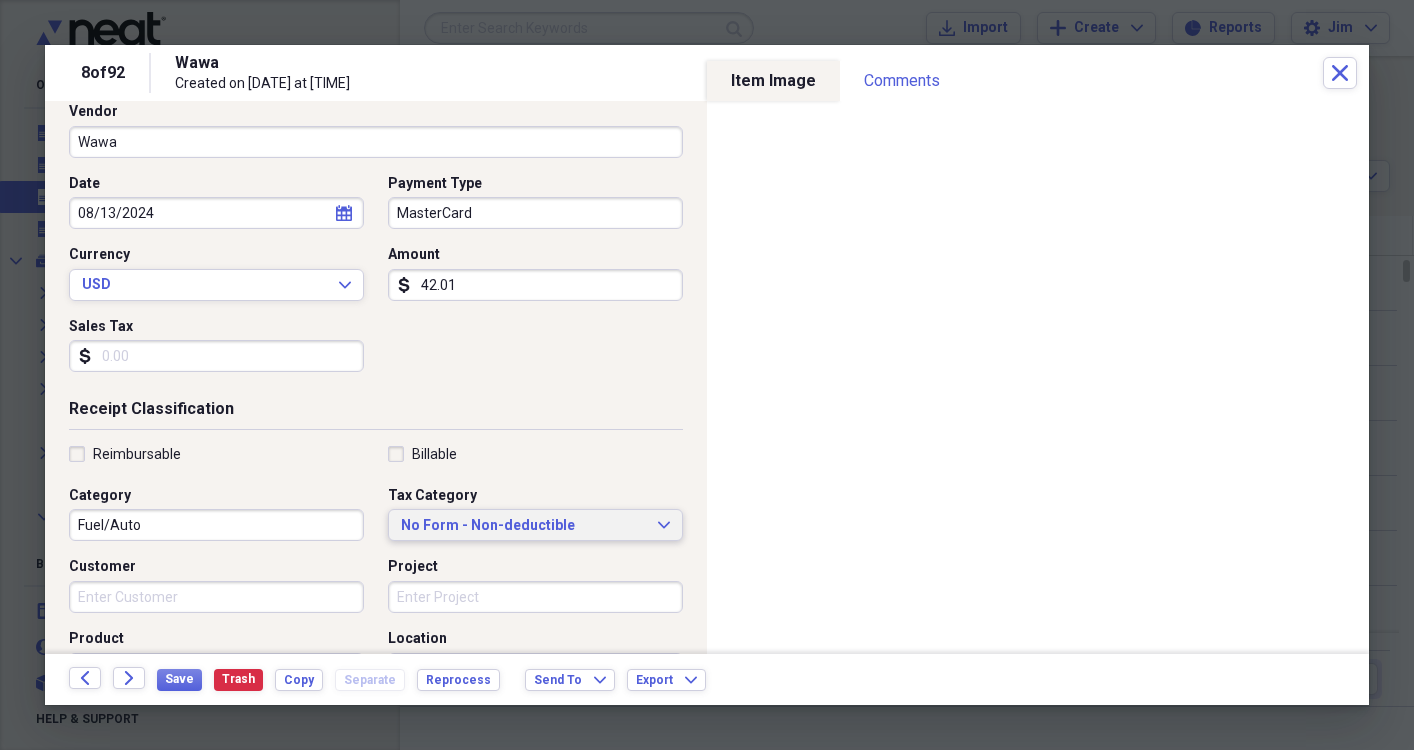 scroll, scrollTop: 149, scrollLeft: 0, axis: vertical 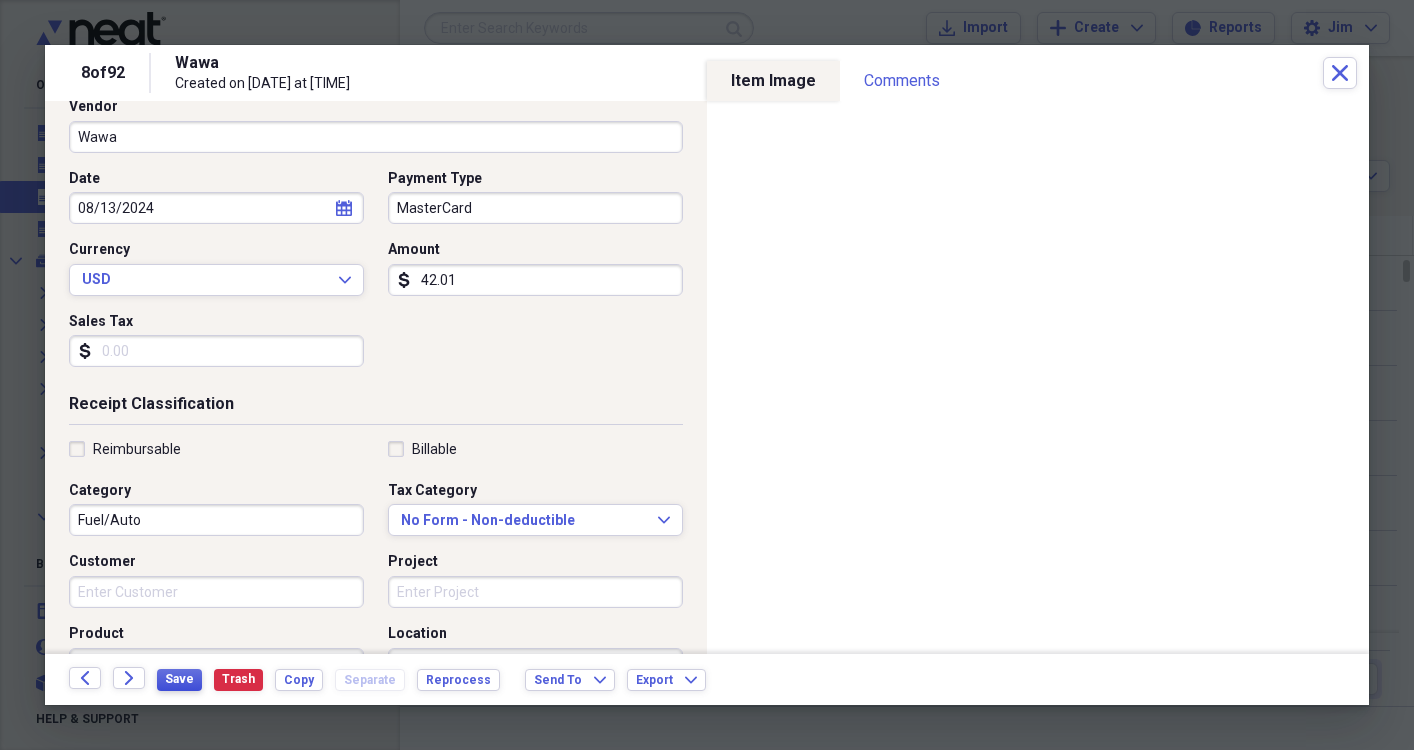 click on "Save" at bounding box center [179, 679] 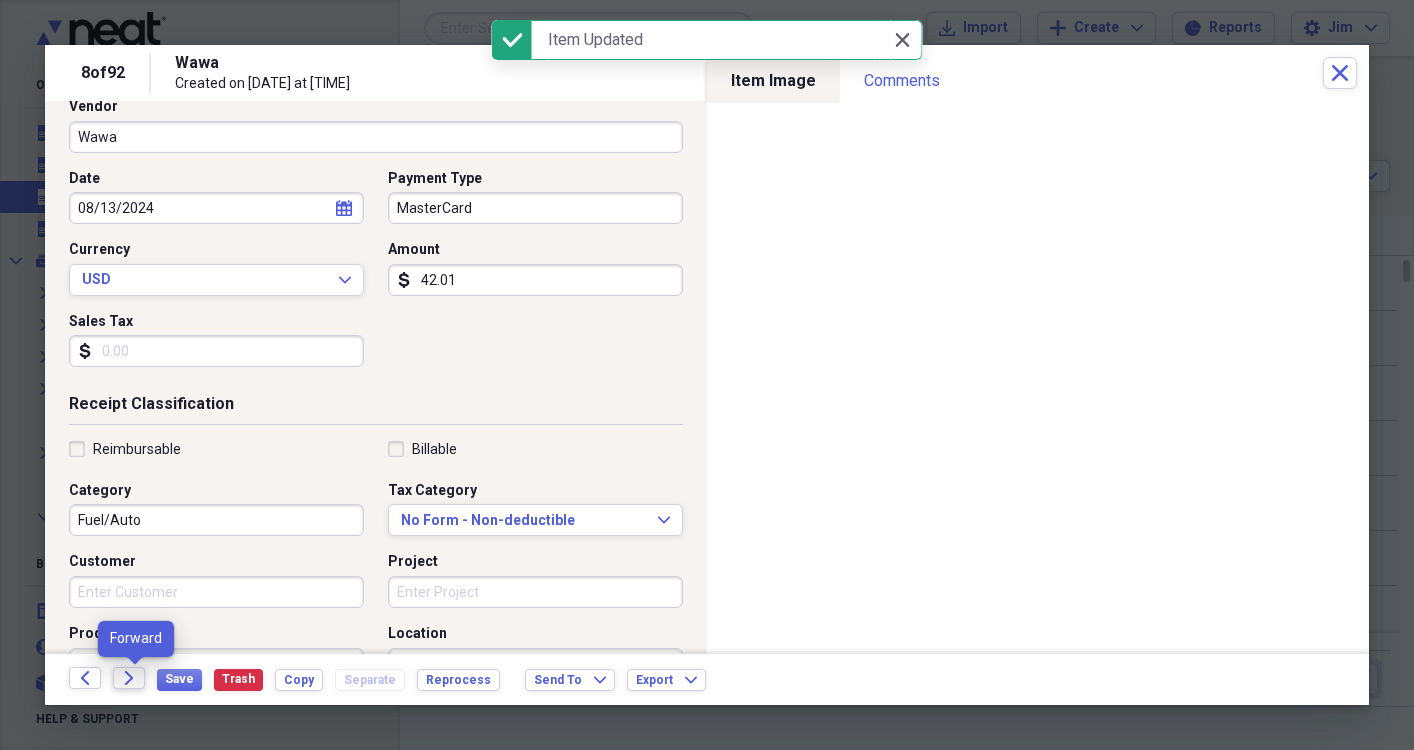 click on "Forward" 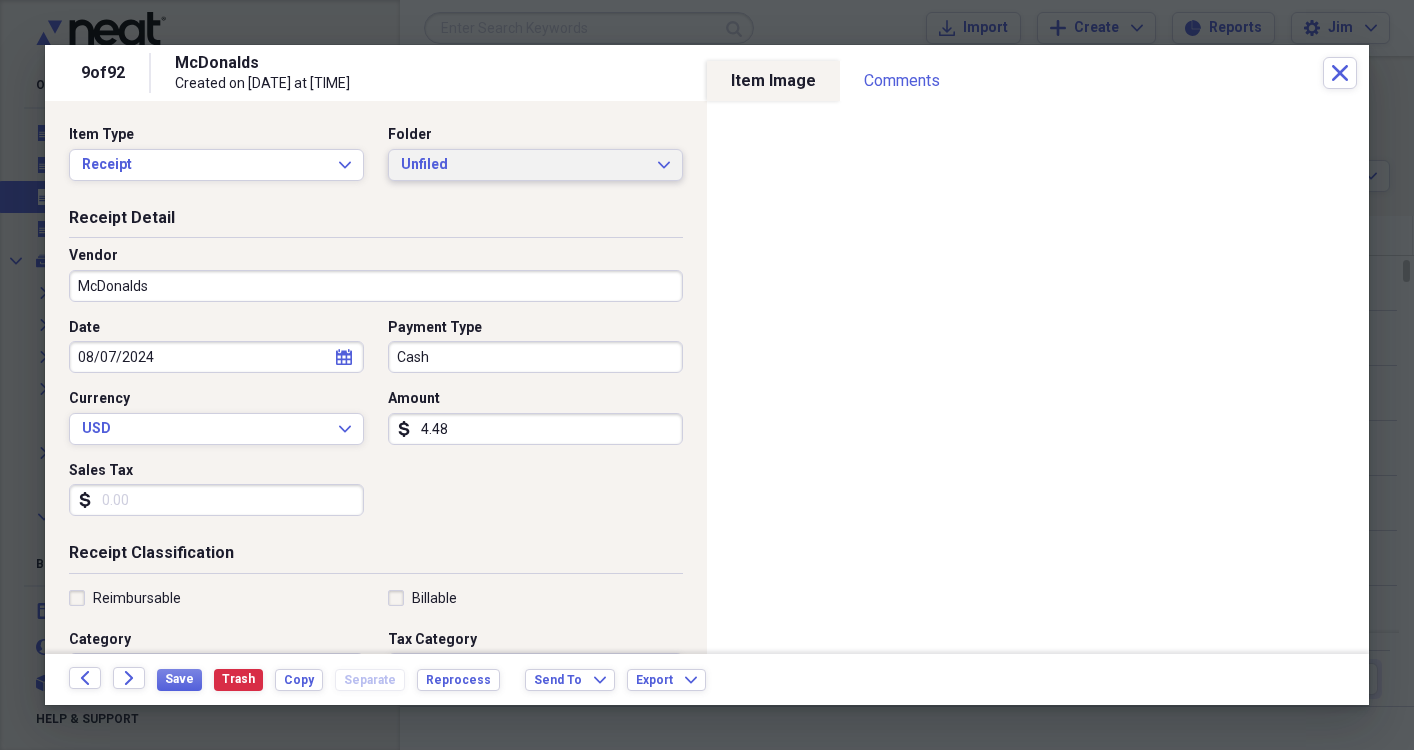 click on "Unfiled Expand" at bounding box center [535, 165] 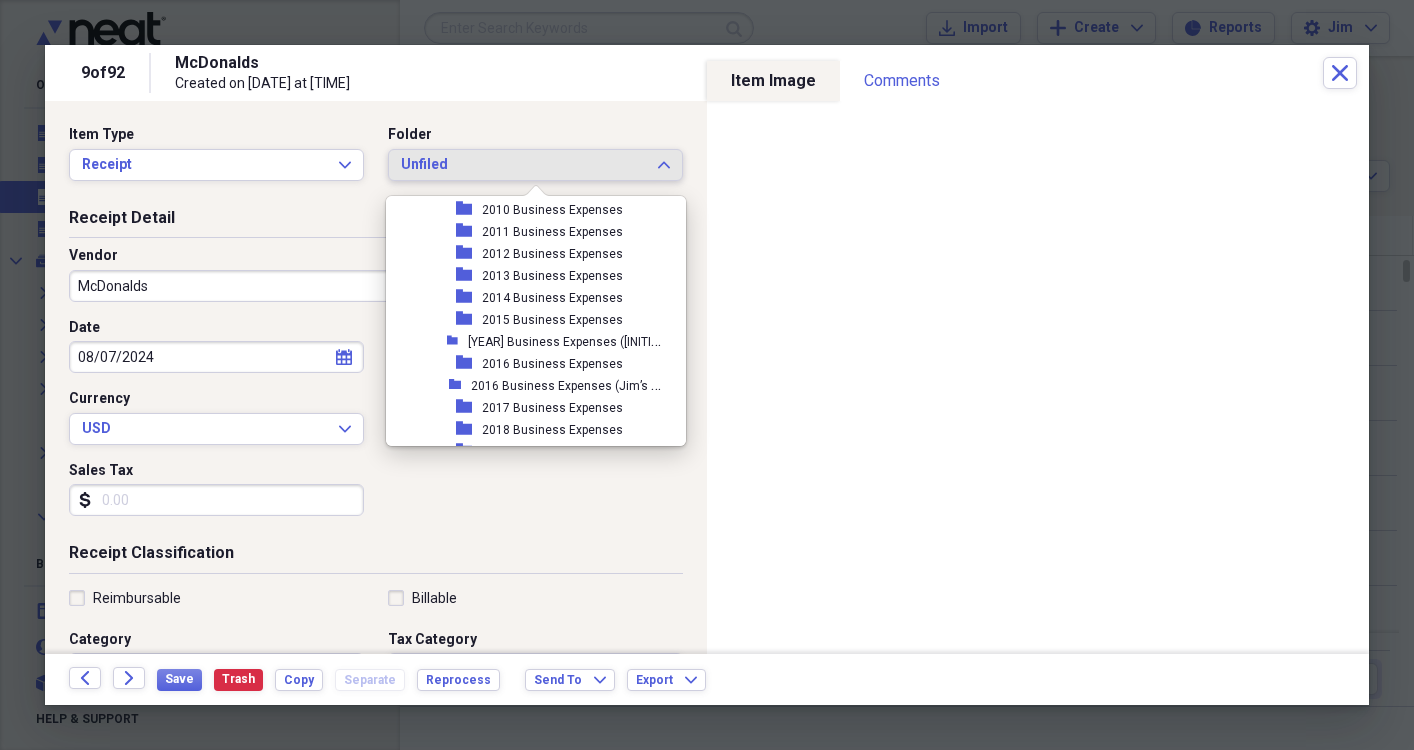 scroll, scrollTop: 491, scrollLeft: 0, axis: vertical 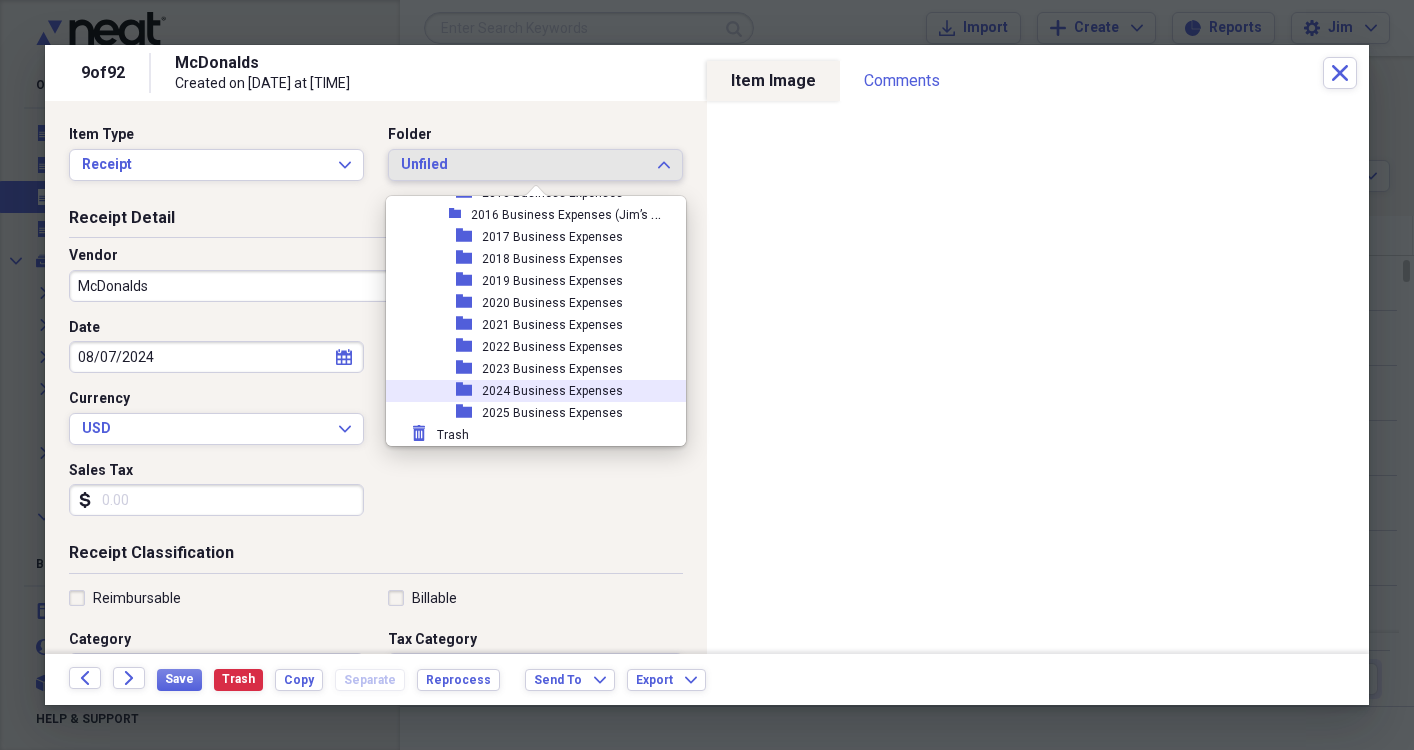 click on "2024 Business Expenses" at bounding box center (552, 391) 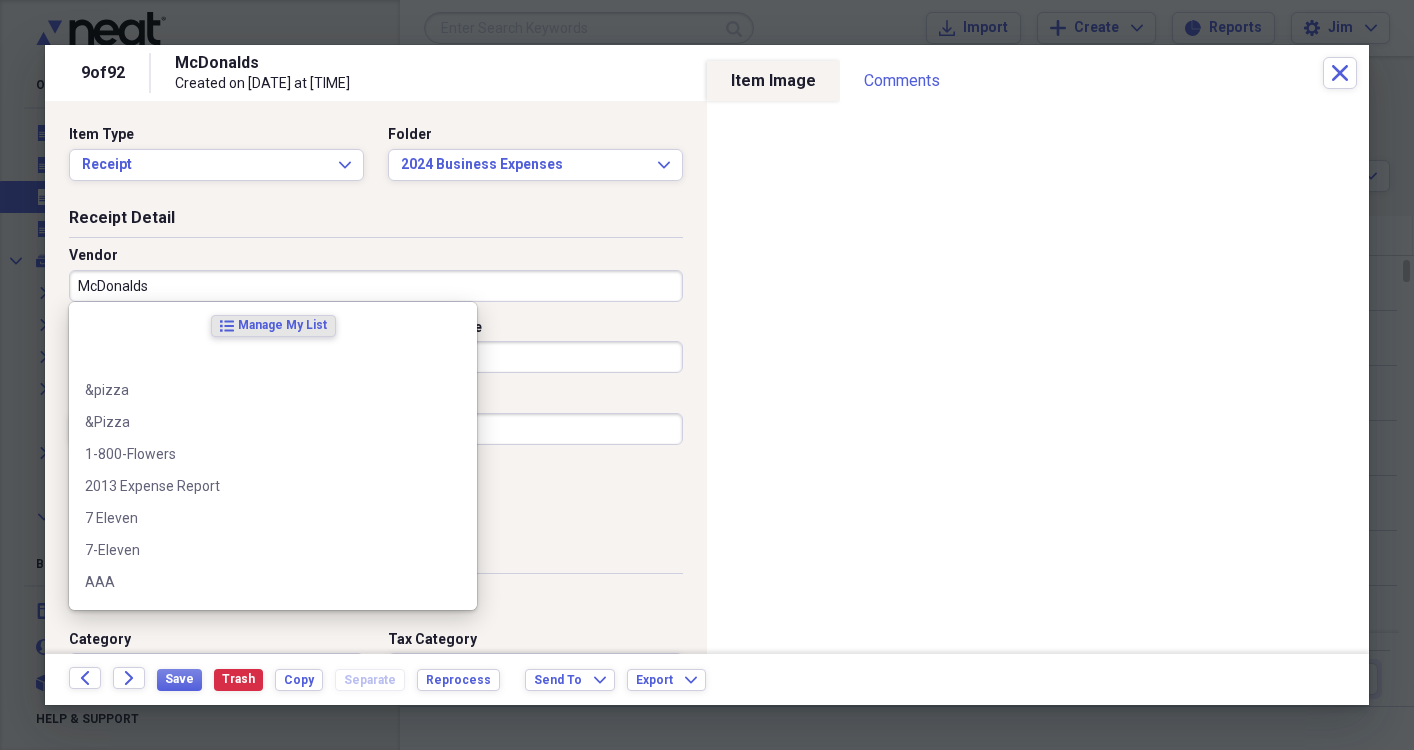 click on "McDonalds" at bounding box center (376, 286) 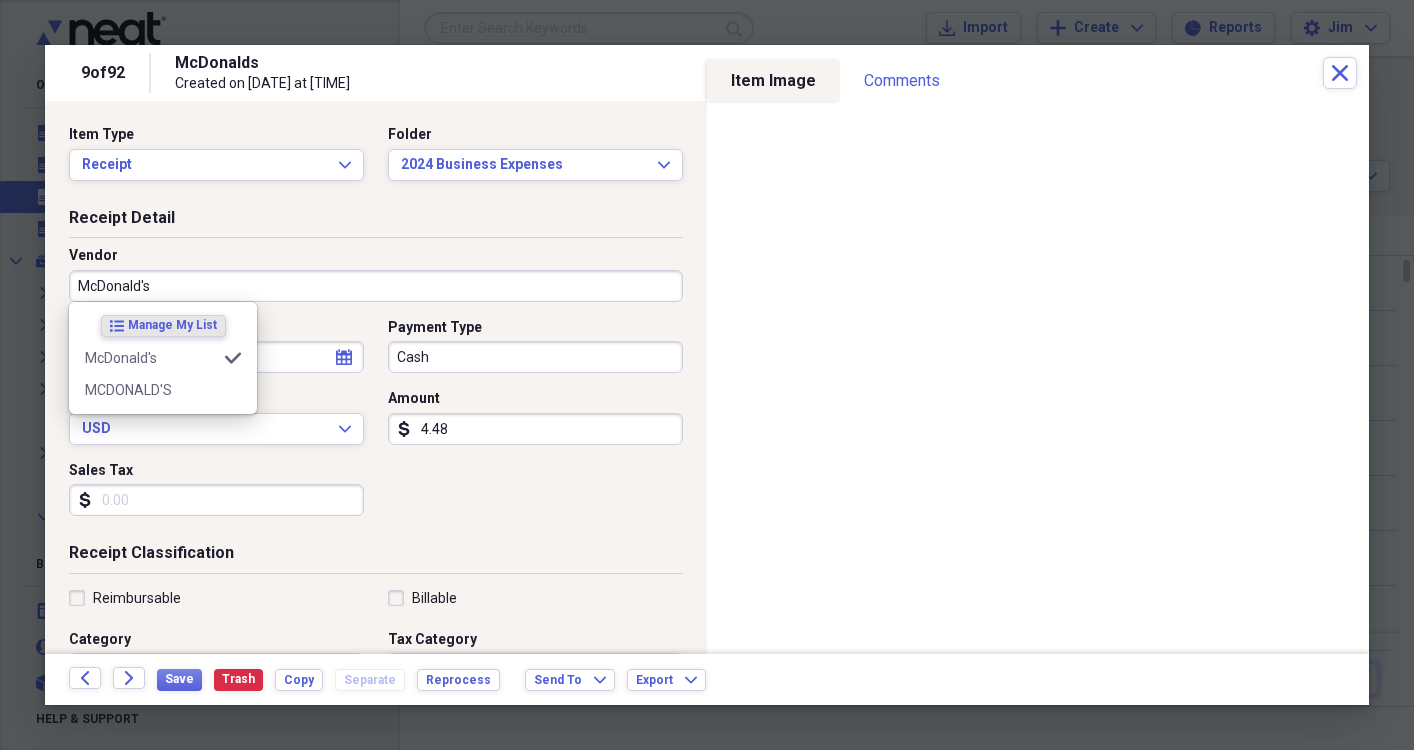 type on "Meal/Restaurant" 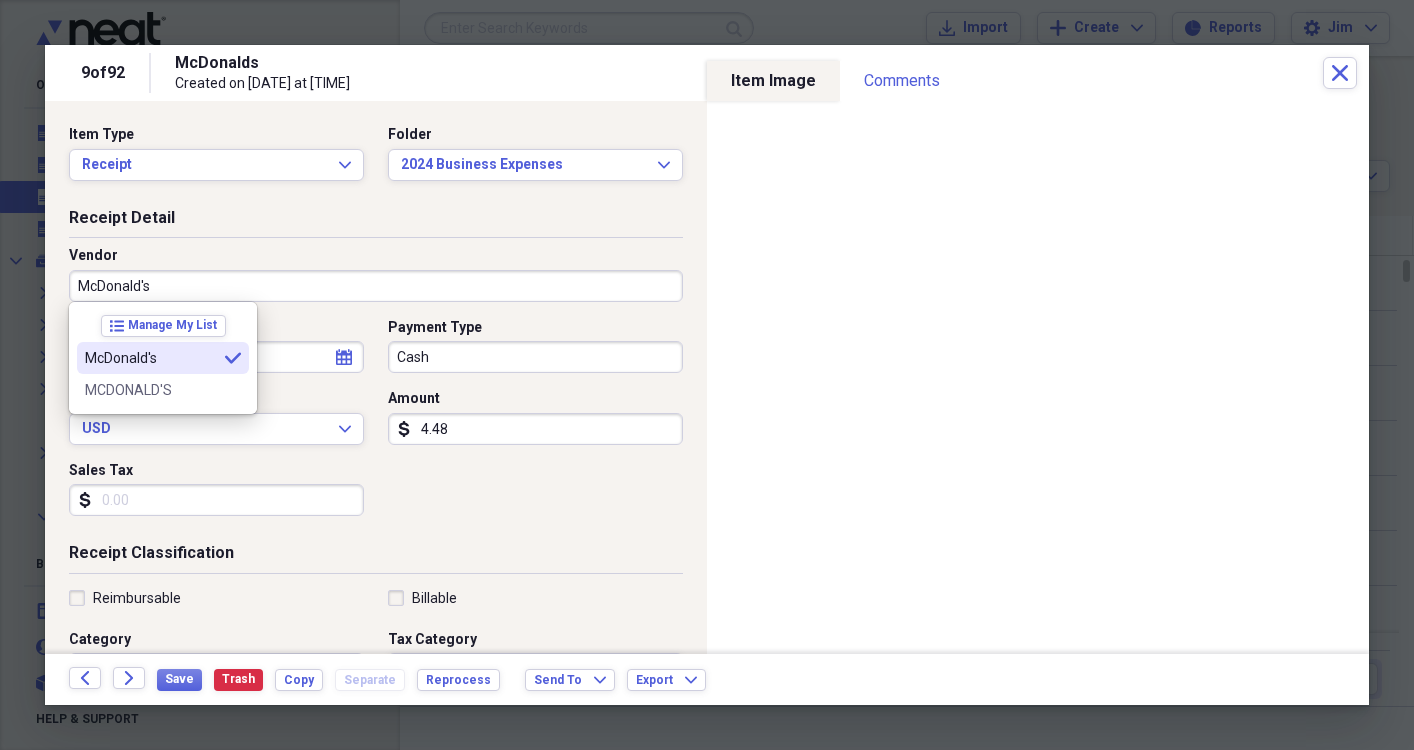 type on "McDonald's" 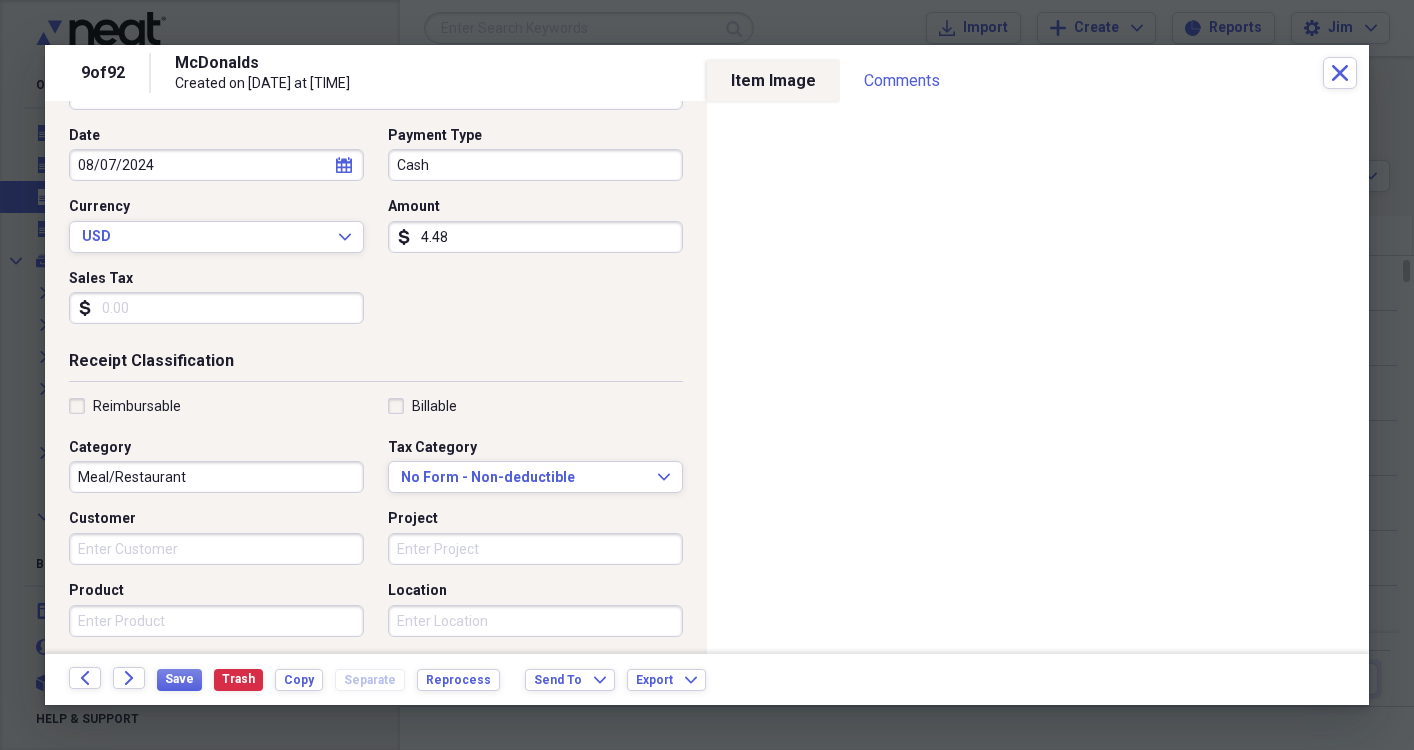 scroll, scrollTop: 193, scrollLeft: 0, axis: vertical 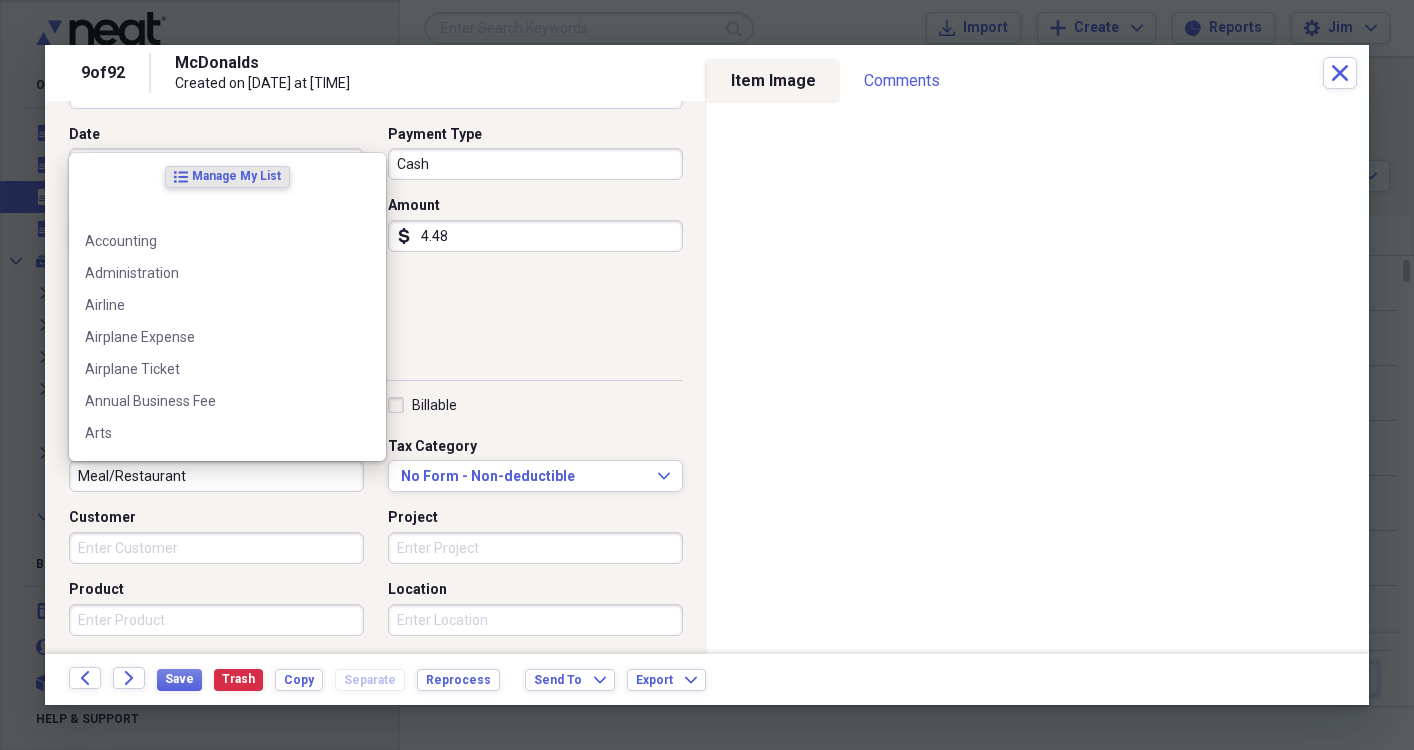 click on "Meal/Restaurant" at bounding box center [216, 476] 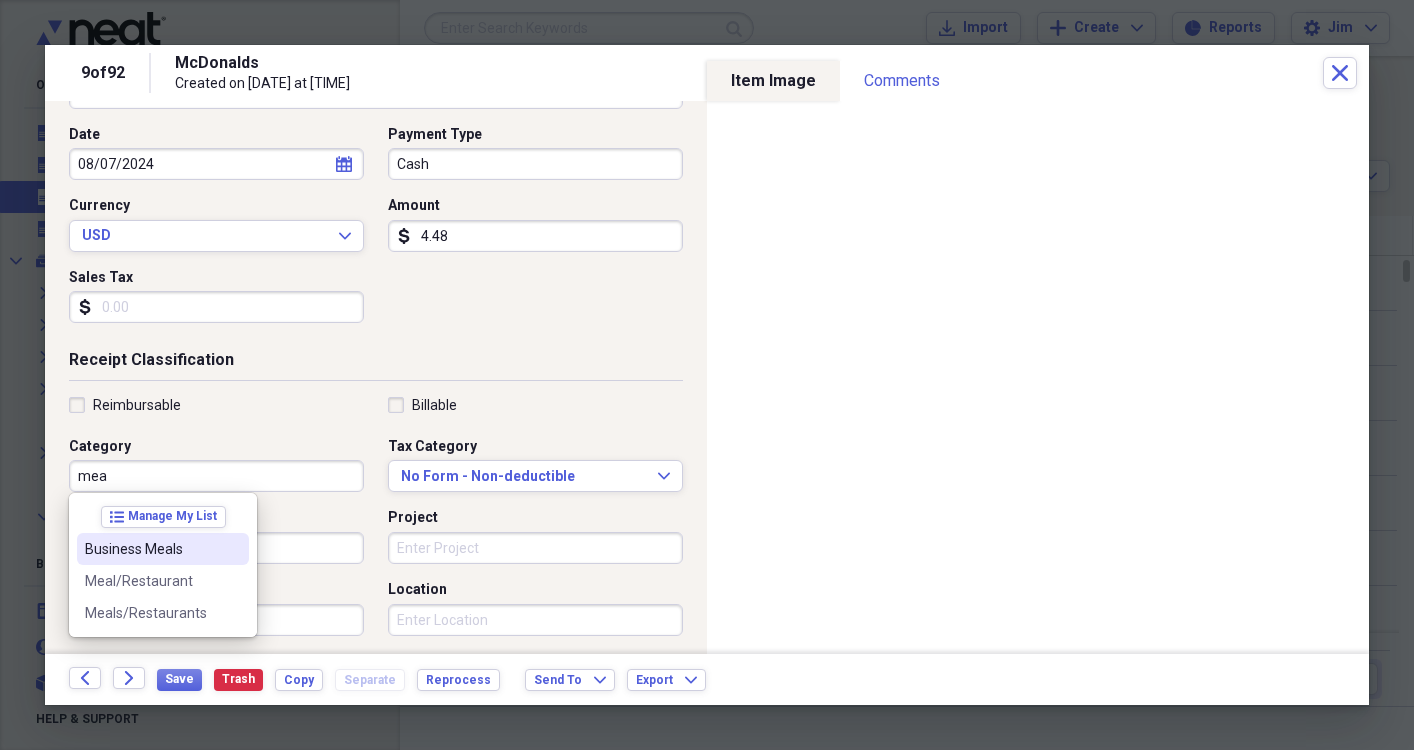 click on "Business Meals" at bounding box center [151, 549] 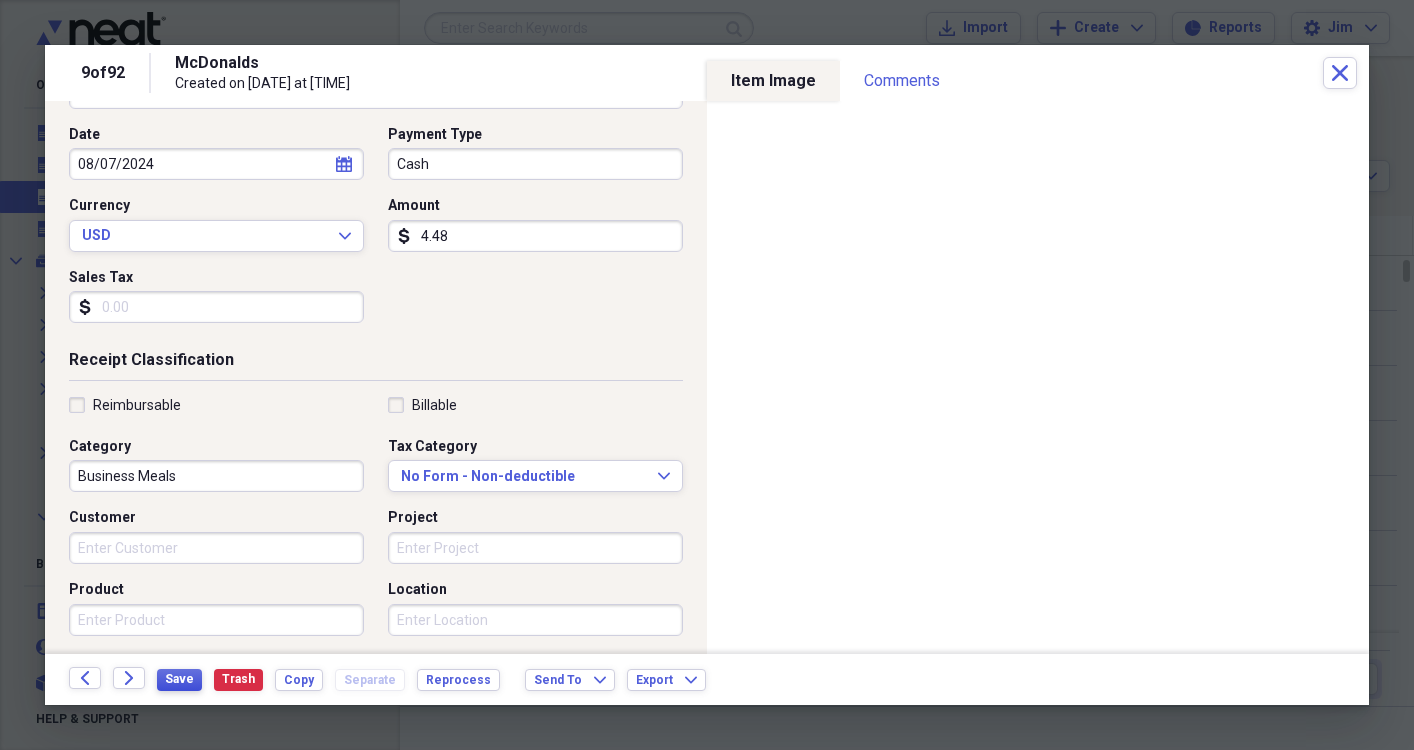click on "Save" at bounding box center [179, 679] 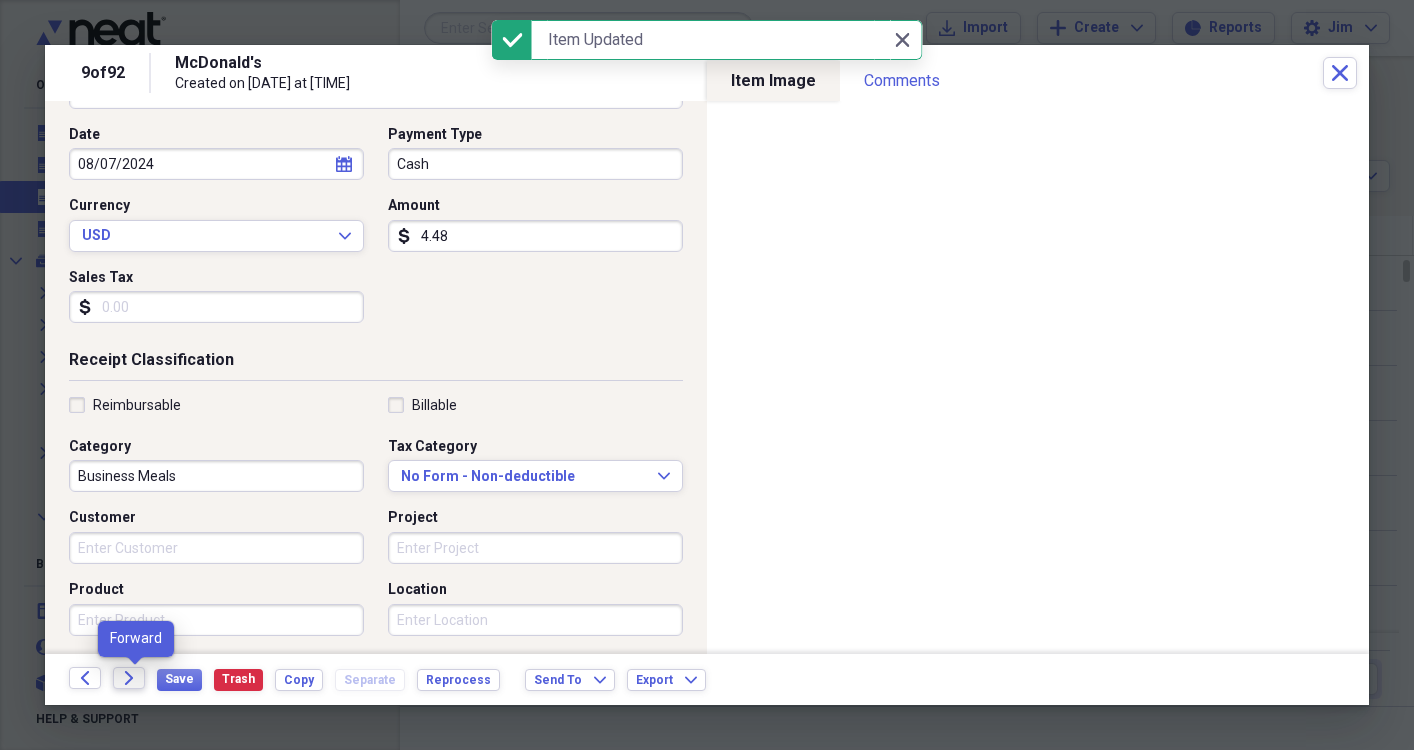 click on "Forward" 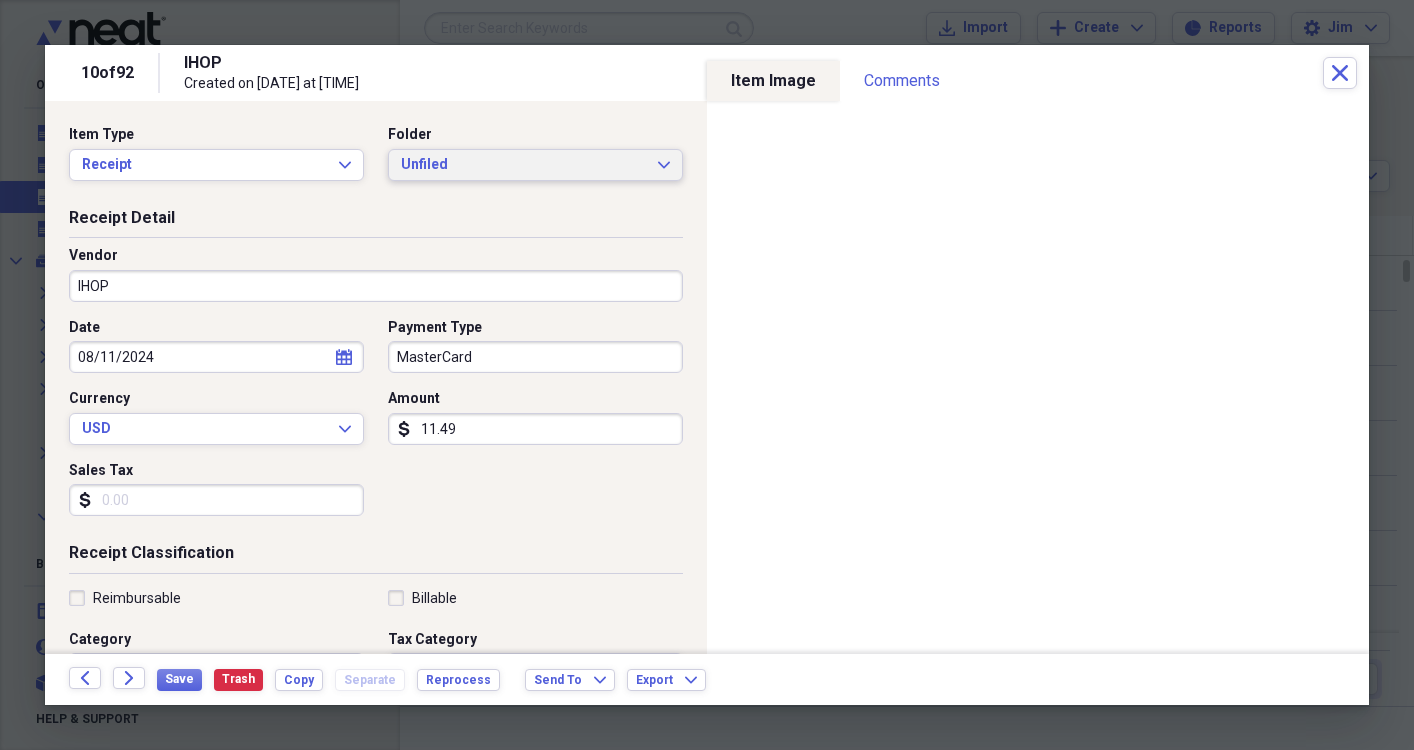 click on "Expand" 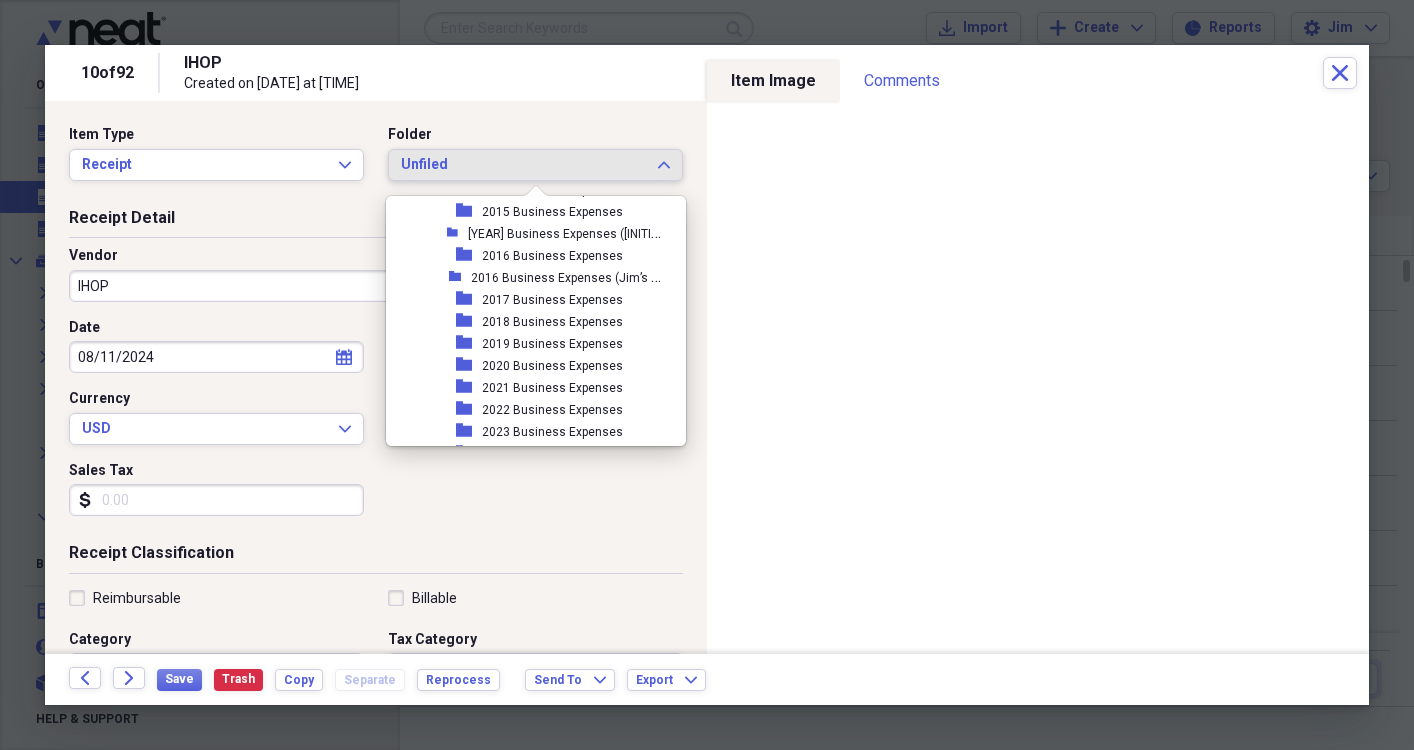scroll, scrollTop: 491, scrollLeft: 0, axis: vertical 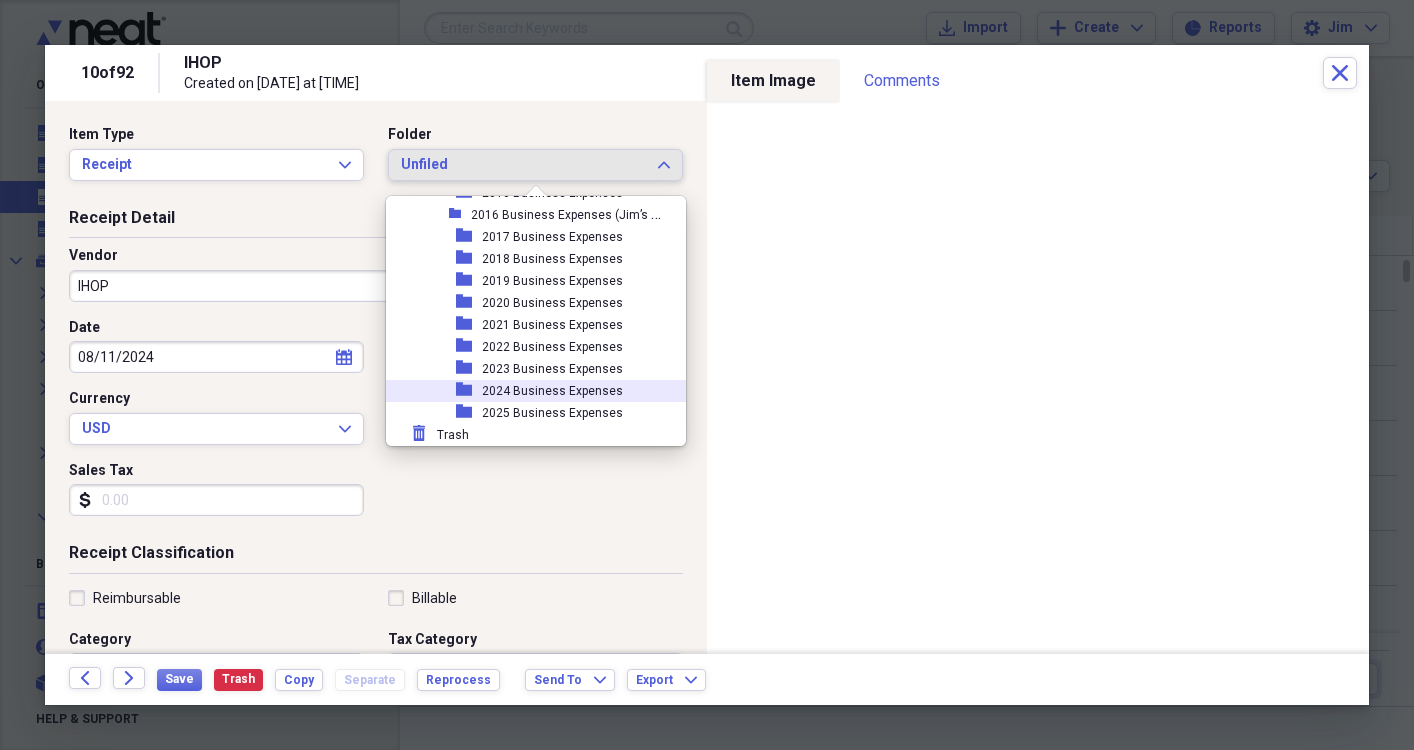 click on "2024 Business Expenses" at bounding box center [552, 391] 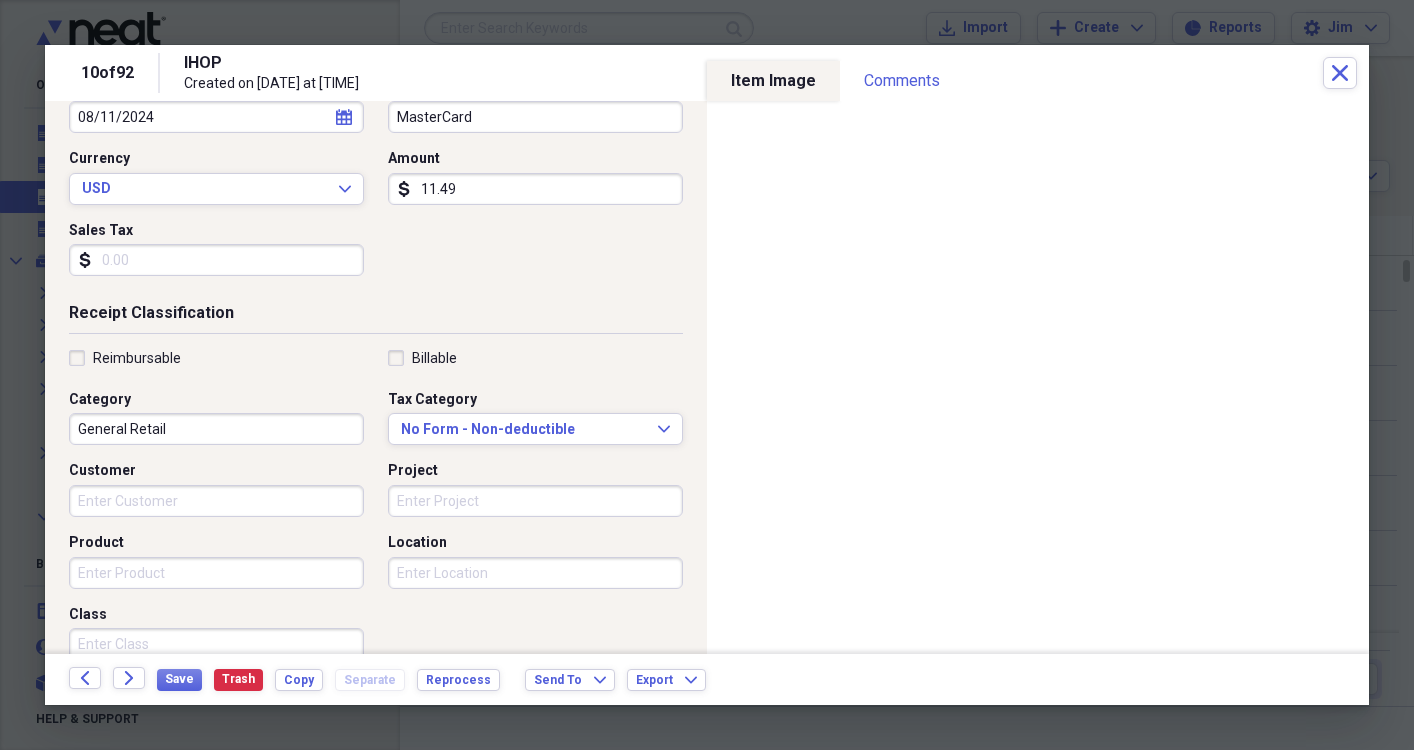 scroll, scrollTop: 244, scrollLeft: 0, axis: vertical 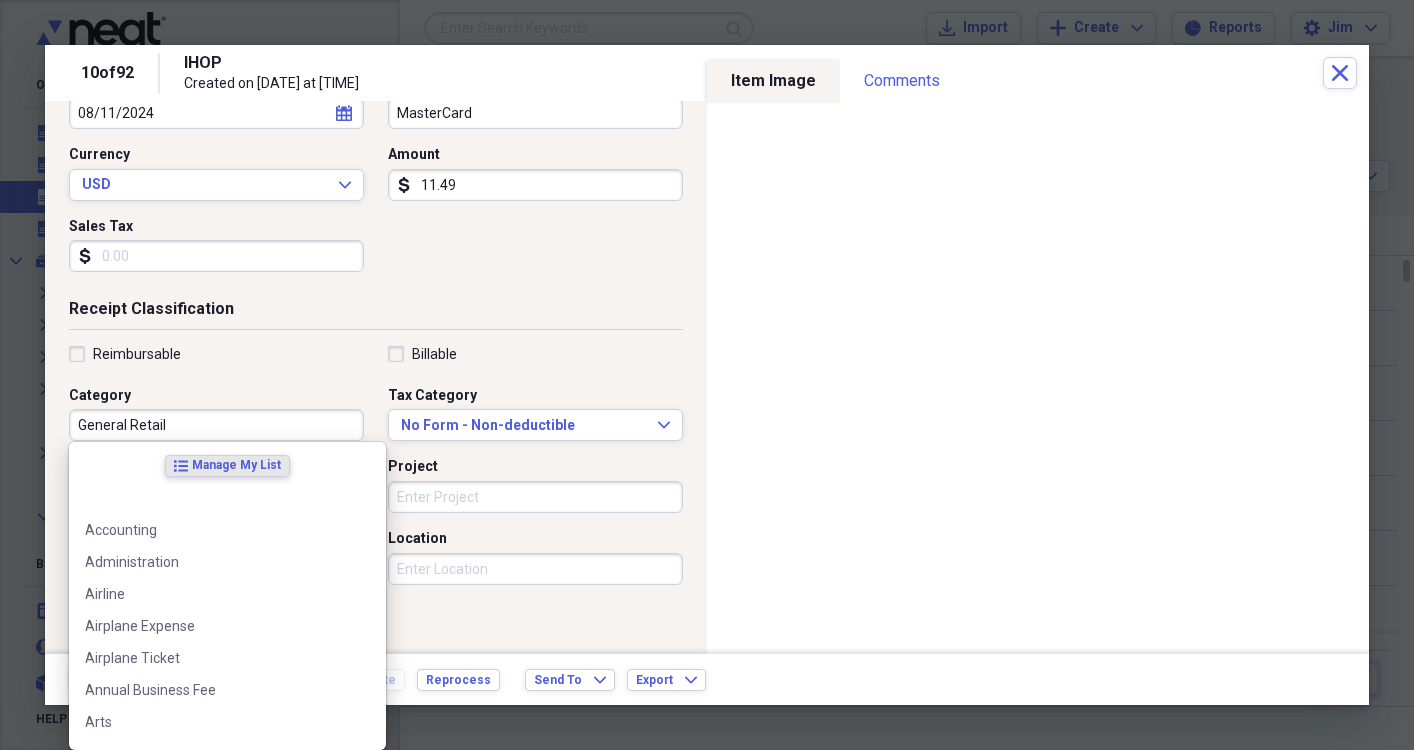 click on "General Retail" at bounding box center (216, 425) 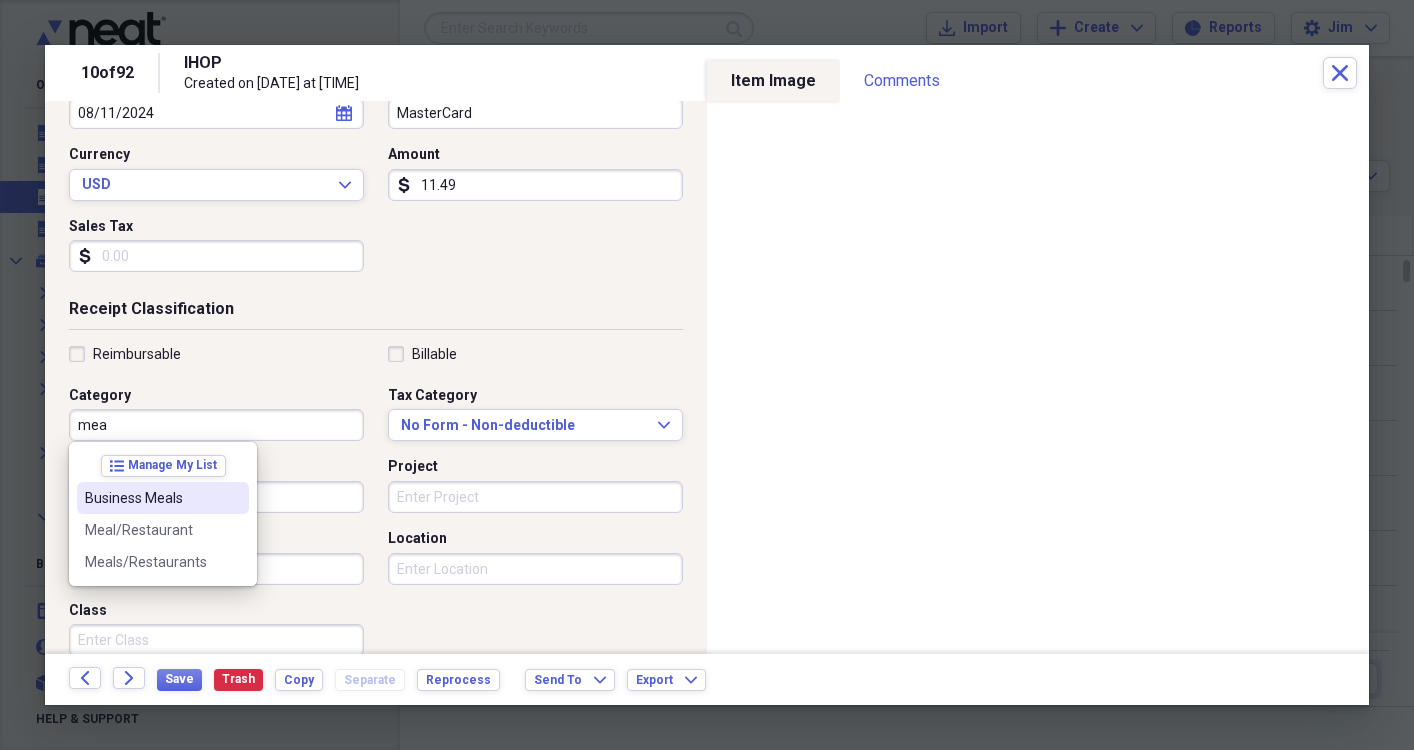 click on "Business Meals" at bounding box center [151, 498] 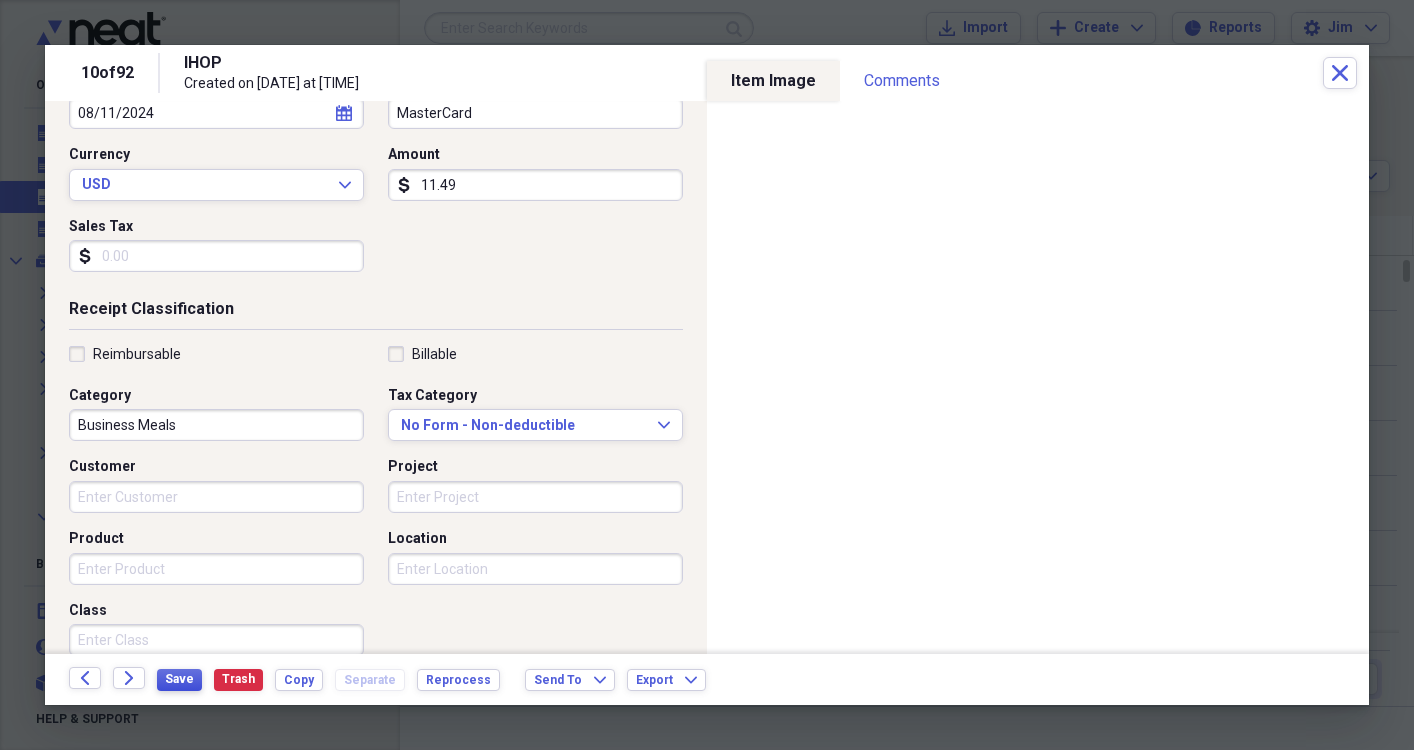 click on "Save" at bounding box center (179, 679) 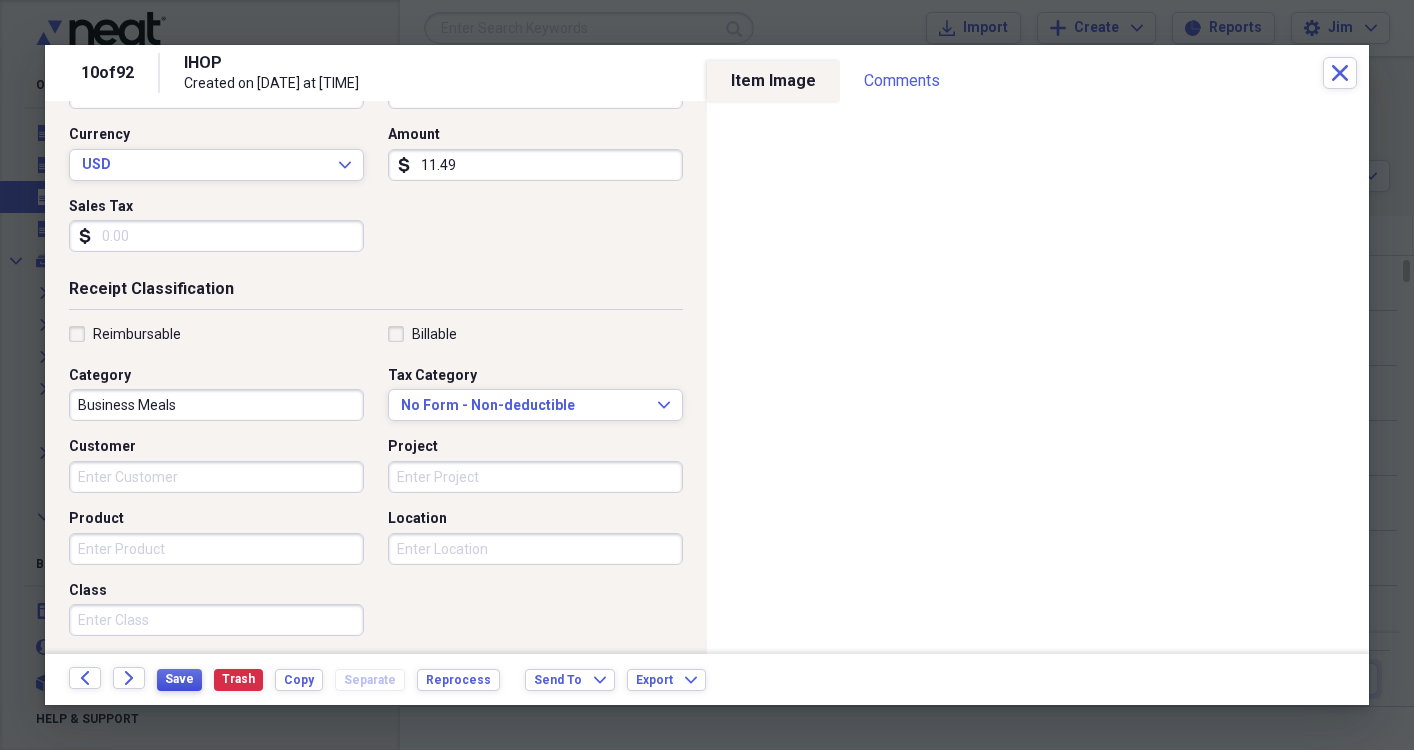 scroll, scrollTop: 266, scrollLeft: 0, axis: vertical 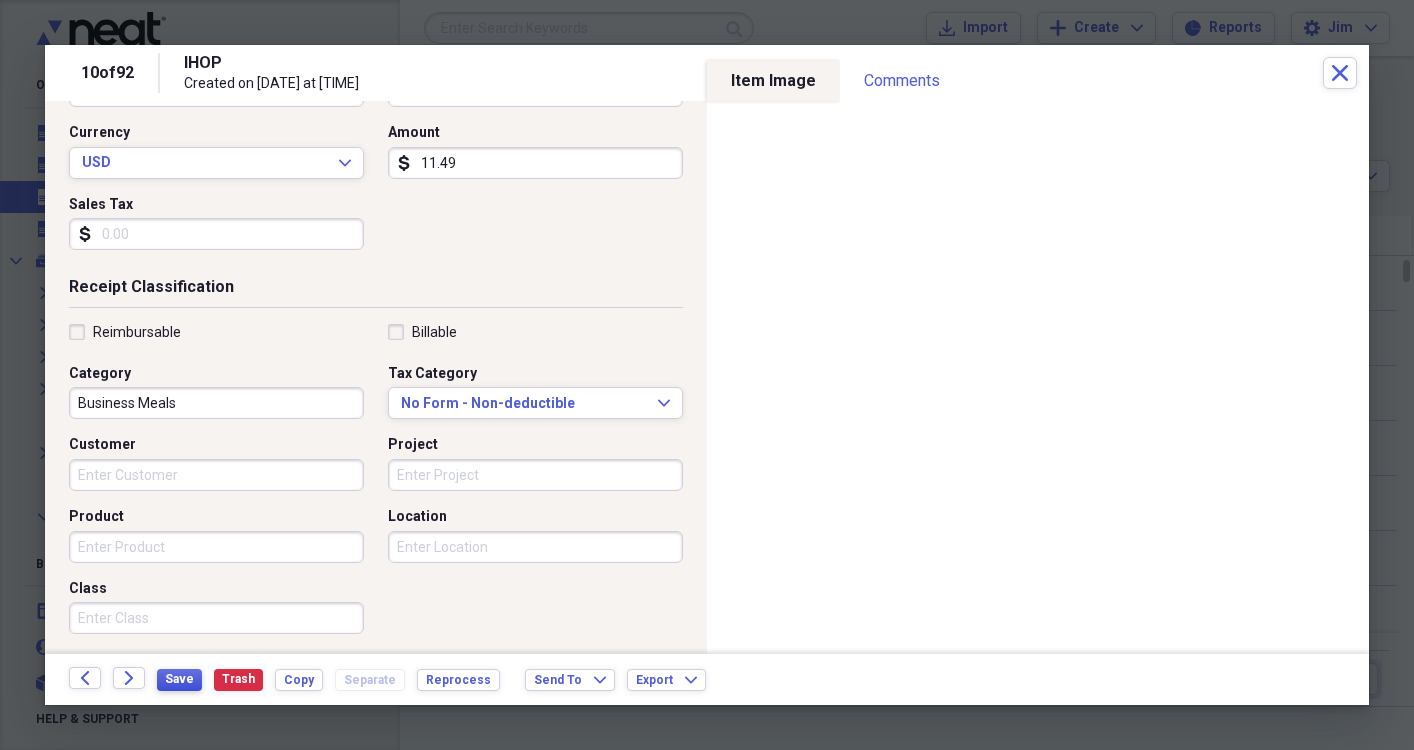 click on "Save" at bounding box center (179, 679) 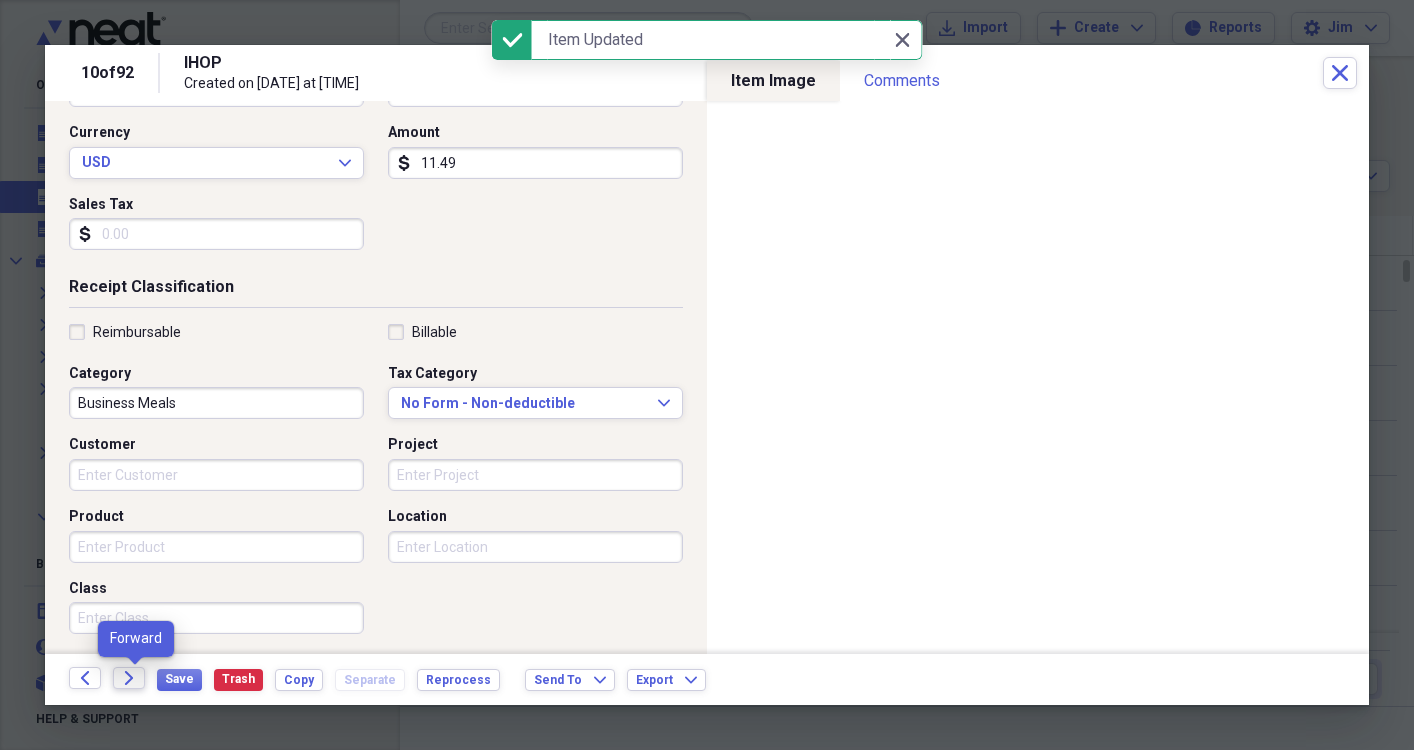 click 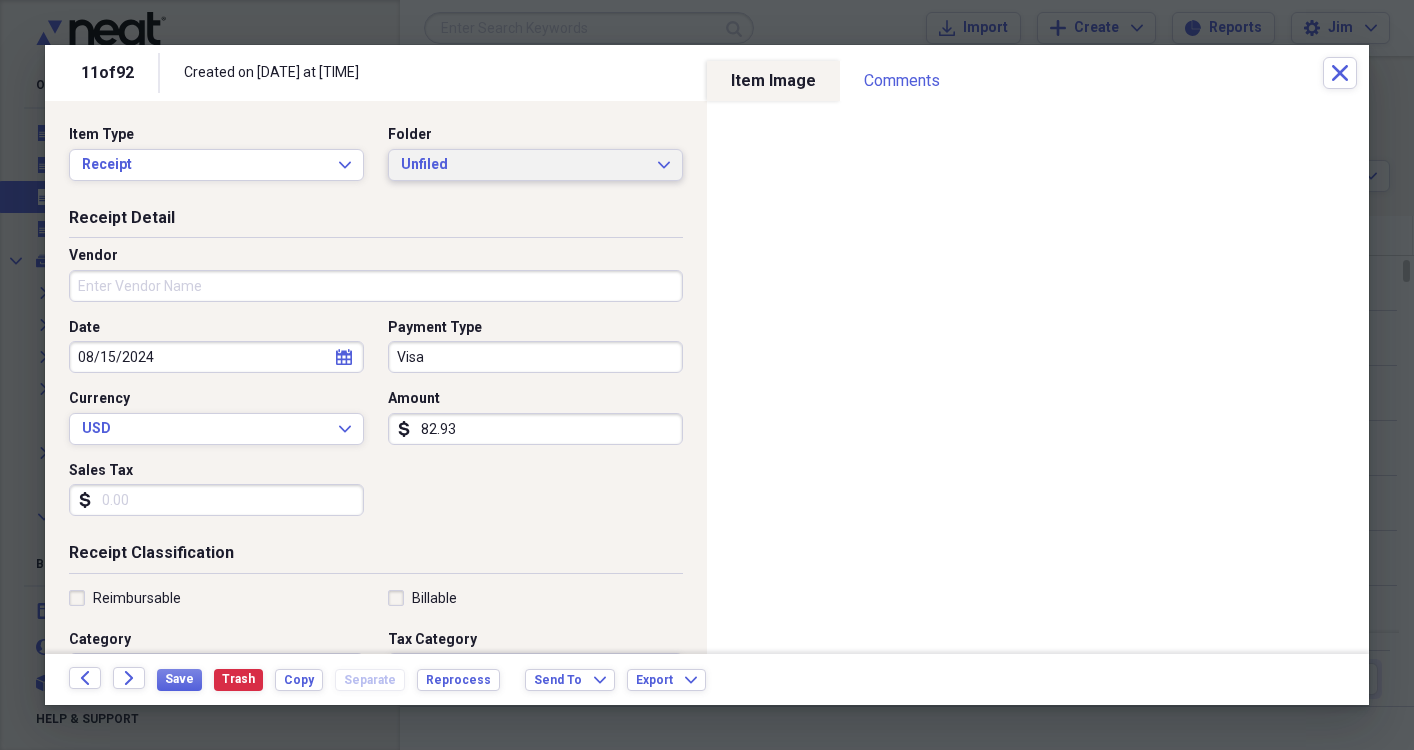 click on "Unfiled Expand" at bounding box center (535, 165) 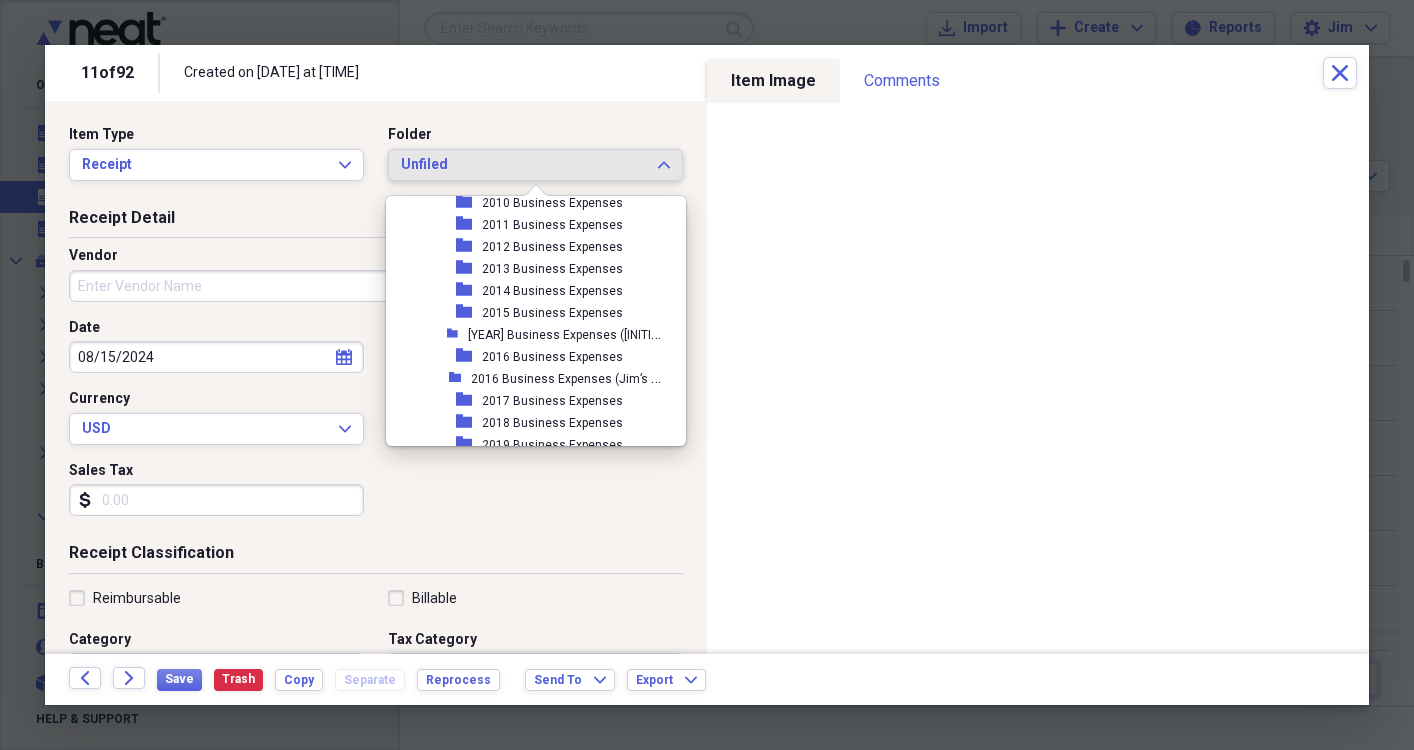 scroll, scrollTop: 491, scrollLeft: 0, axis: vertical 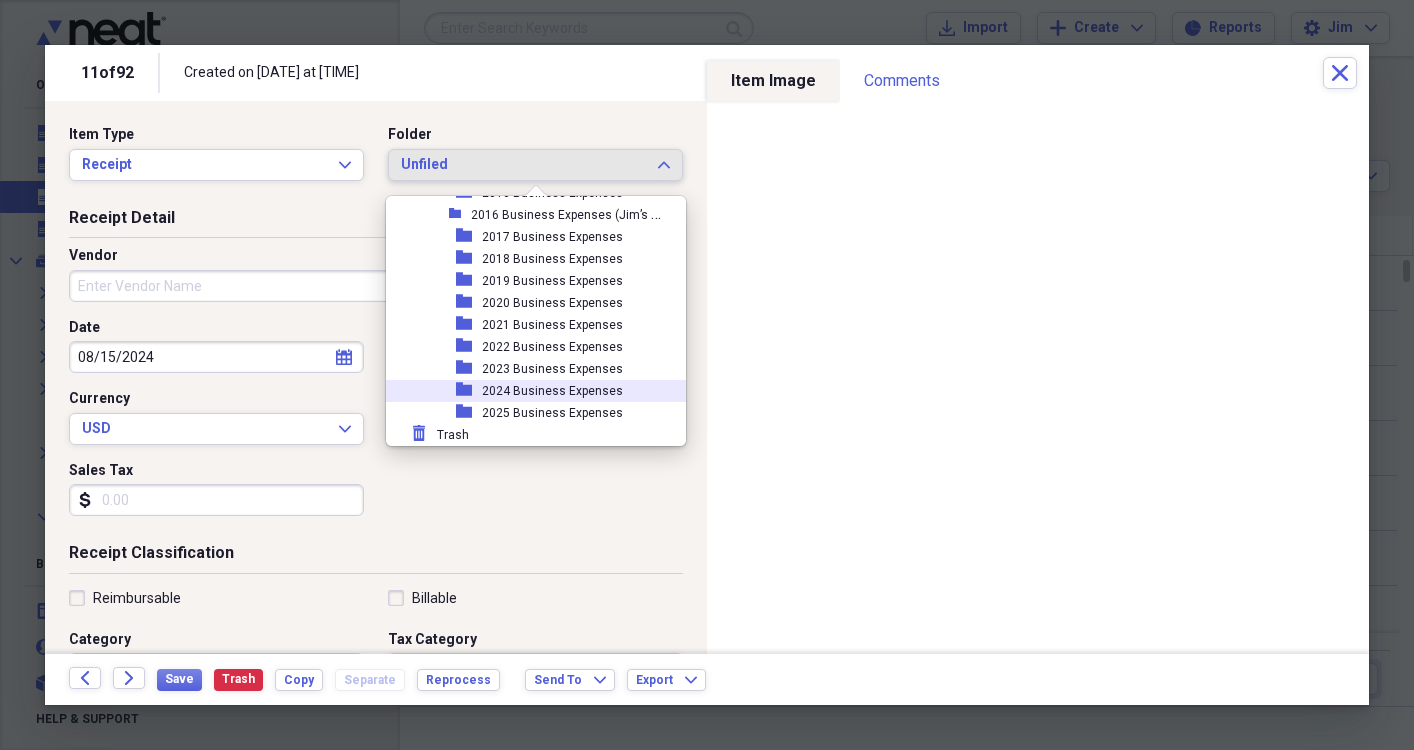 click on "2024 Business Expenses" at bounding box center (552, 391) 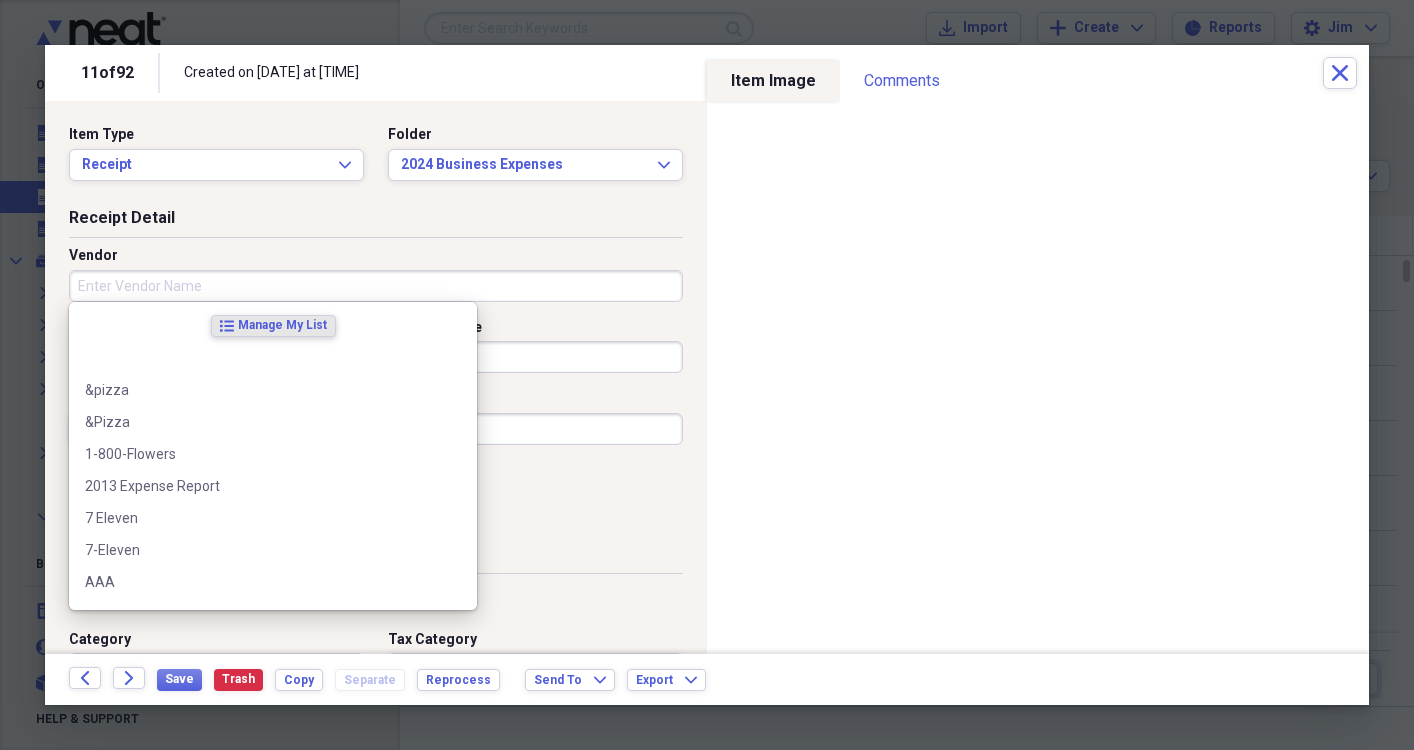 click on "Vendor" at bounding box center (376, 286) 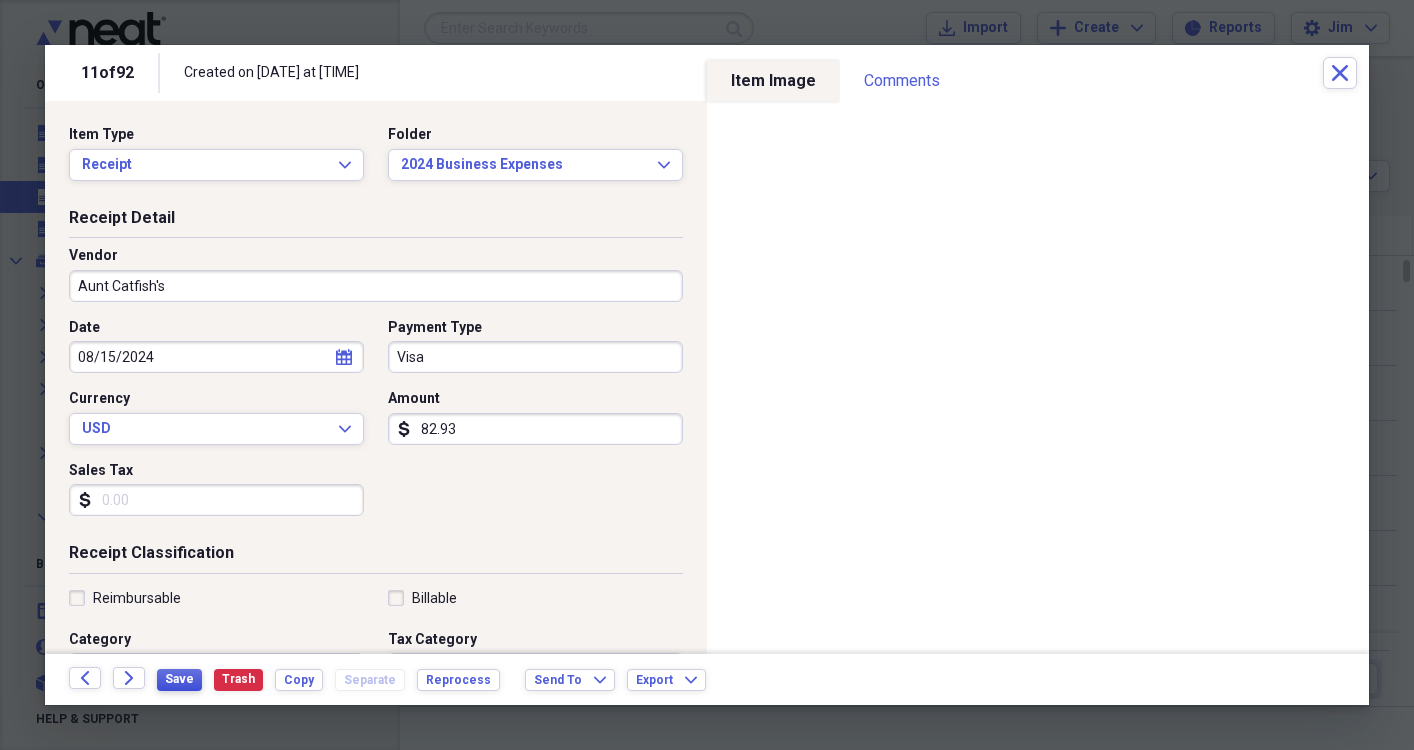 type on "Aunt Catfish's" 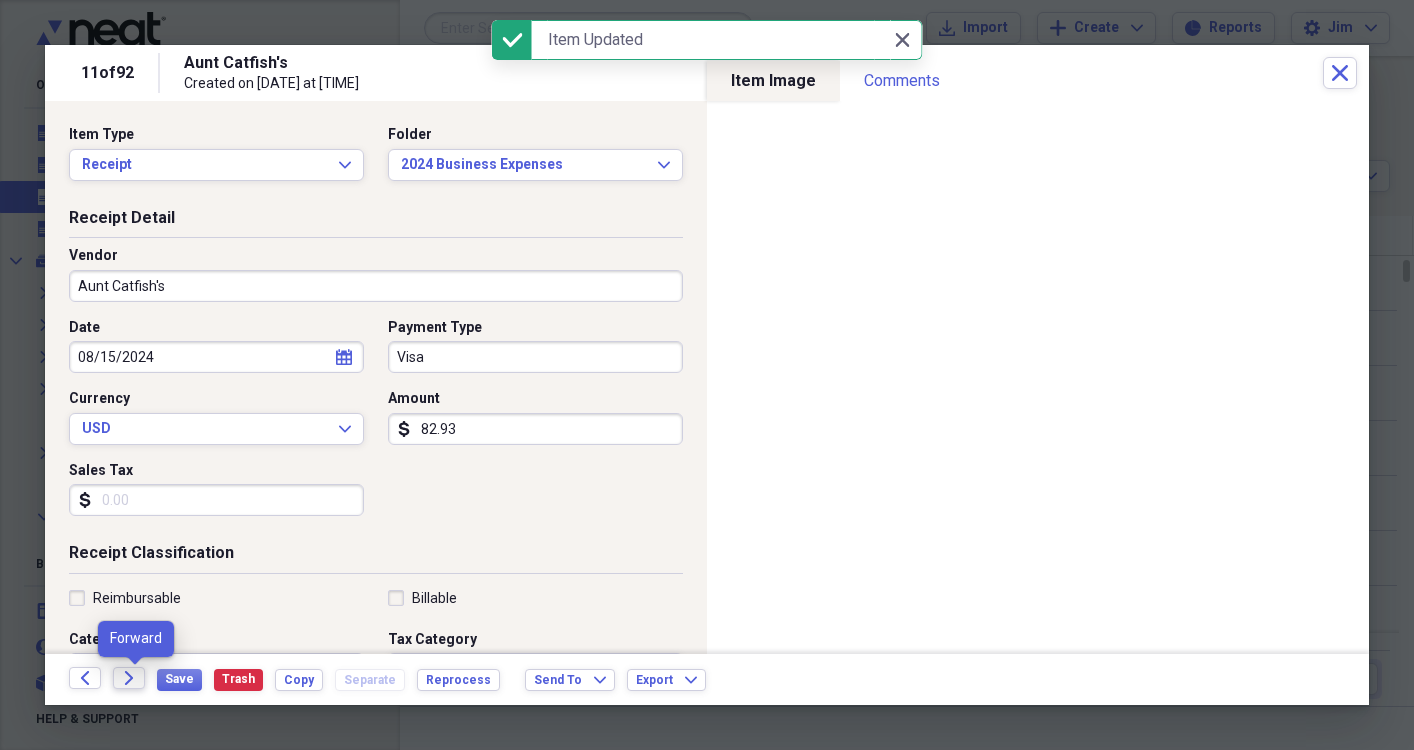 click on "Forward" 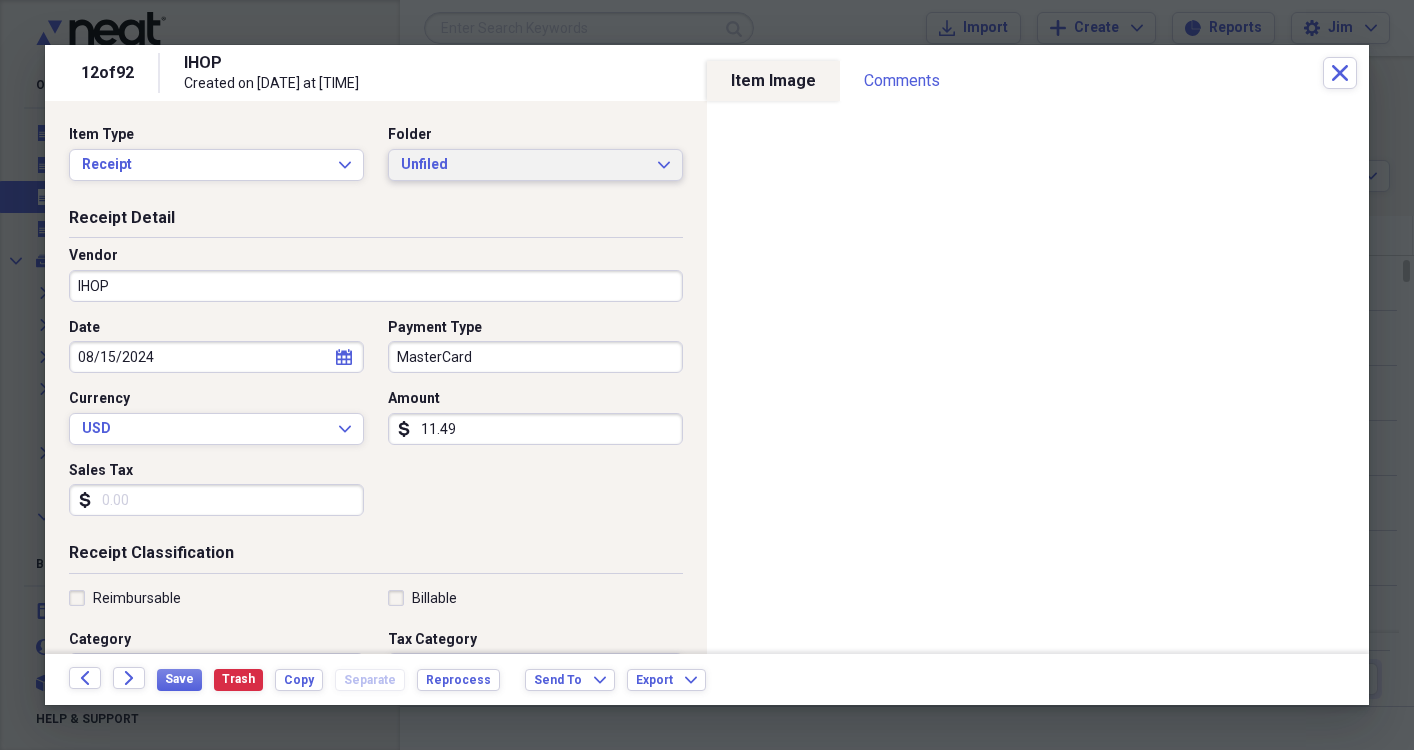 click on "Expand" 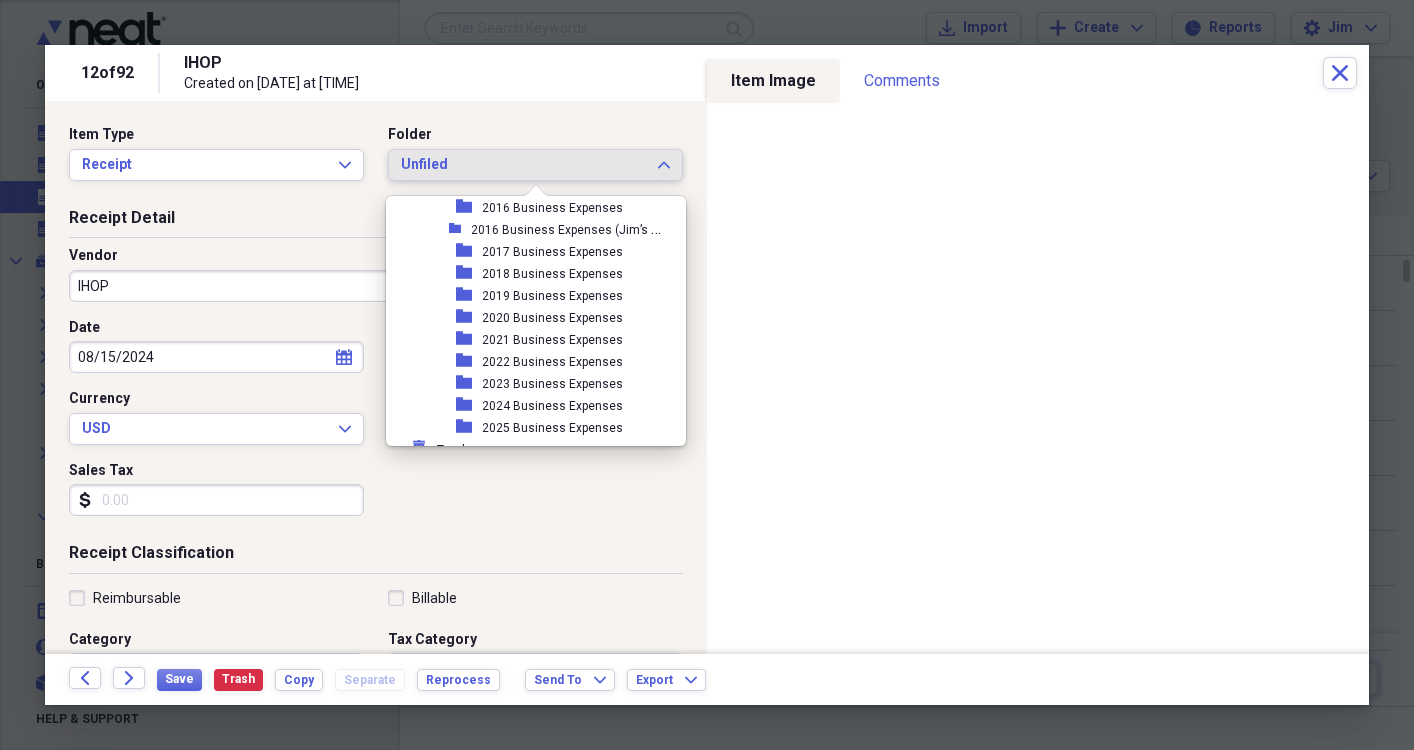 scroll, scrollTop: 491, scrollLeft: 0, axis: vertical 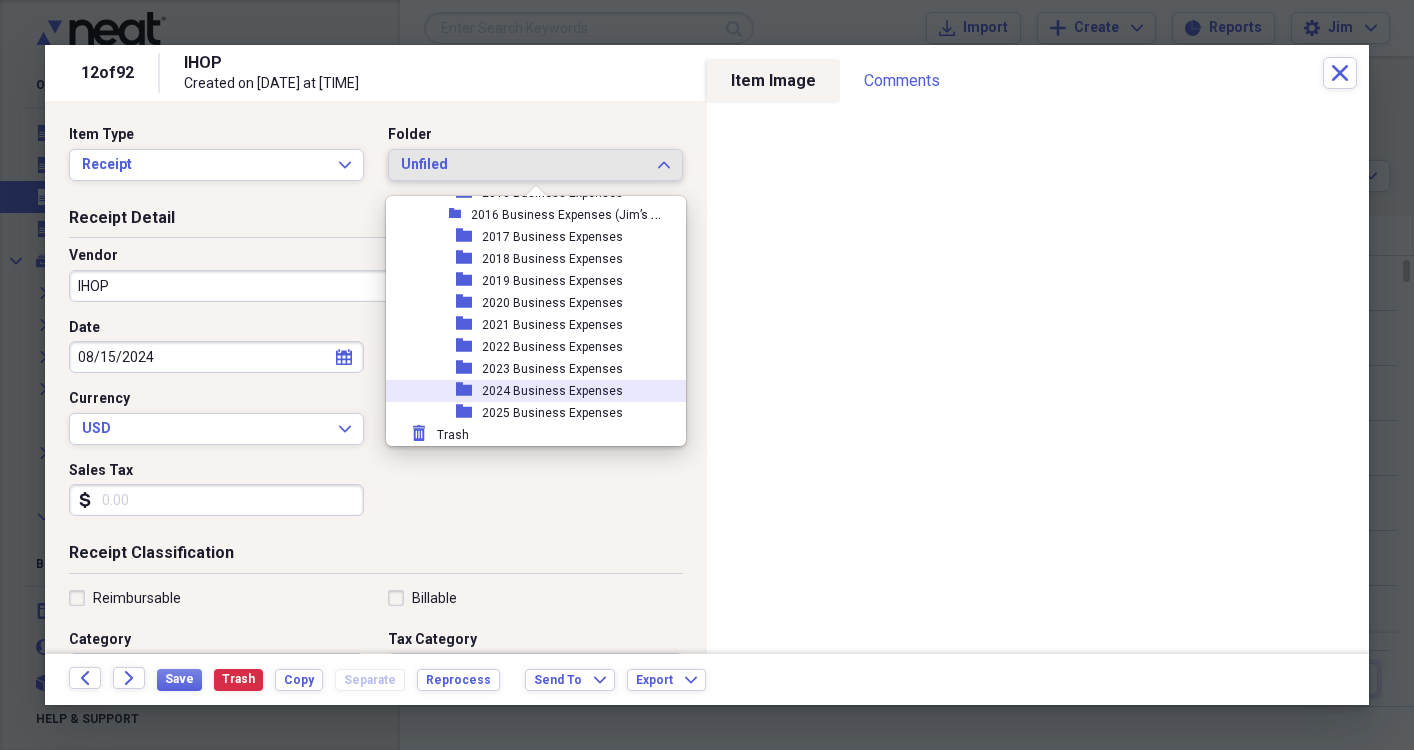 click on "2024 Business Expenses" at bounding box center [552, 391] 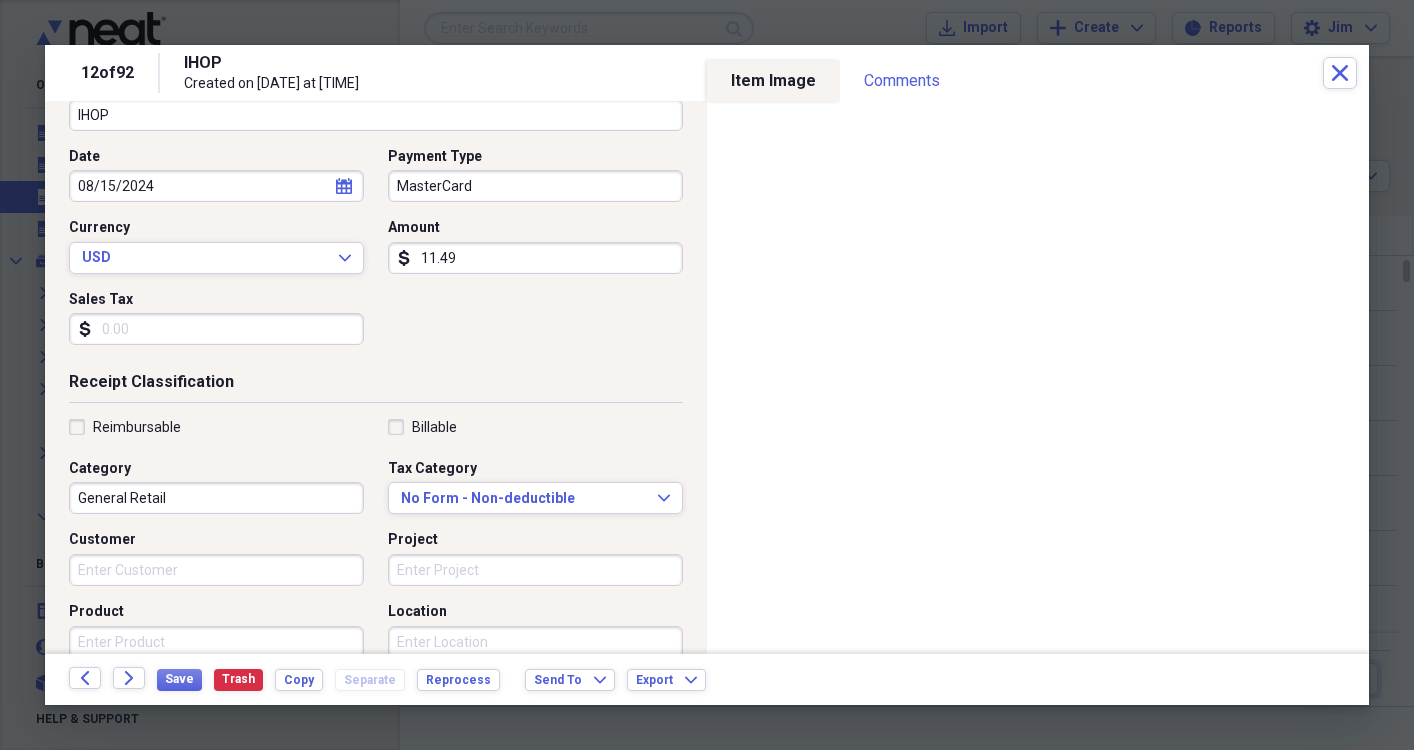 scroll, scrollTop: 184, scrollLeft: 0, axis: vertical 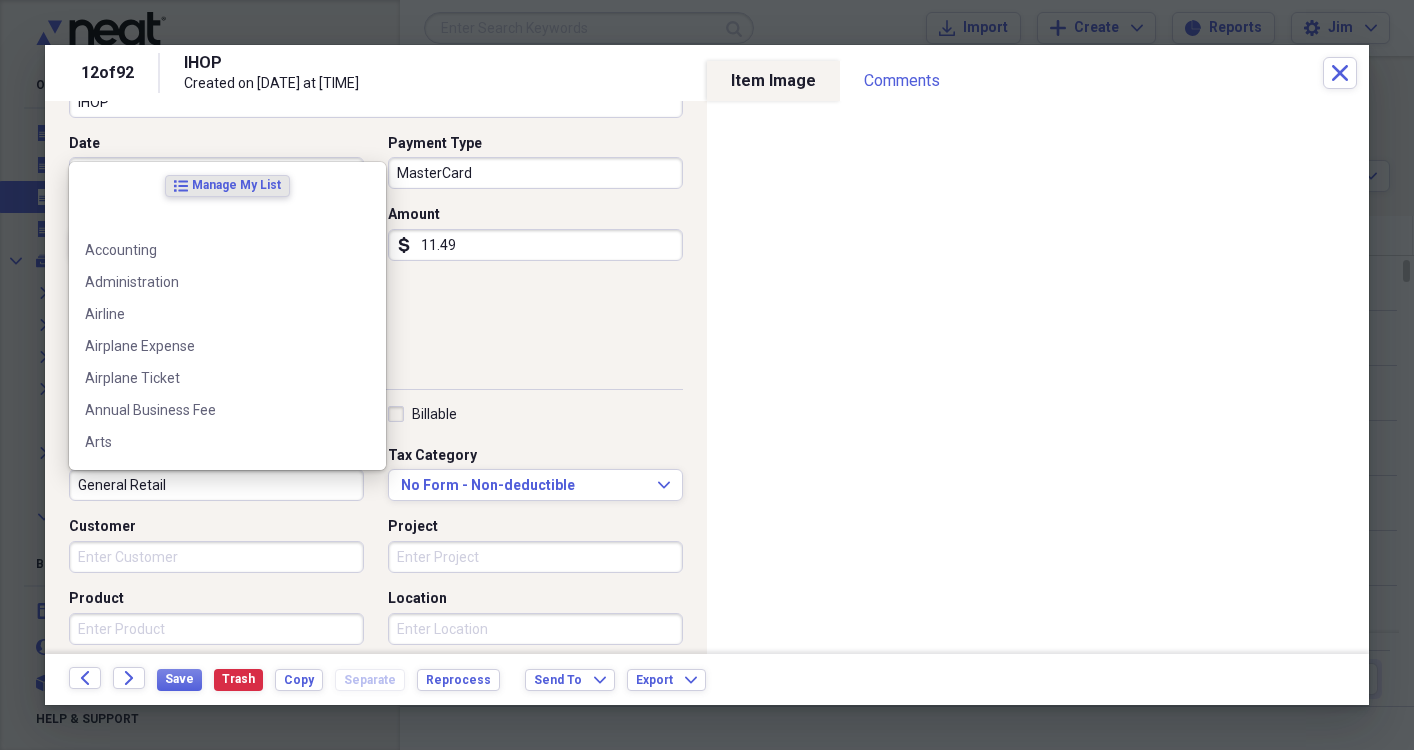 click on "General Retail" at bounding box center [216, 485] 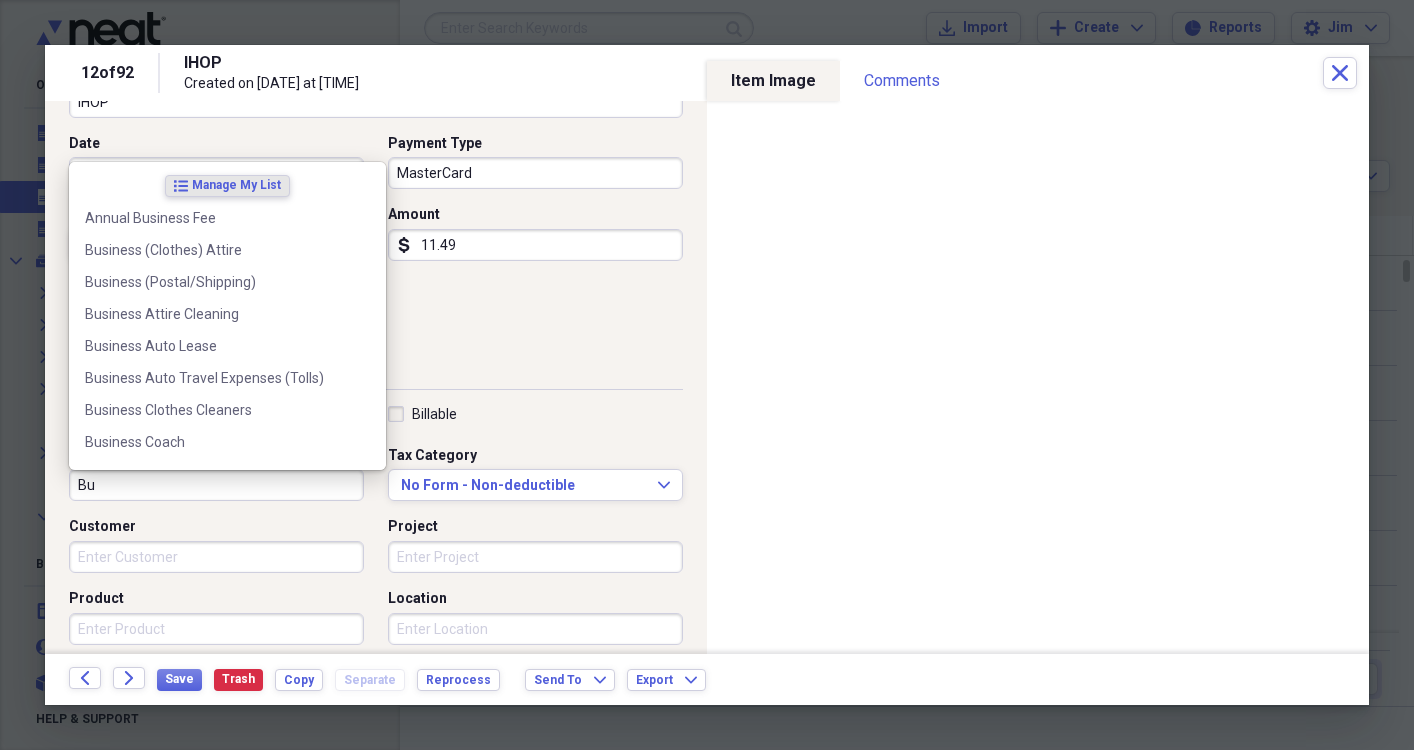 type on "B" 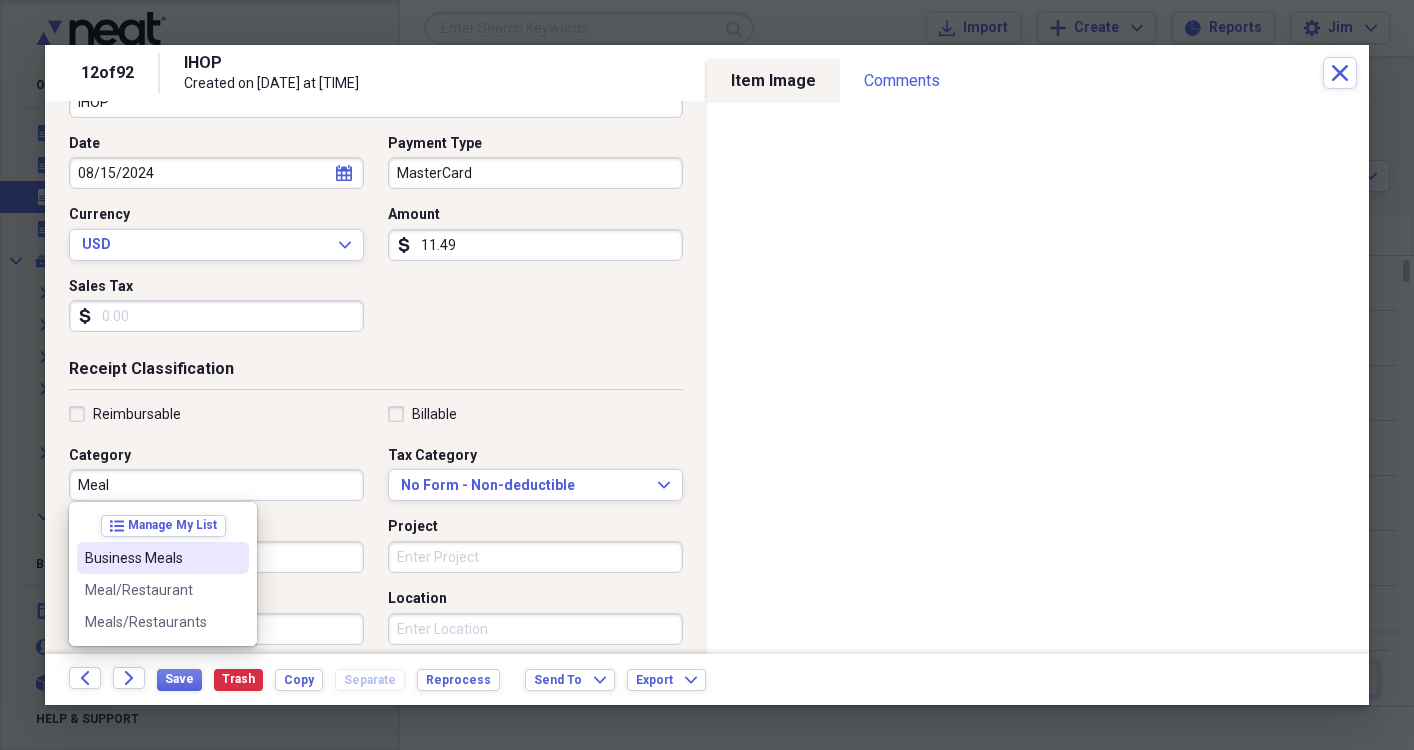 click on "Business Meals" at bounding box center [151, 558] 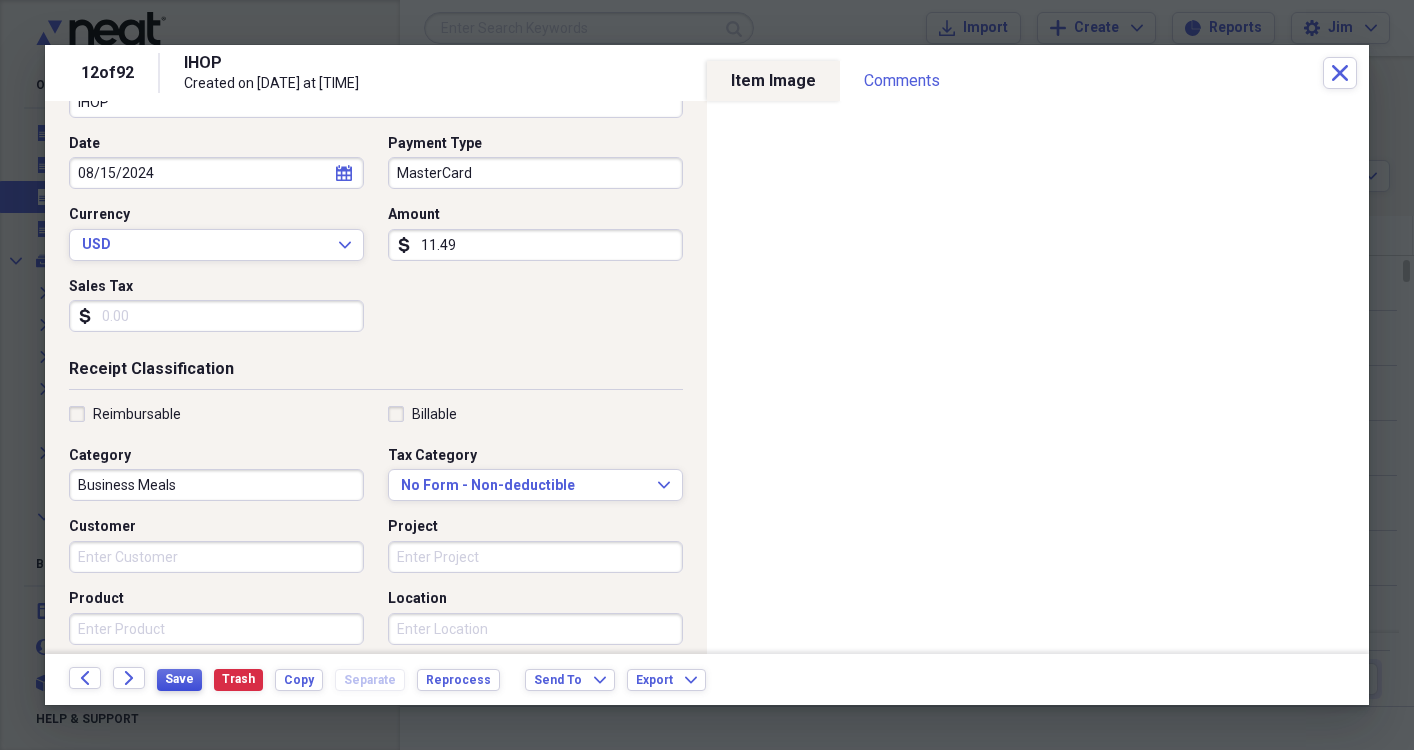 click on "Save" at bounding box center (179, 679) 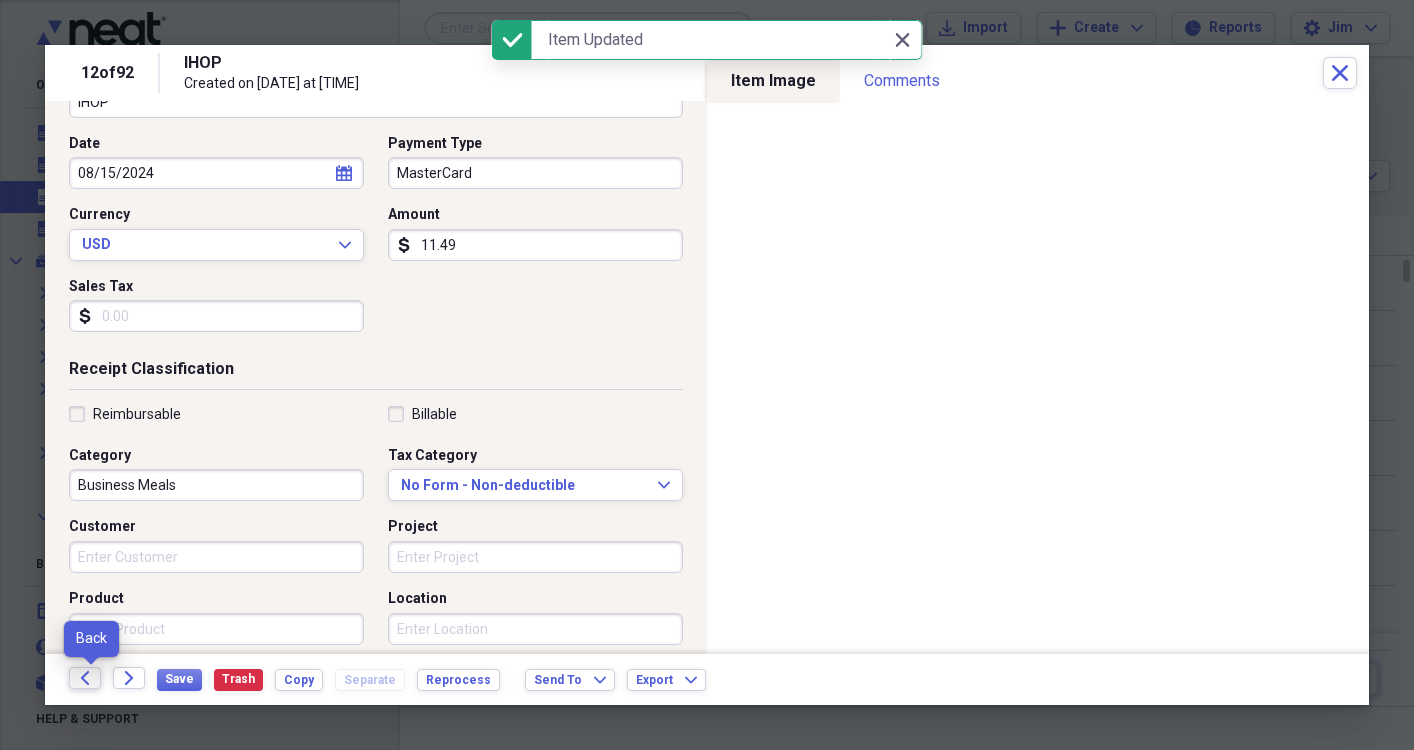 click on "Back" at bounding box center (85, 678) 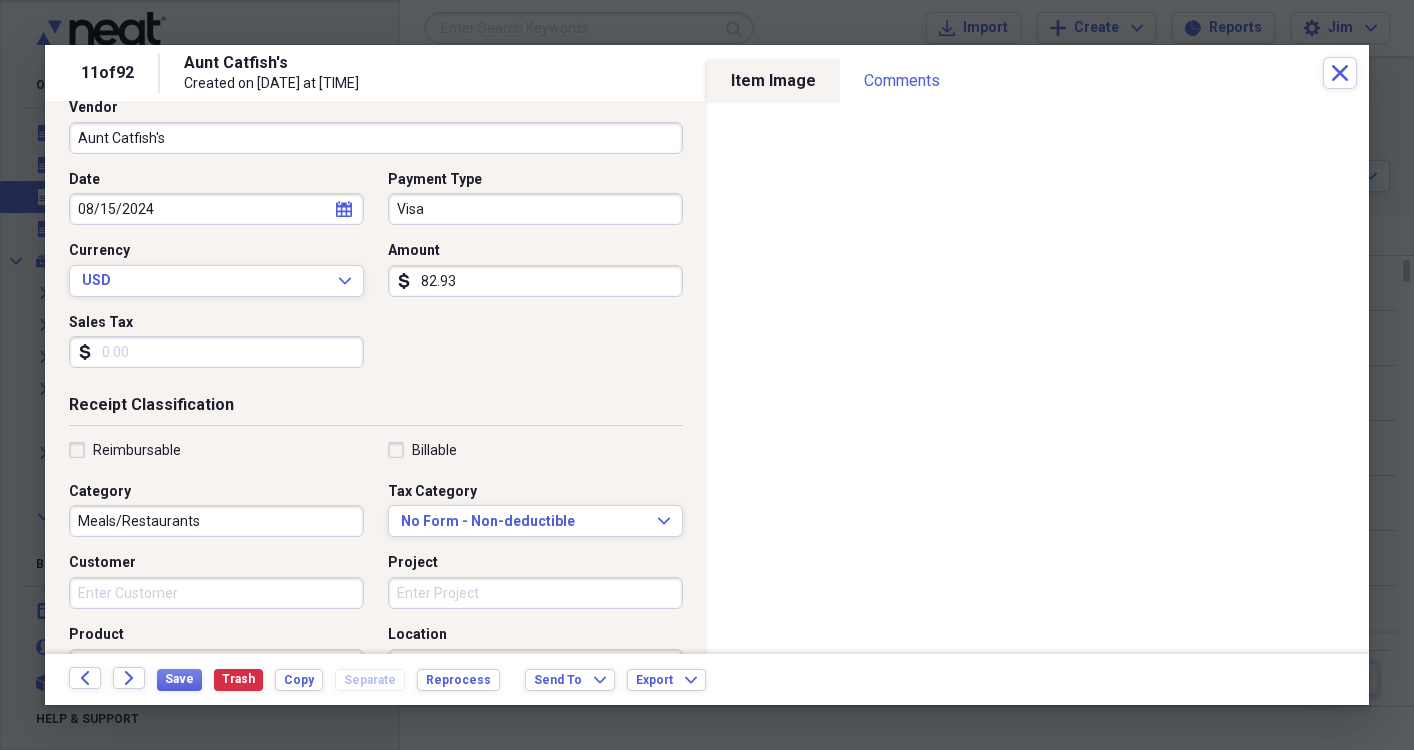 scroll, scrollTop: 152, scrollLeft: 0, axis: vertical 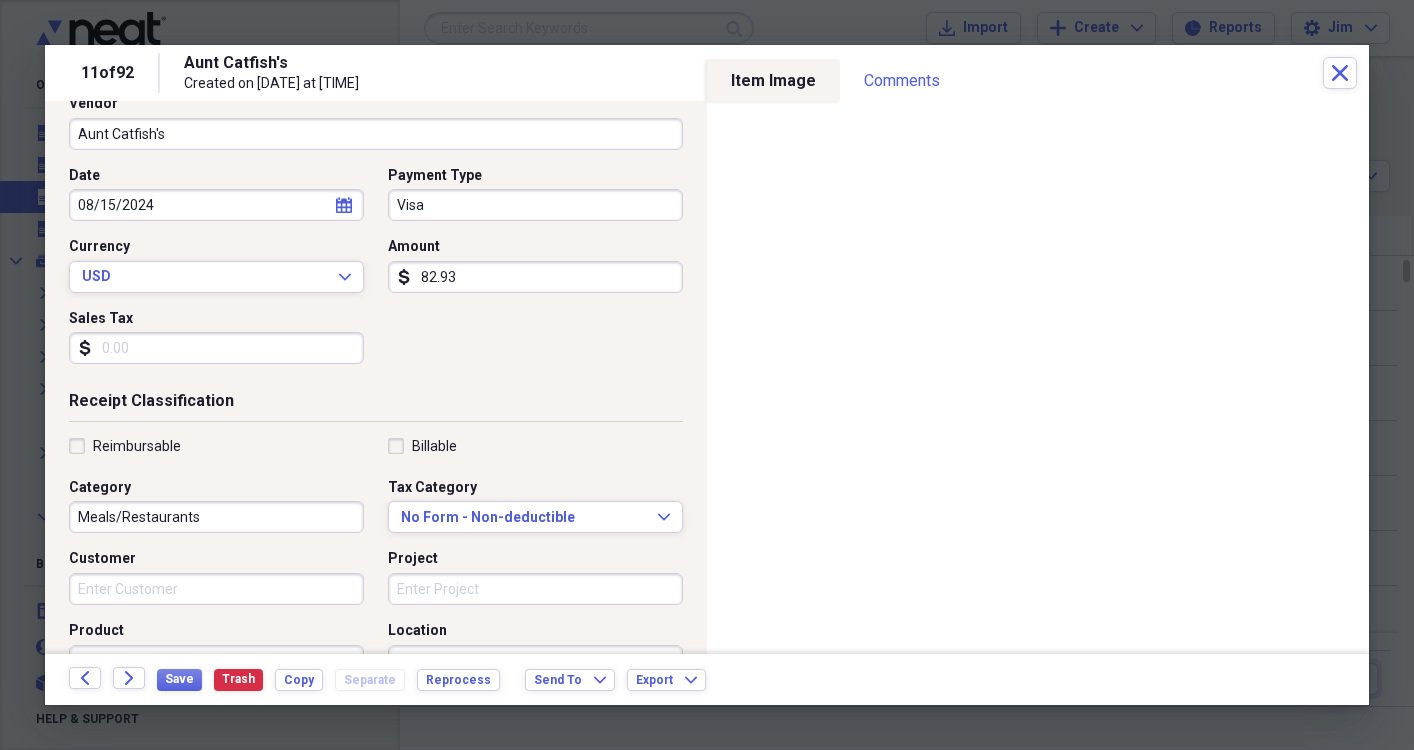 click on "Meals/Restaurants" at bounding box center [216, 517] 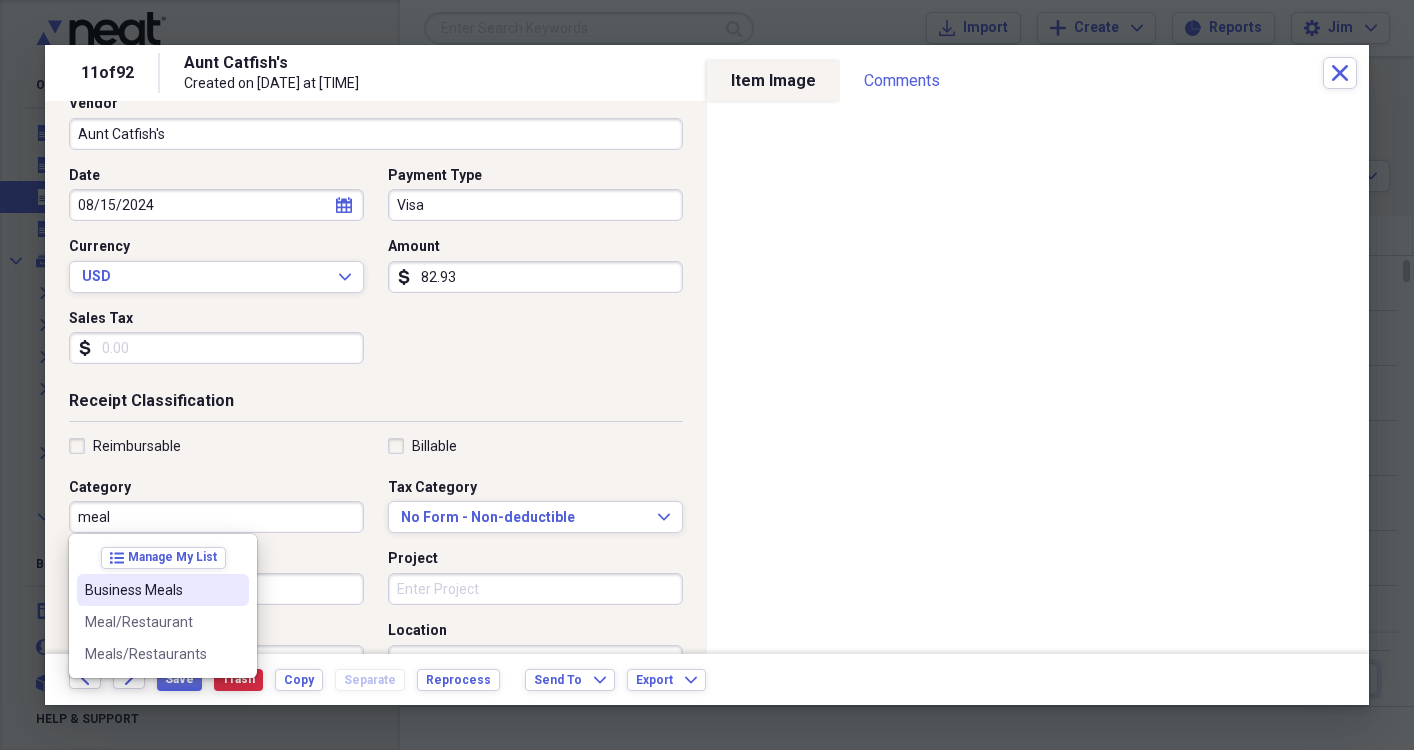 click on "Business Meals" at bounding box center (151, 590) 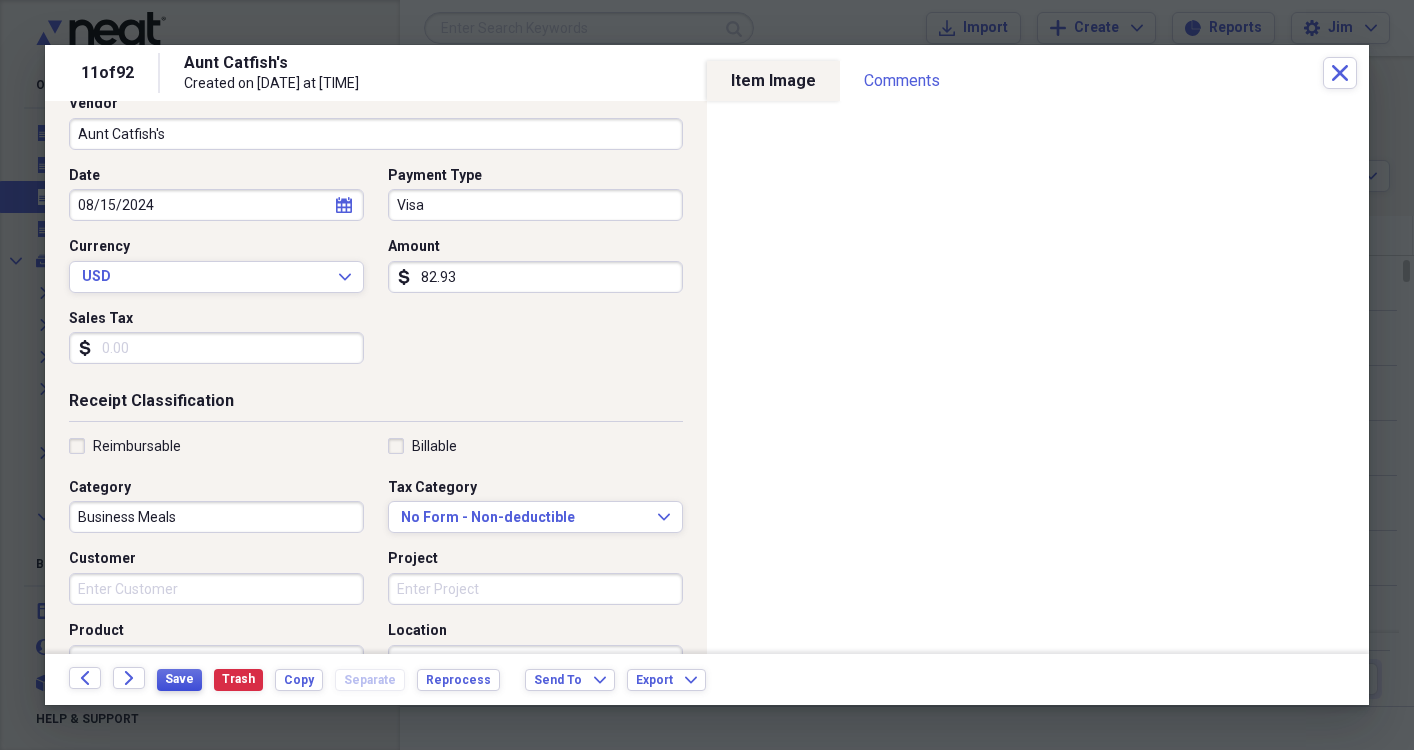 click on "Save" at bounding box center (179, 679) 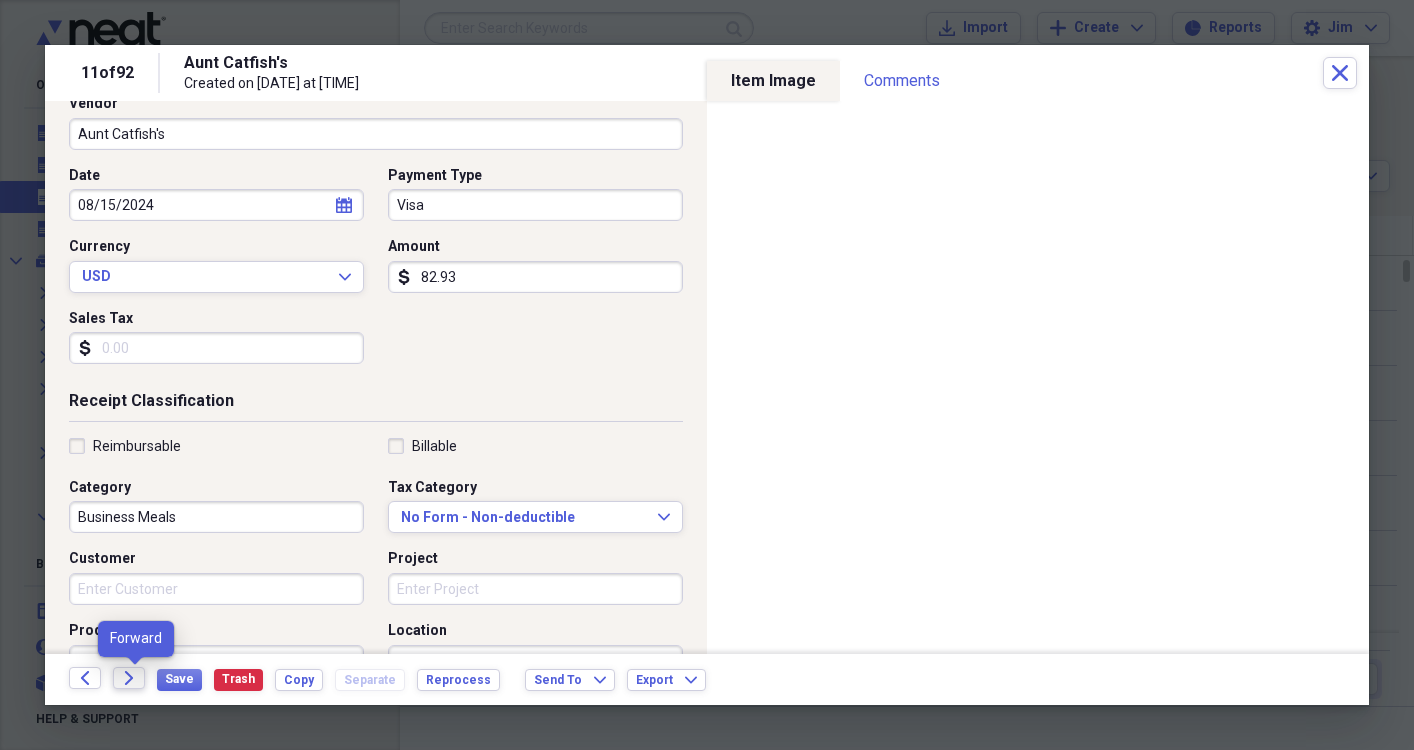 click on "Forward" 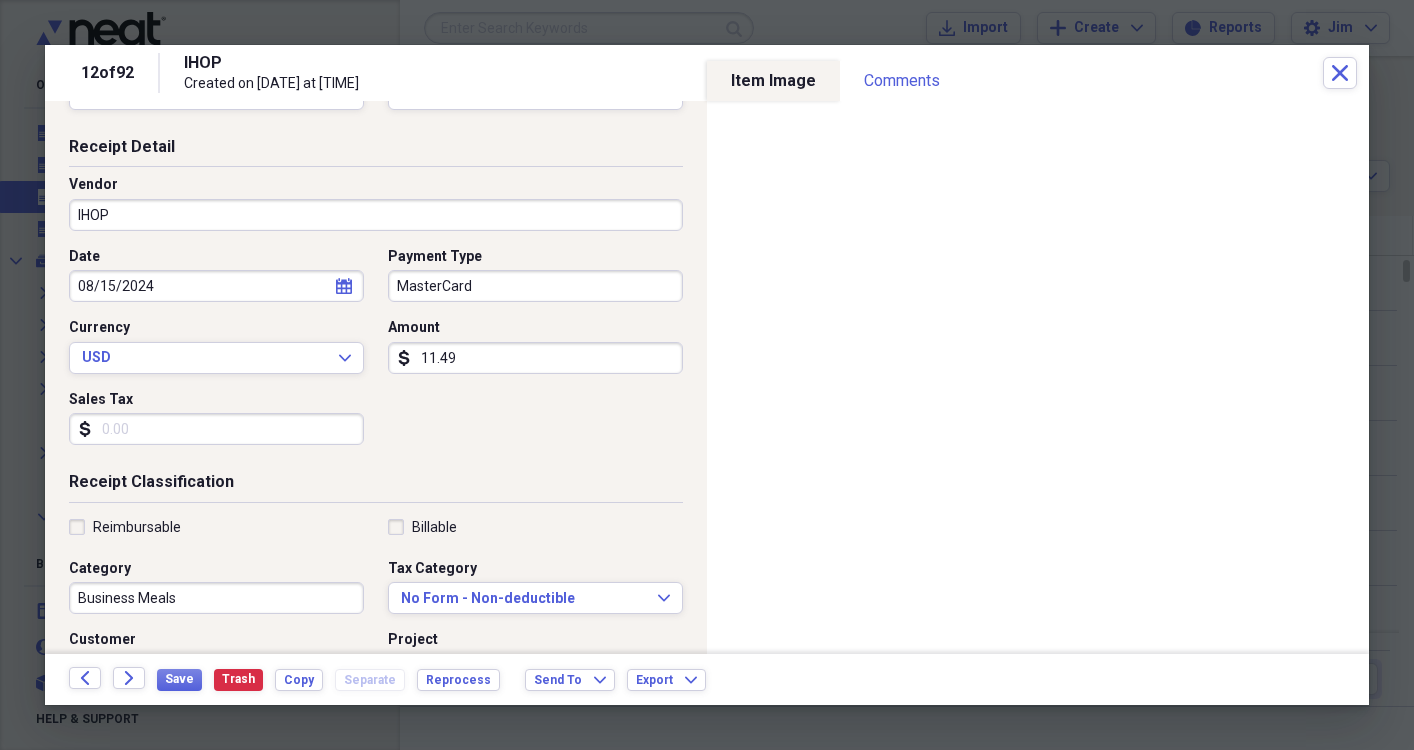 scroll, scrollTop: 122, scrollLeft: 0, axis: vertical 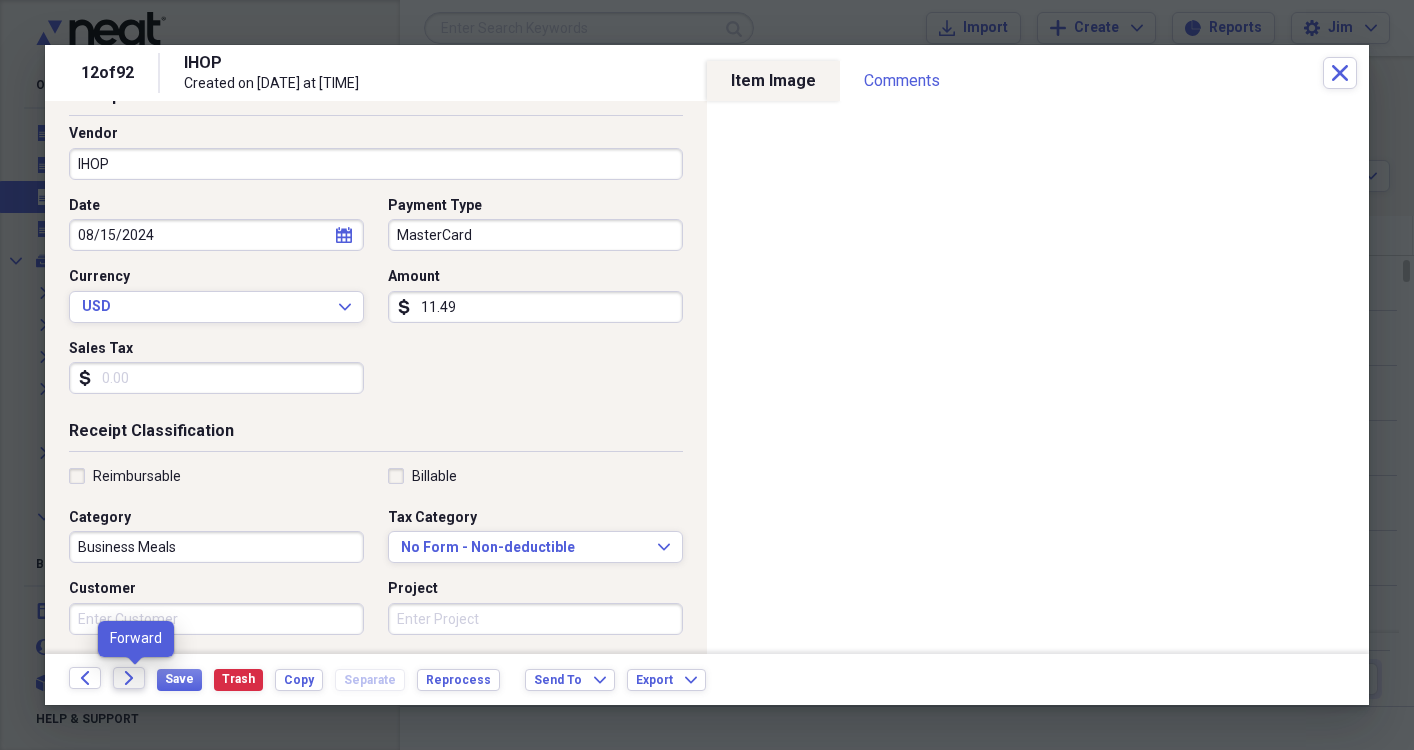 click on "Forward" 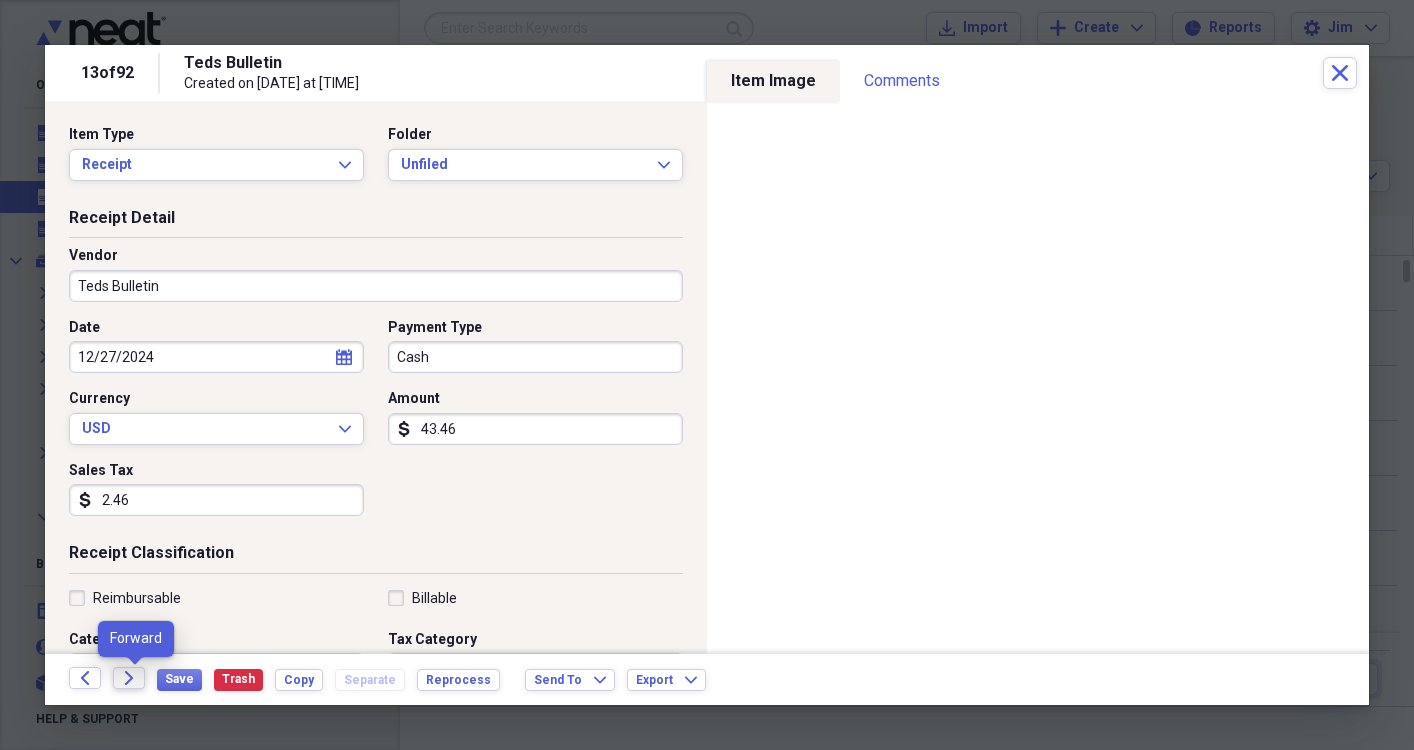 click 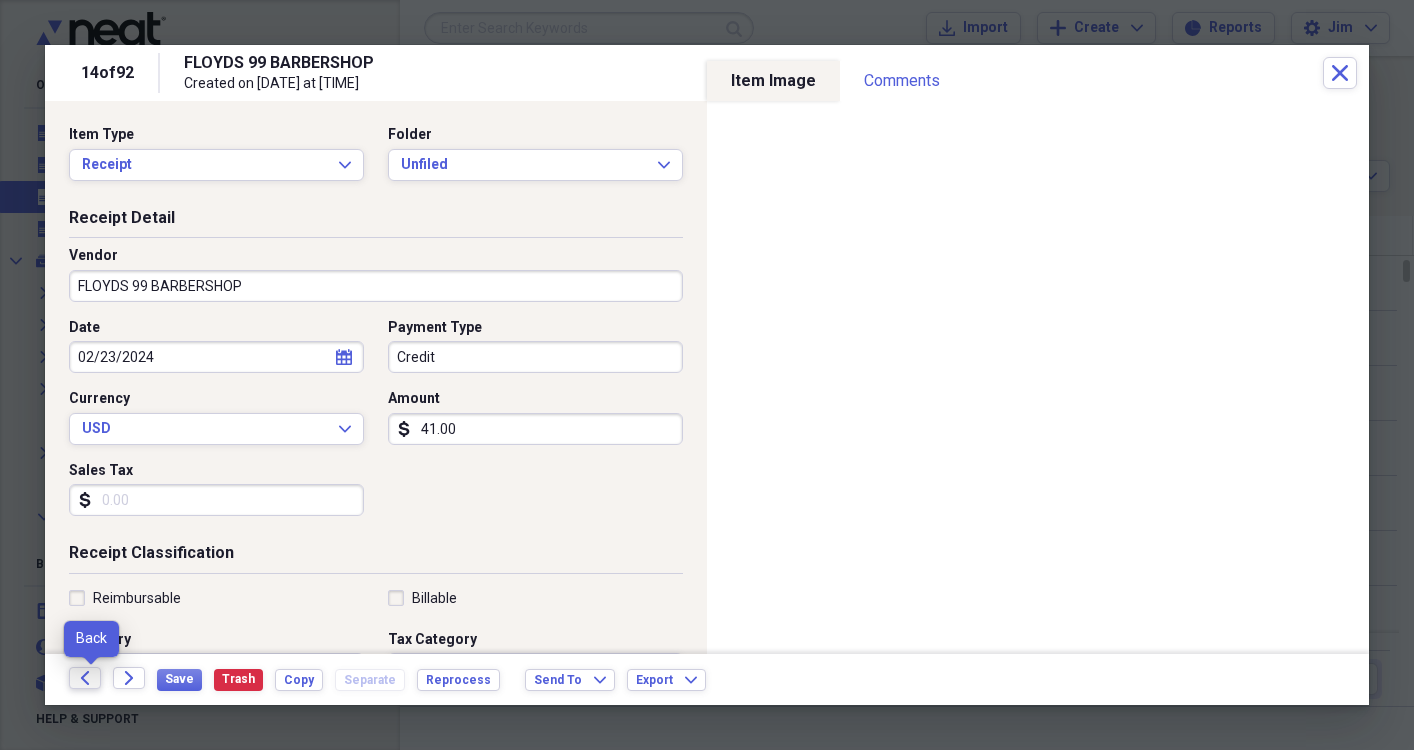 click on "Back" 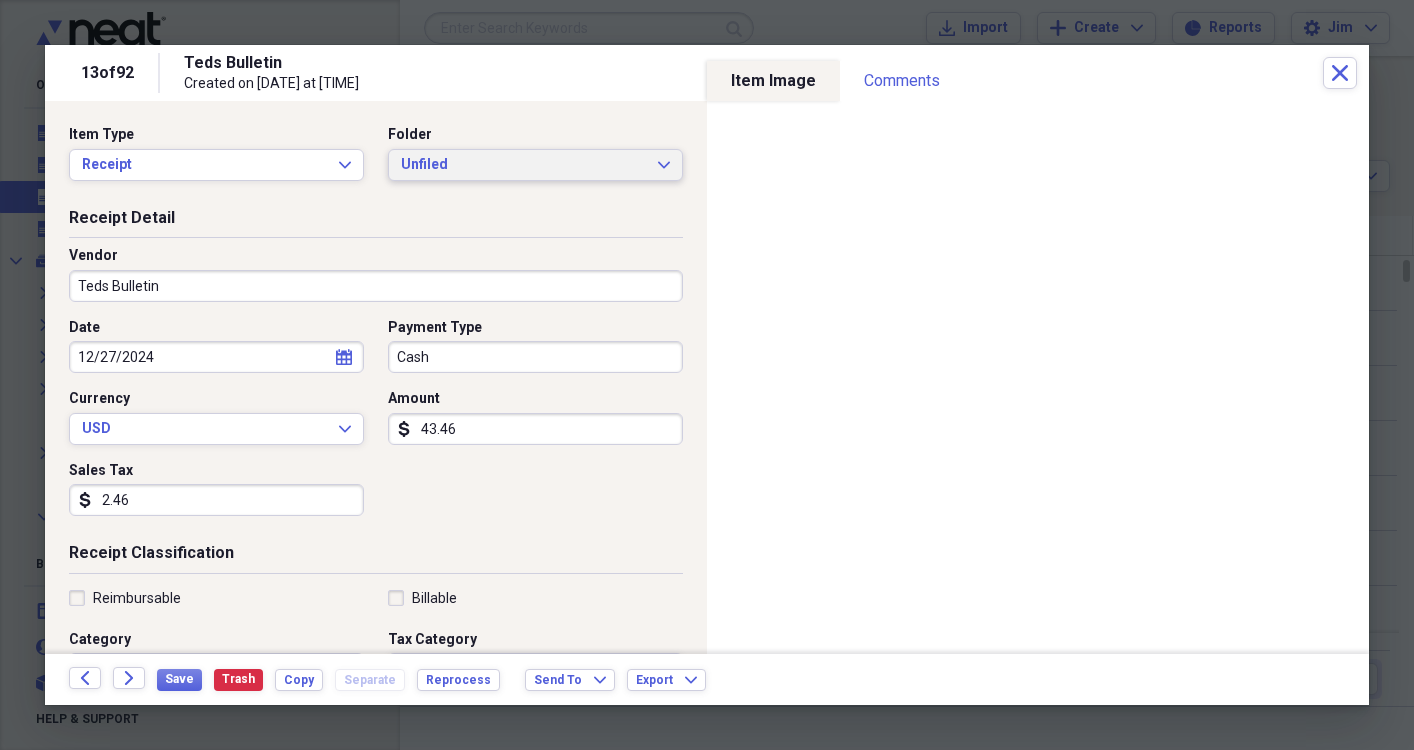click on "Expand" 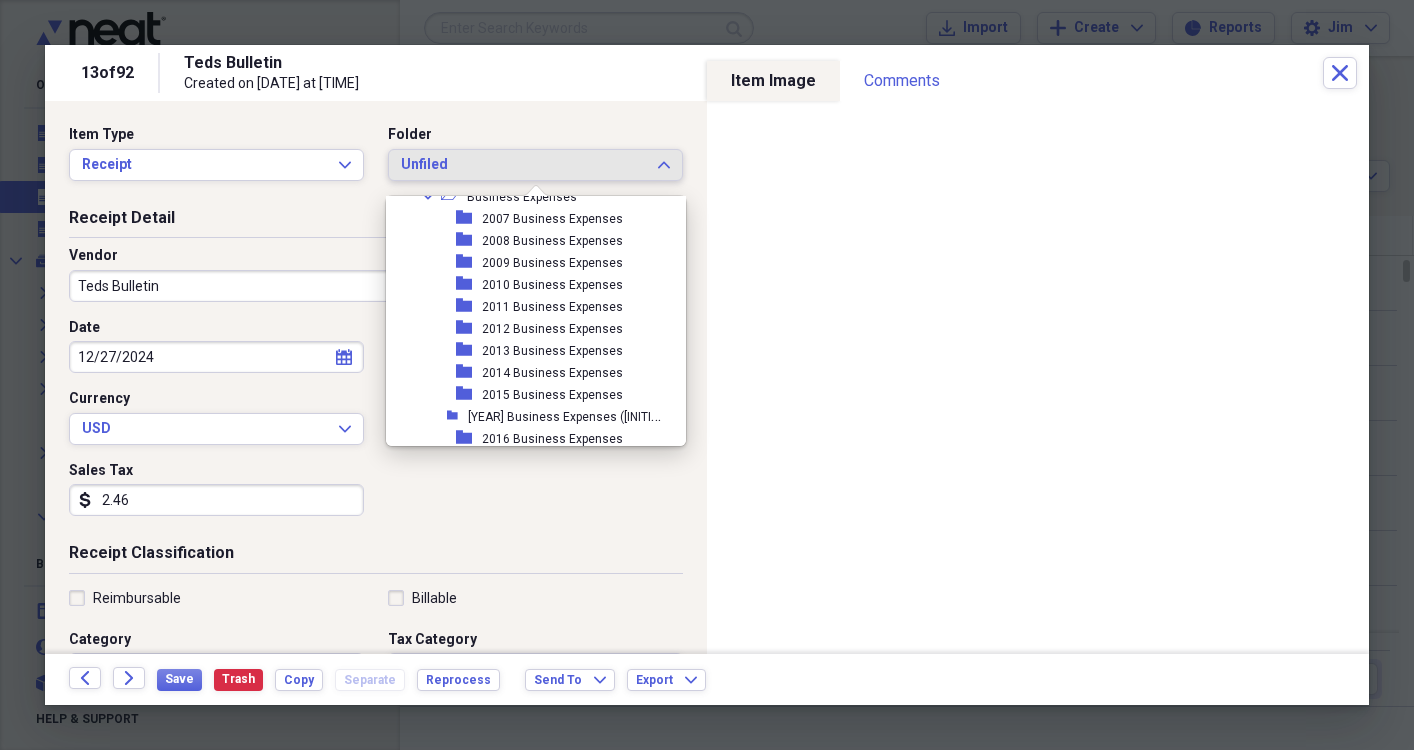 scroll, scrollTop: 491, scrollLeft: 0, axis: vertical 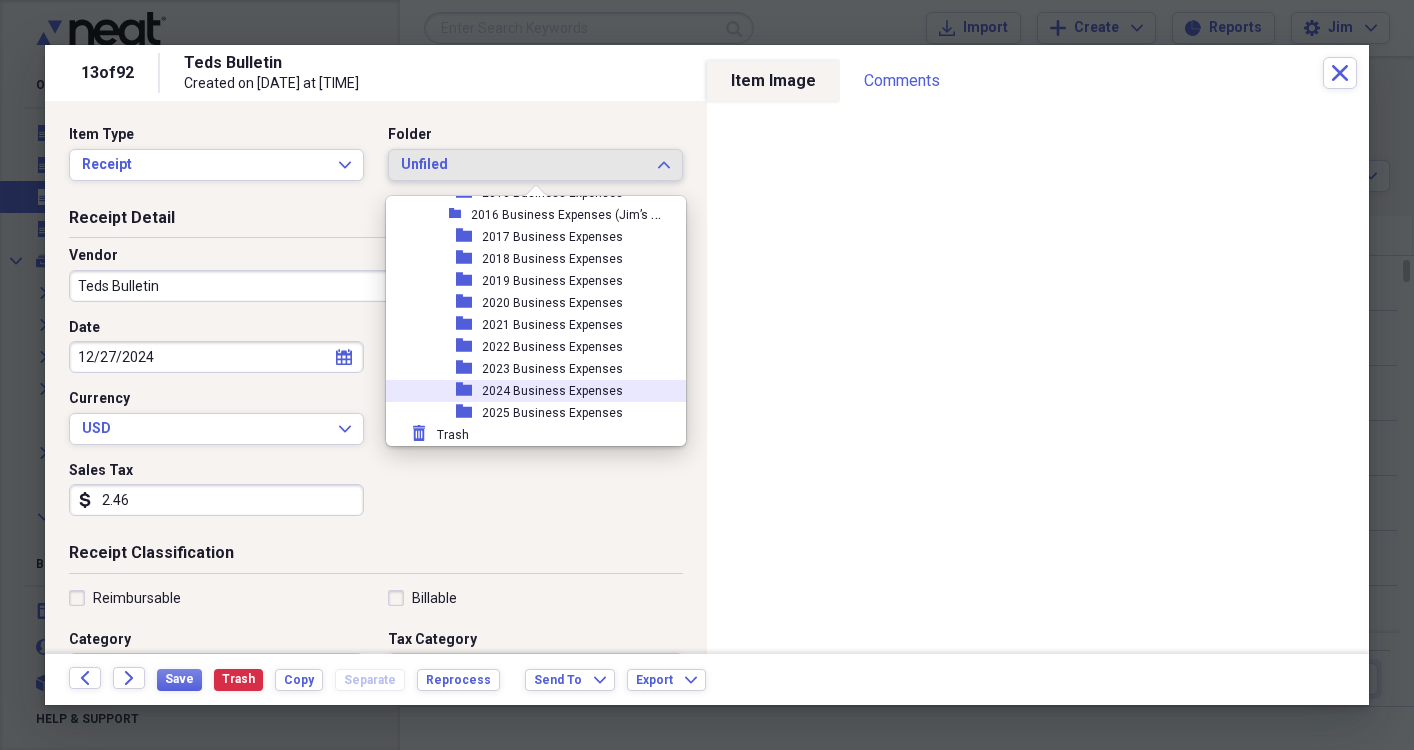 click on "2024 Business Expenses" at bounding box center (552, 391) 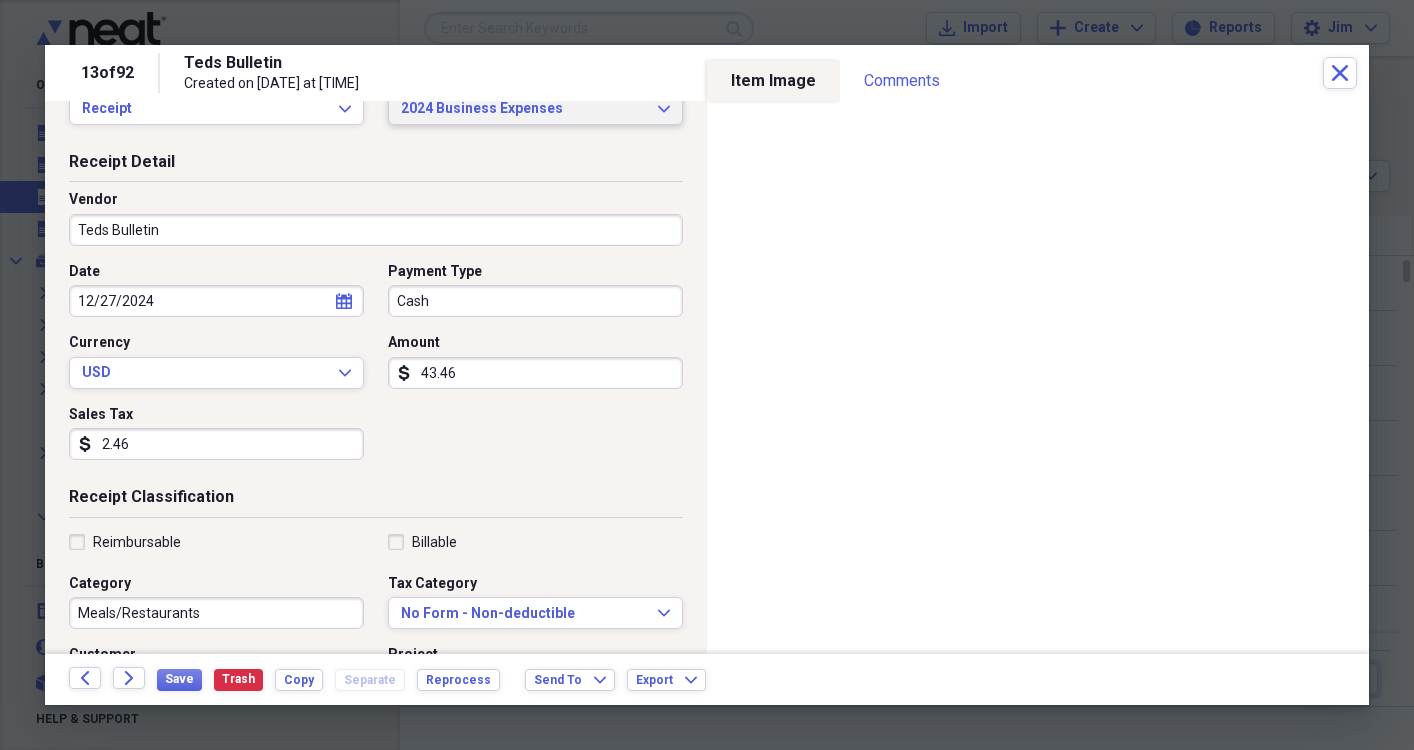 scroll, scrollTop: 109, scrollLeft: 0, axis: vertical 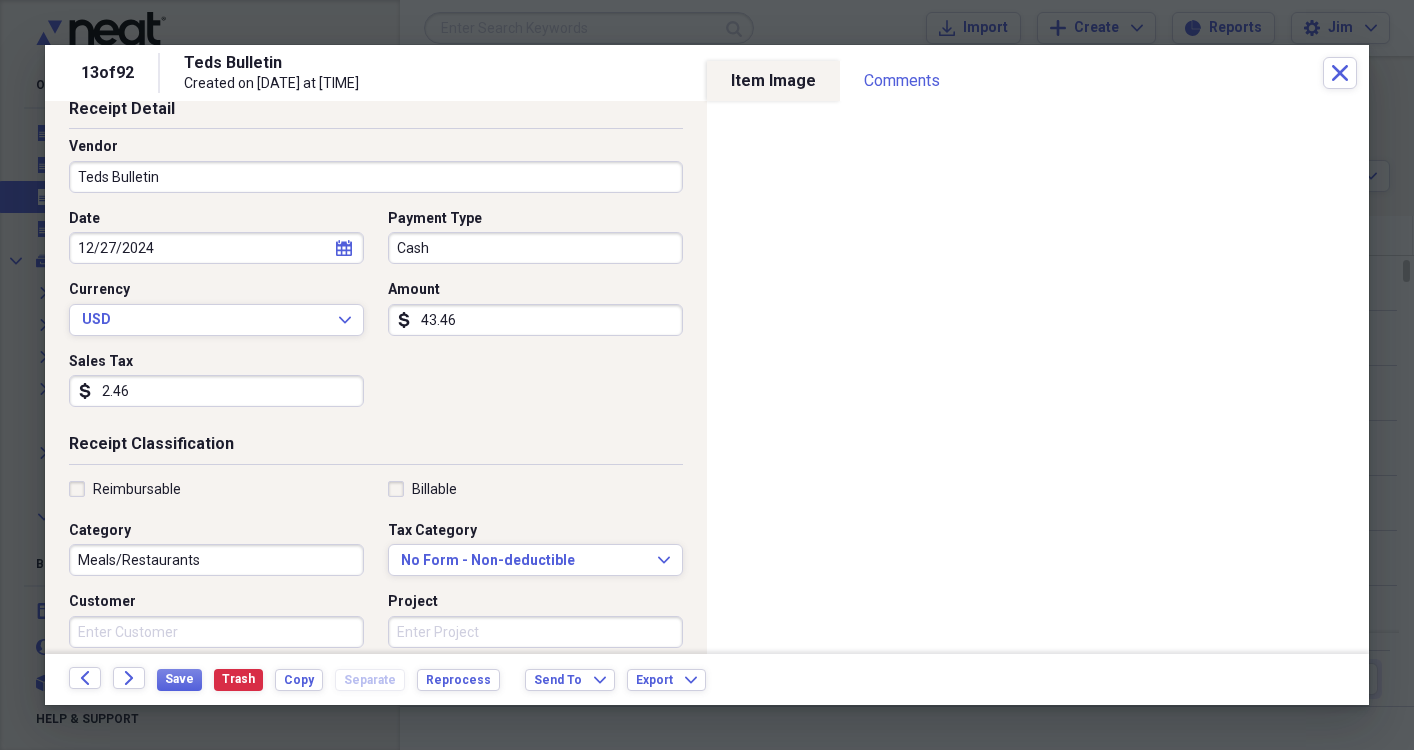 click on "Meals/Restaurants" at bounding box center (216, 560) 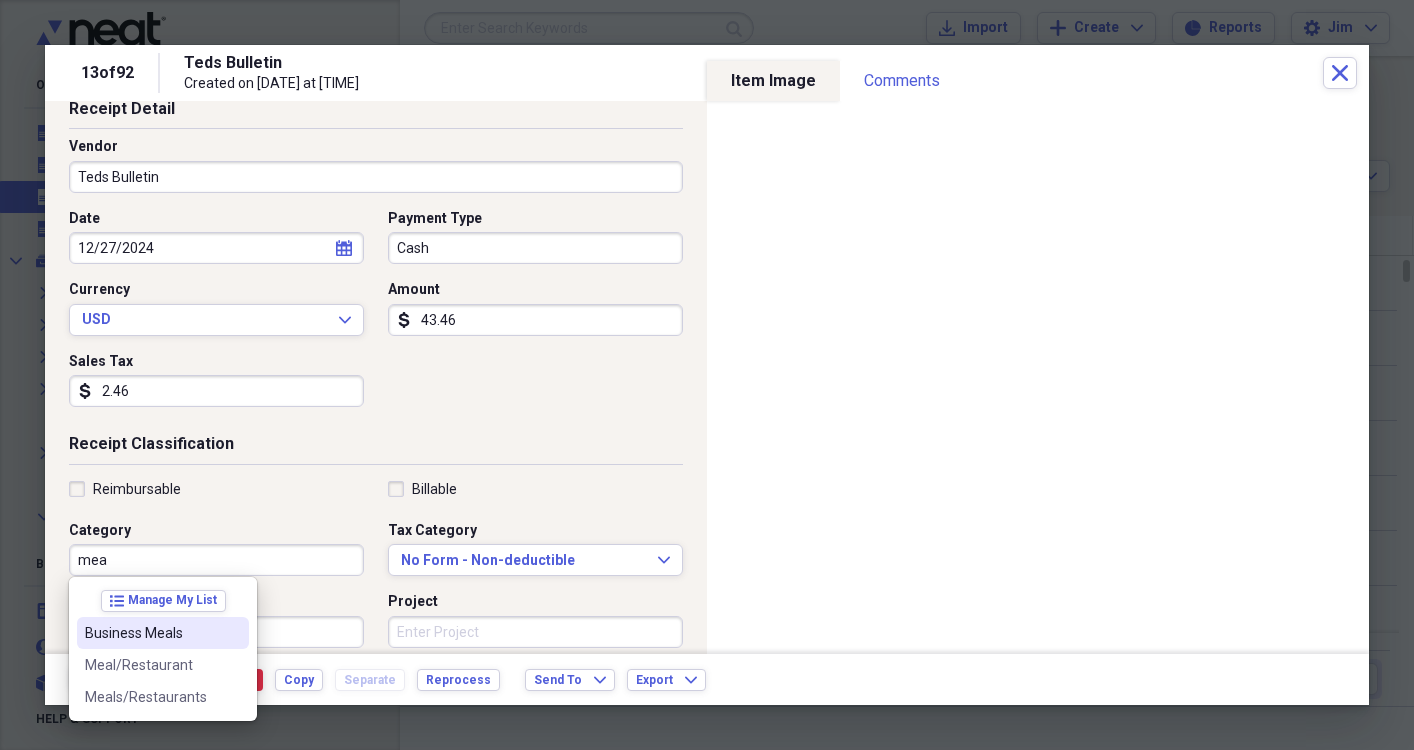 click on "Business Meals" at bounding box center [151, 633] 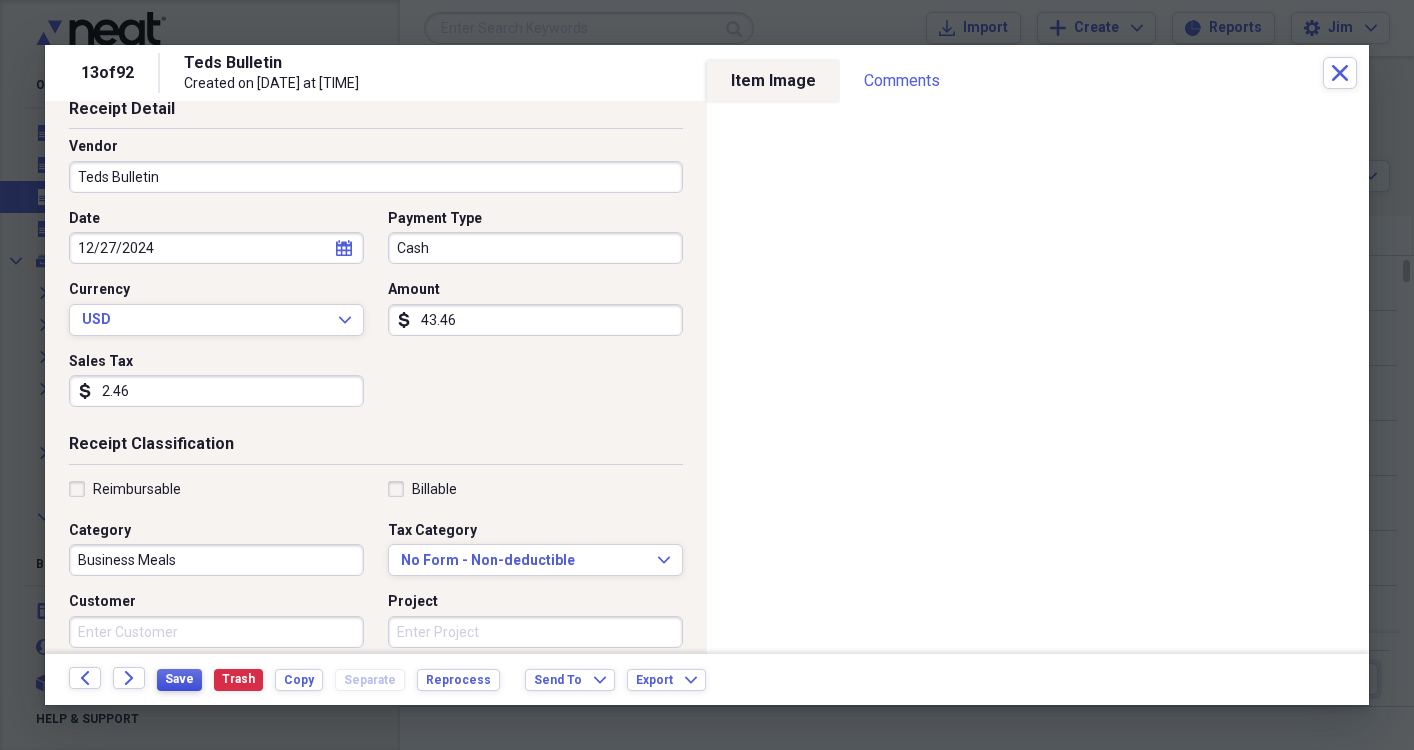 click on "Save" at bounding box center (179, 679) 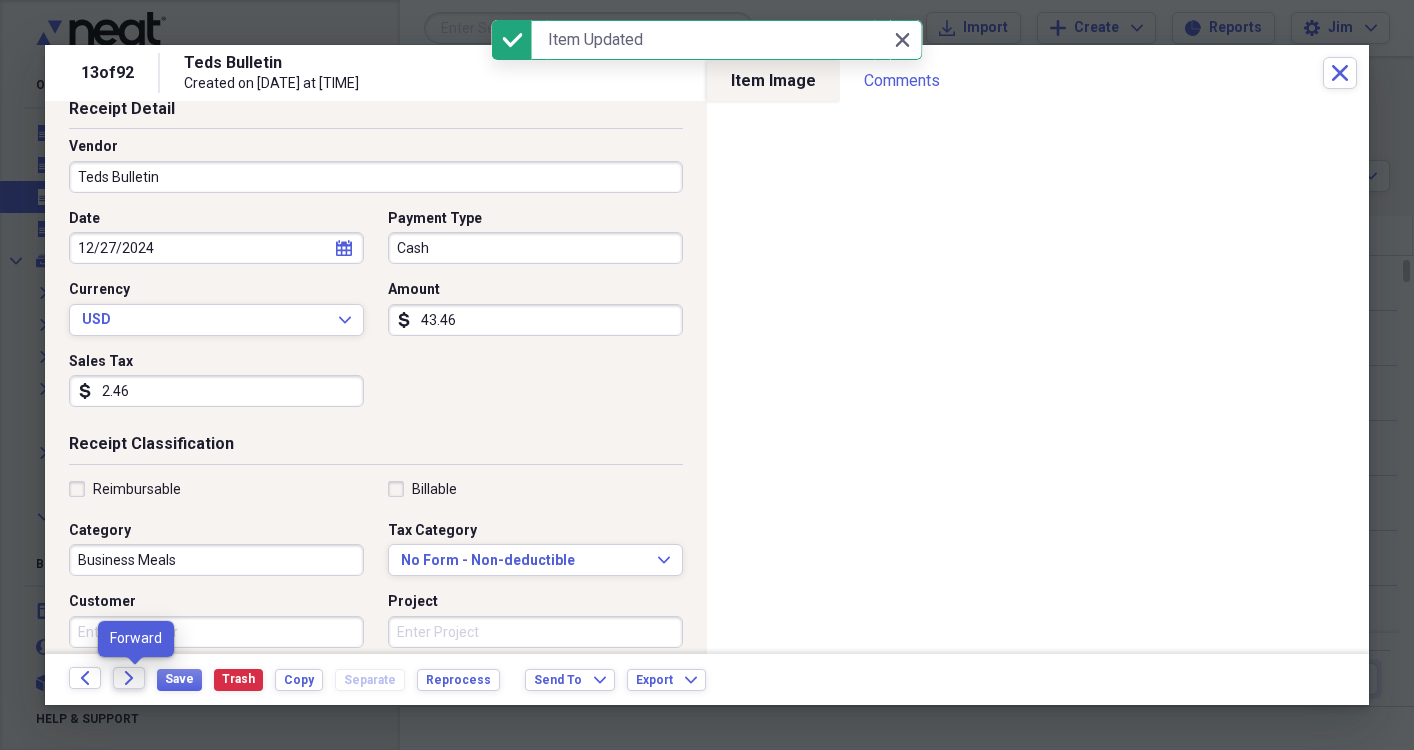 click on "Forward" 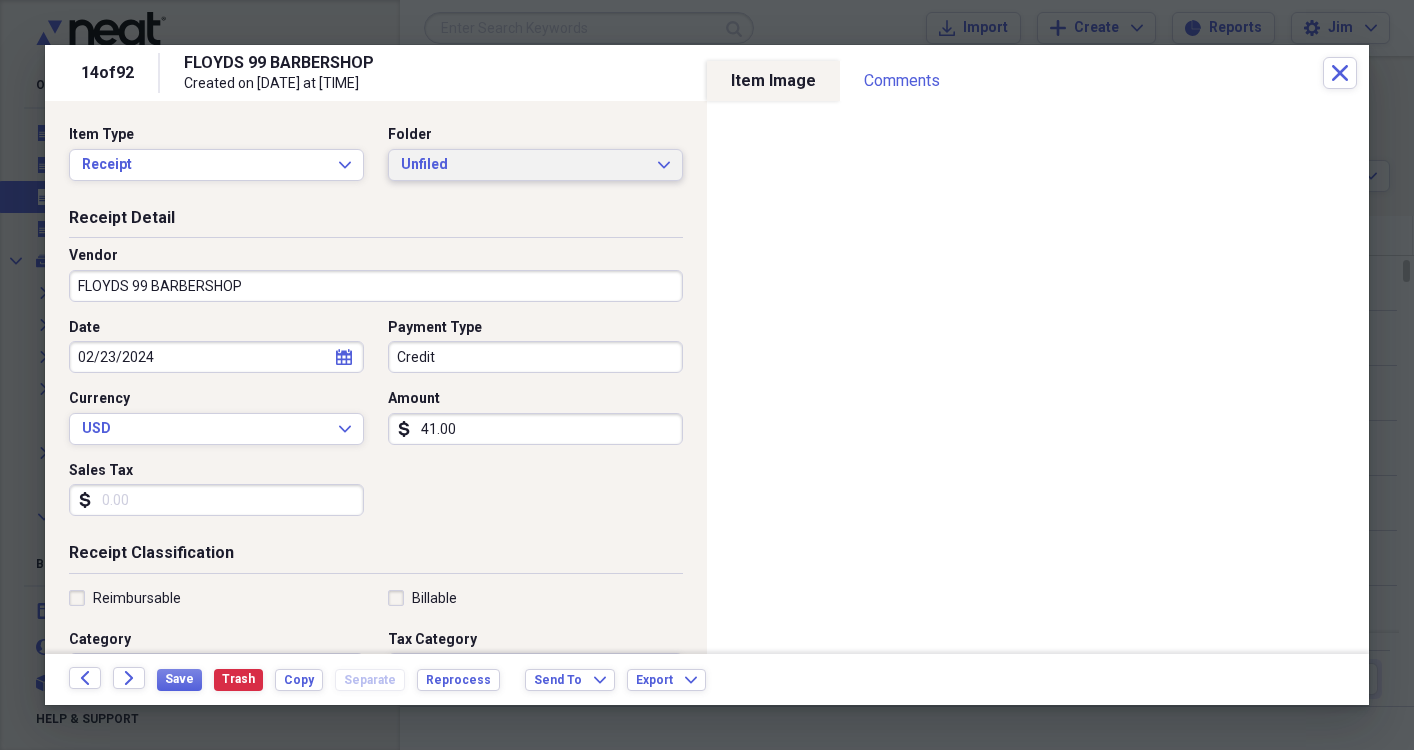 click on "Expand" 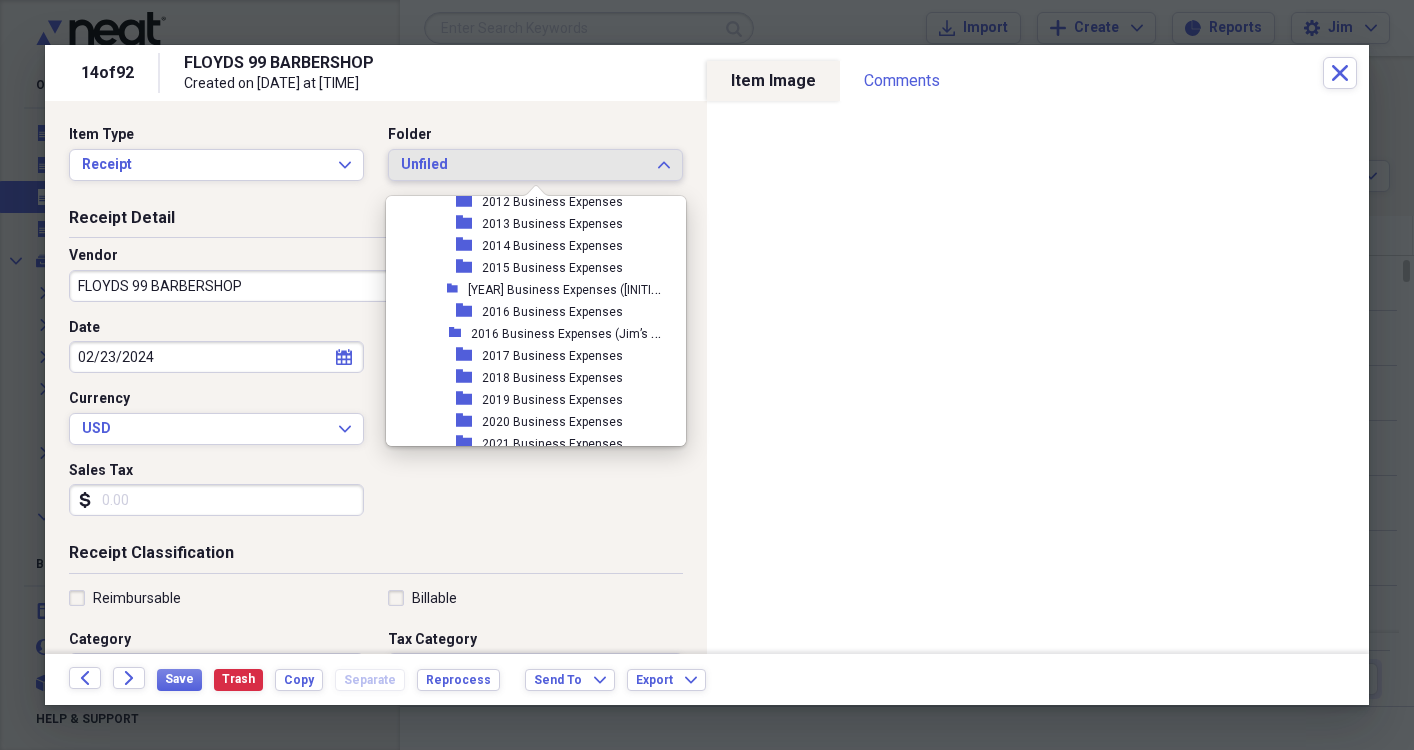 scroll, scrollTop: 491, scrollLeft: 0, axis: vertical 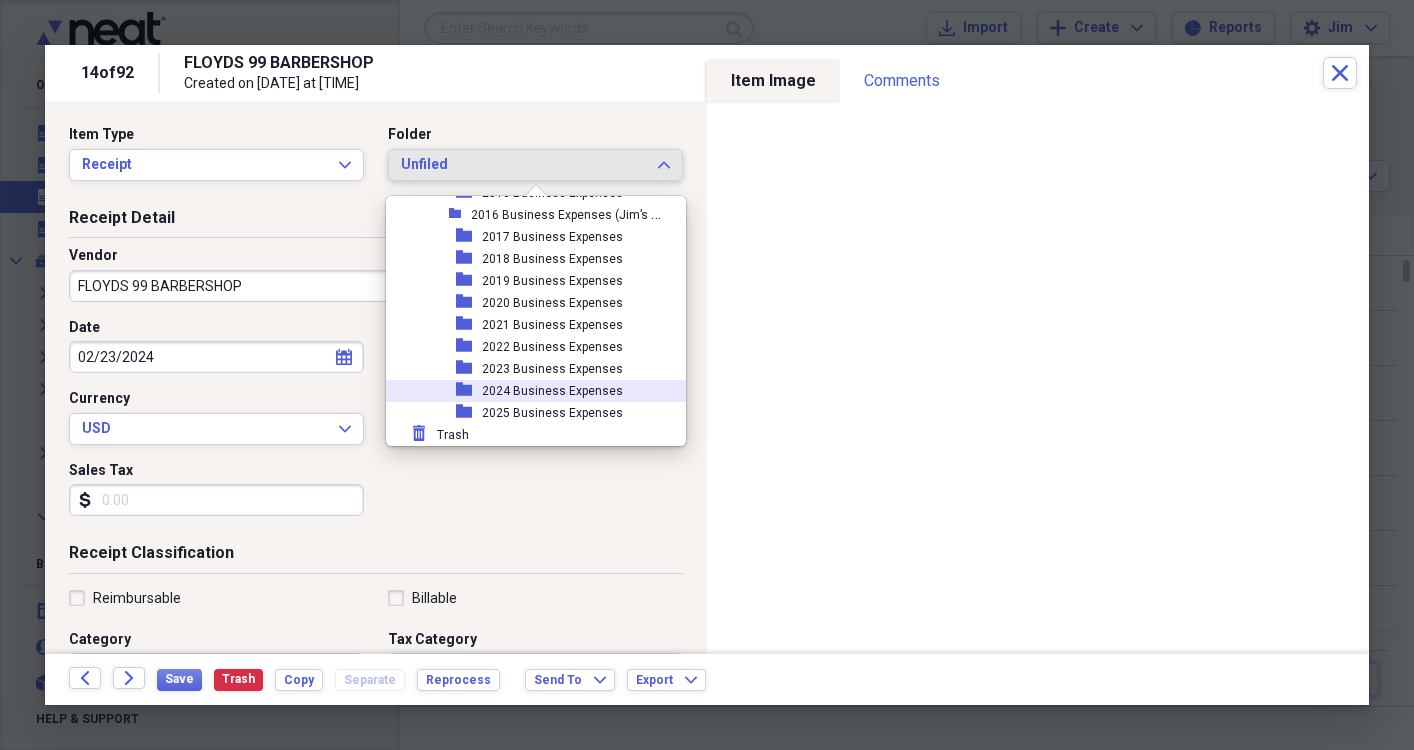 click on "2024 Business Expenses" at bounding box center (552, 391) 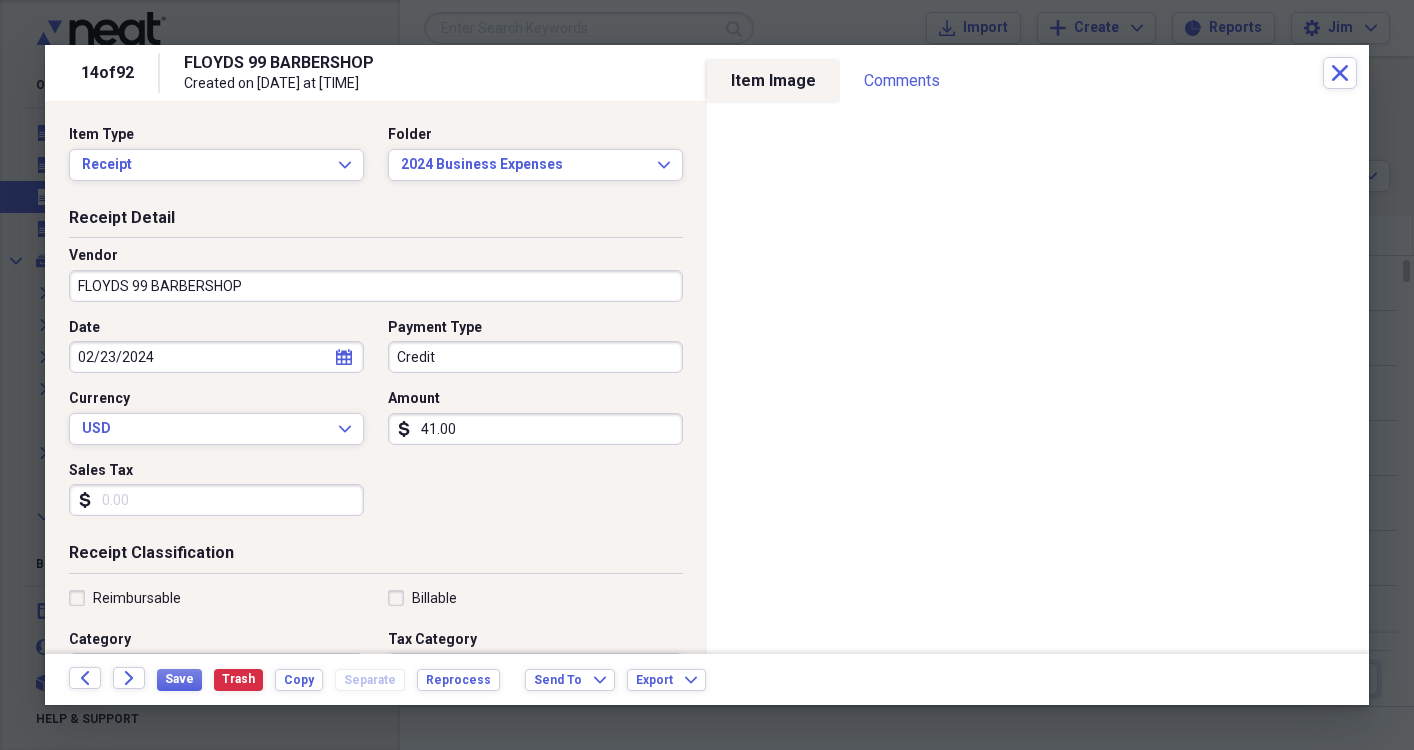 click on "Date [DATE] calendar Calendar Payment Type Credit Currency USD Expand Amount dollar-sign [AMOUNT].00 Sales Tax dollar-sign" at bounding box center (376, 425) 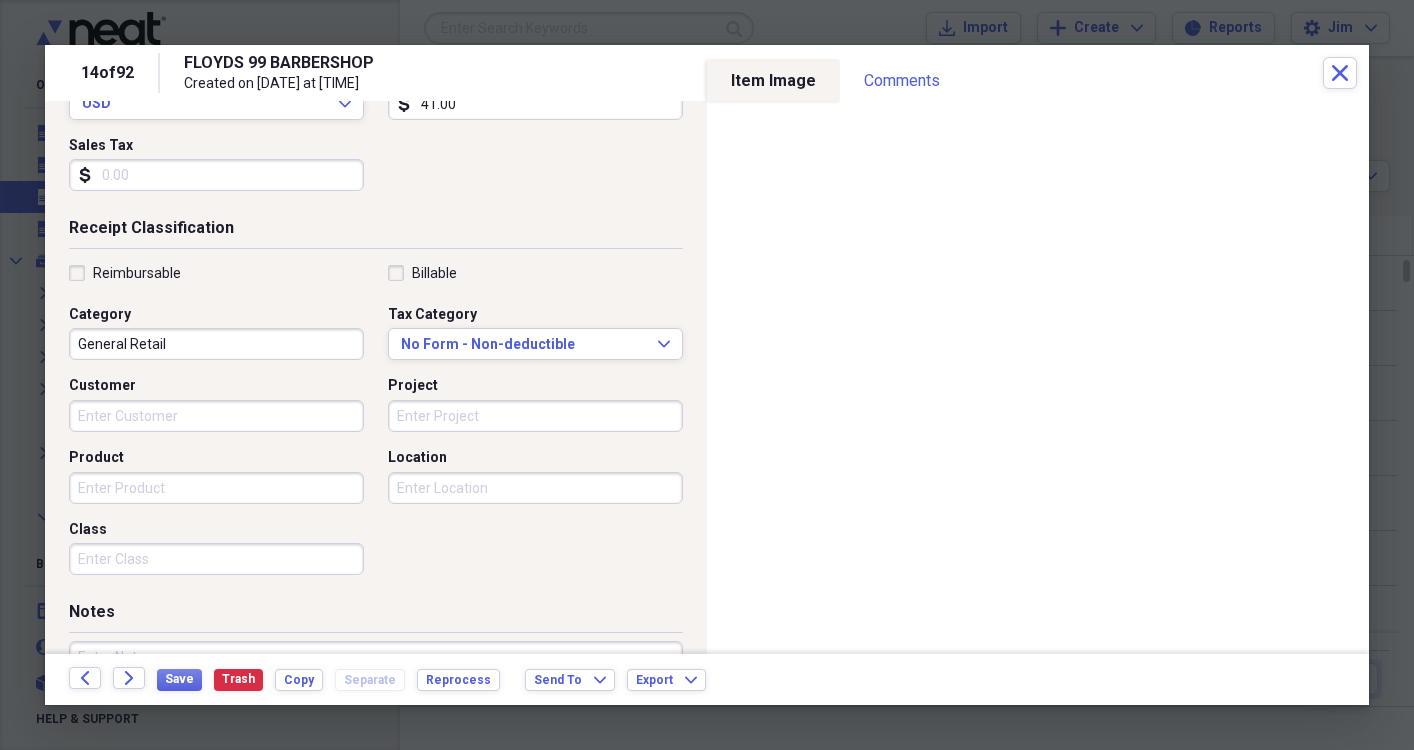 scroll, scrollTop: 327, scrollLeft: 0, axis: vertical 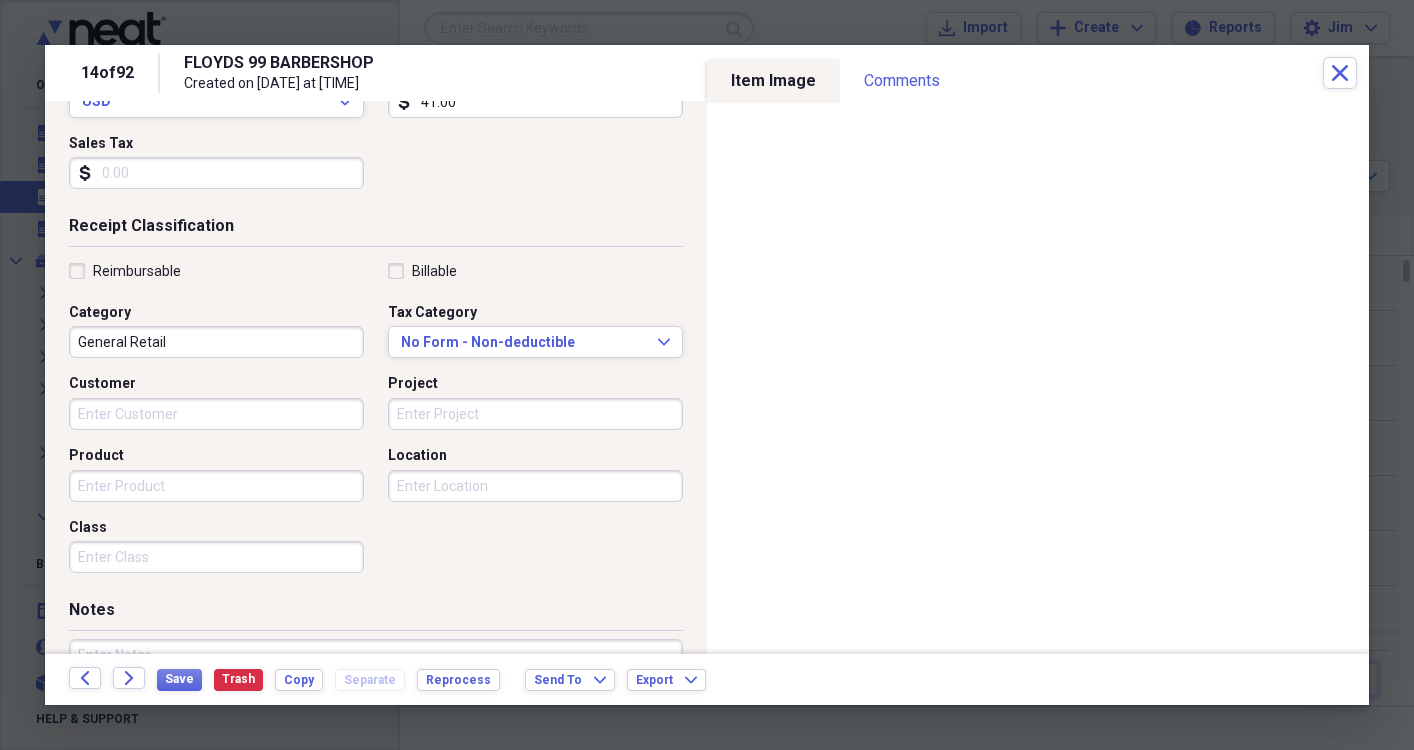 click on "General Retail" at bounding box center (216, 342) 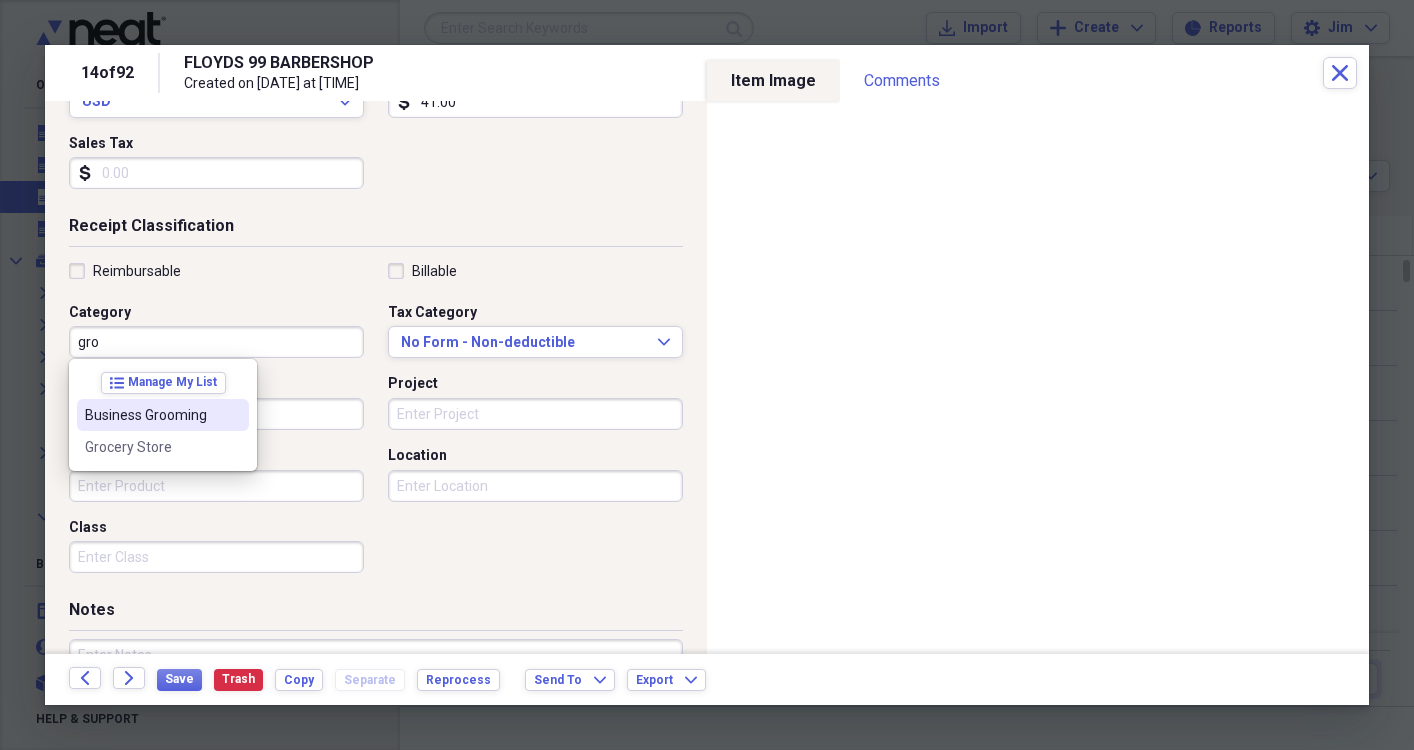 click on "Business Grooming" at bounding box center (151, 415) 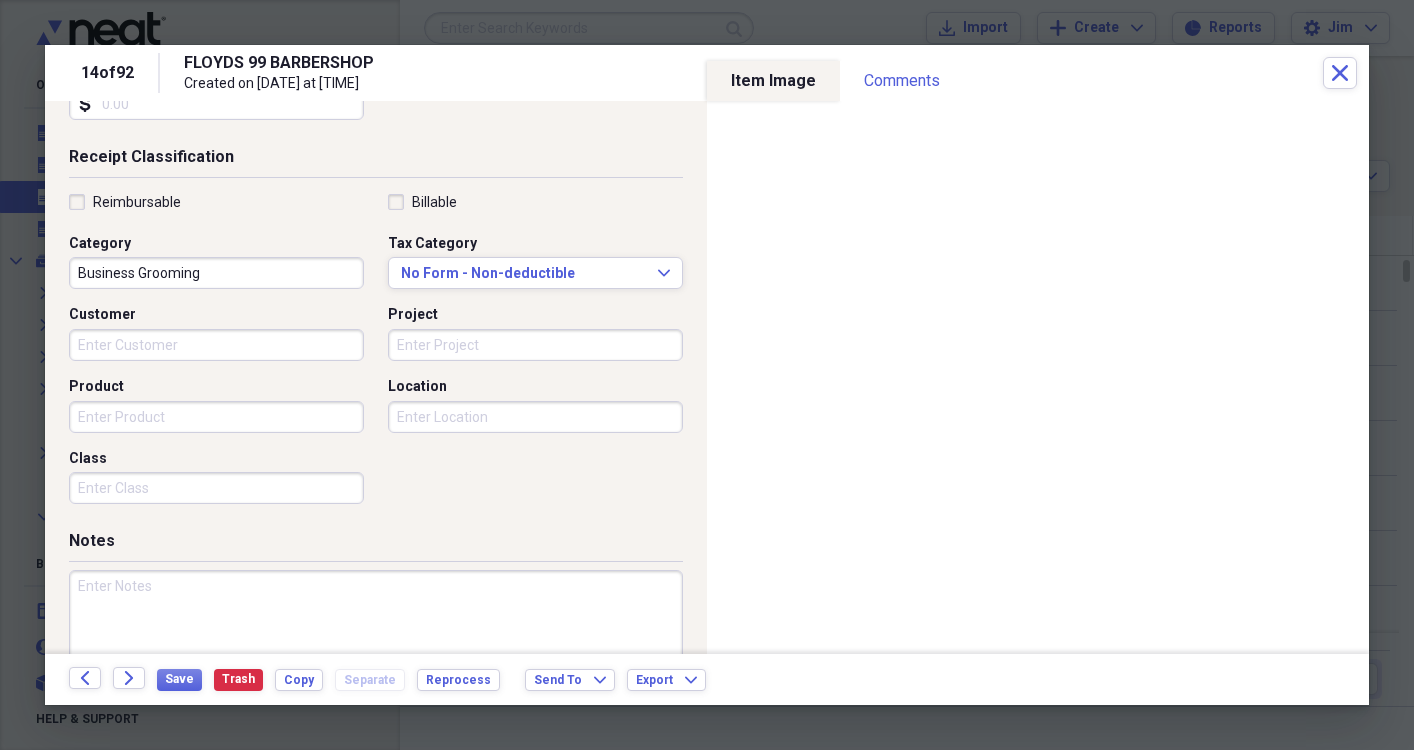 scroll, scrollTop: 403, scrollLeft: 0, axis: vertical 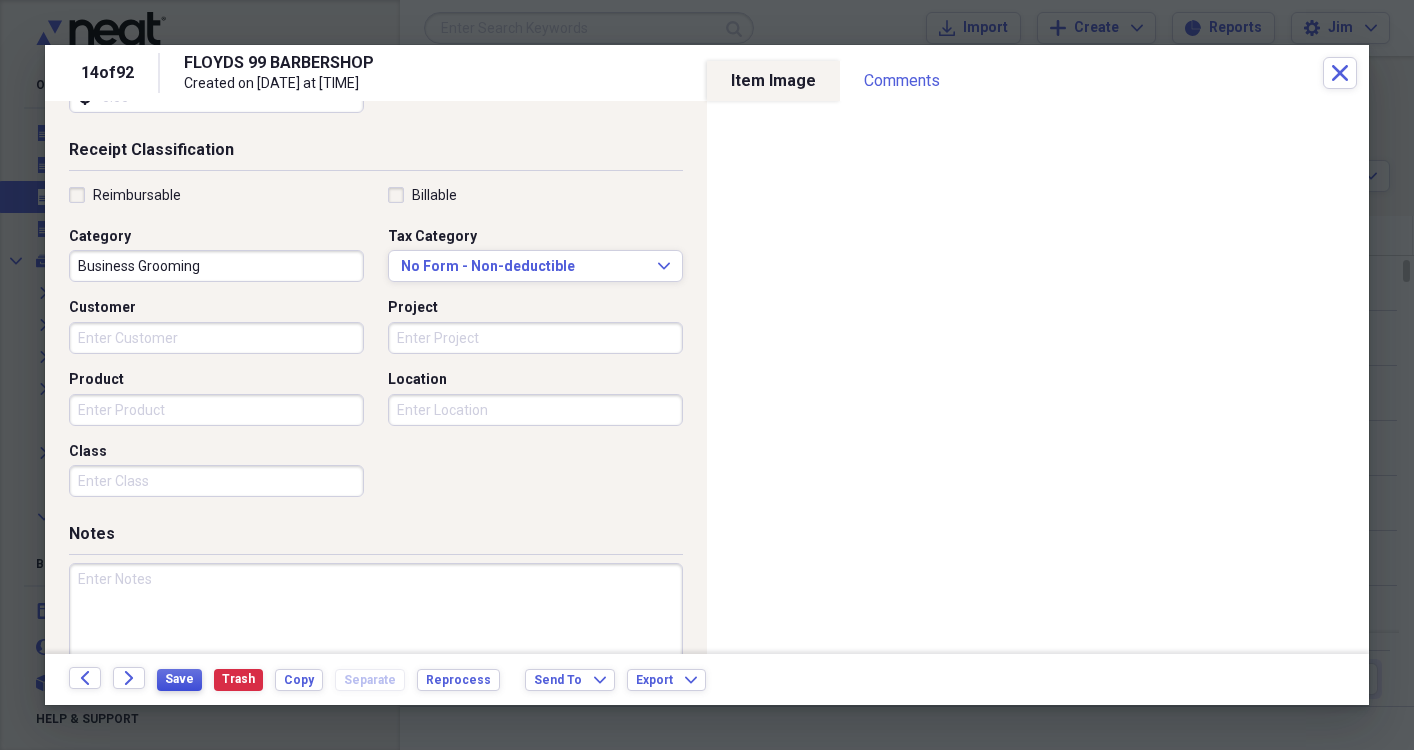 click on "Save" at bounding box center [179, 679] 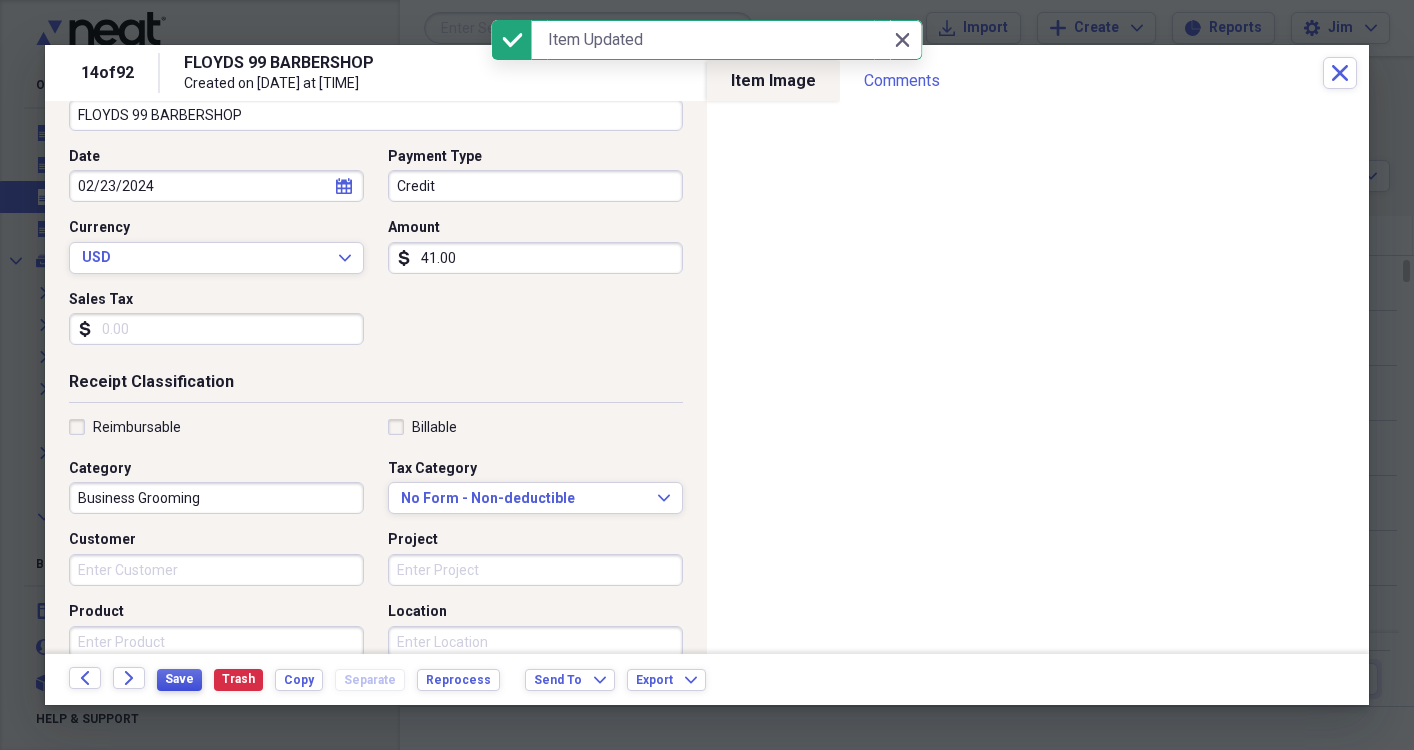 scroll, scrollTop: 162, scrollLeft: 0, axis: vertical 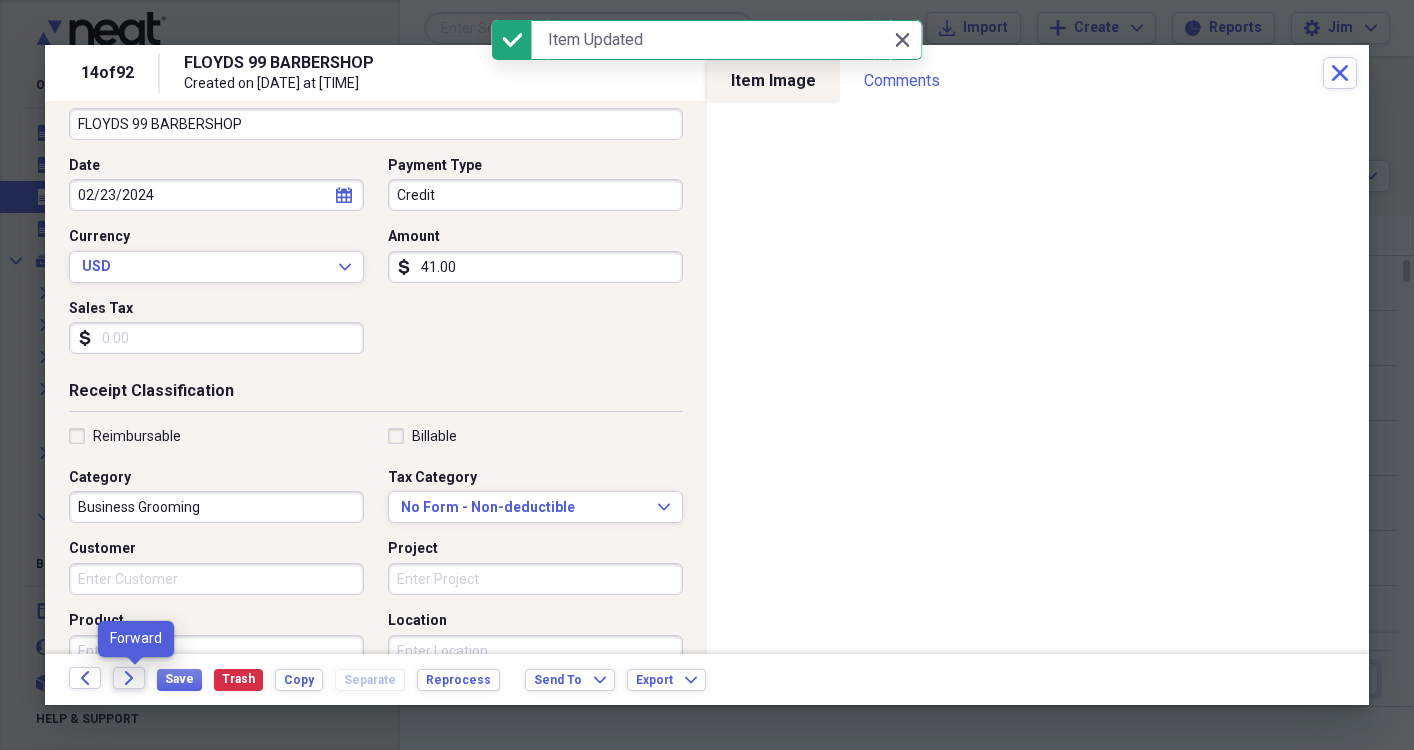 click 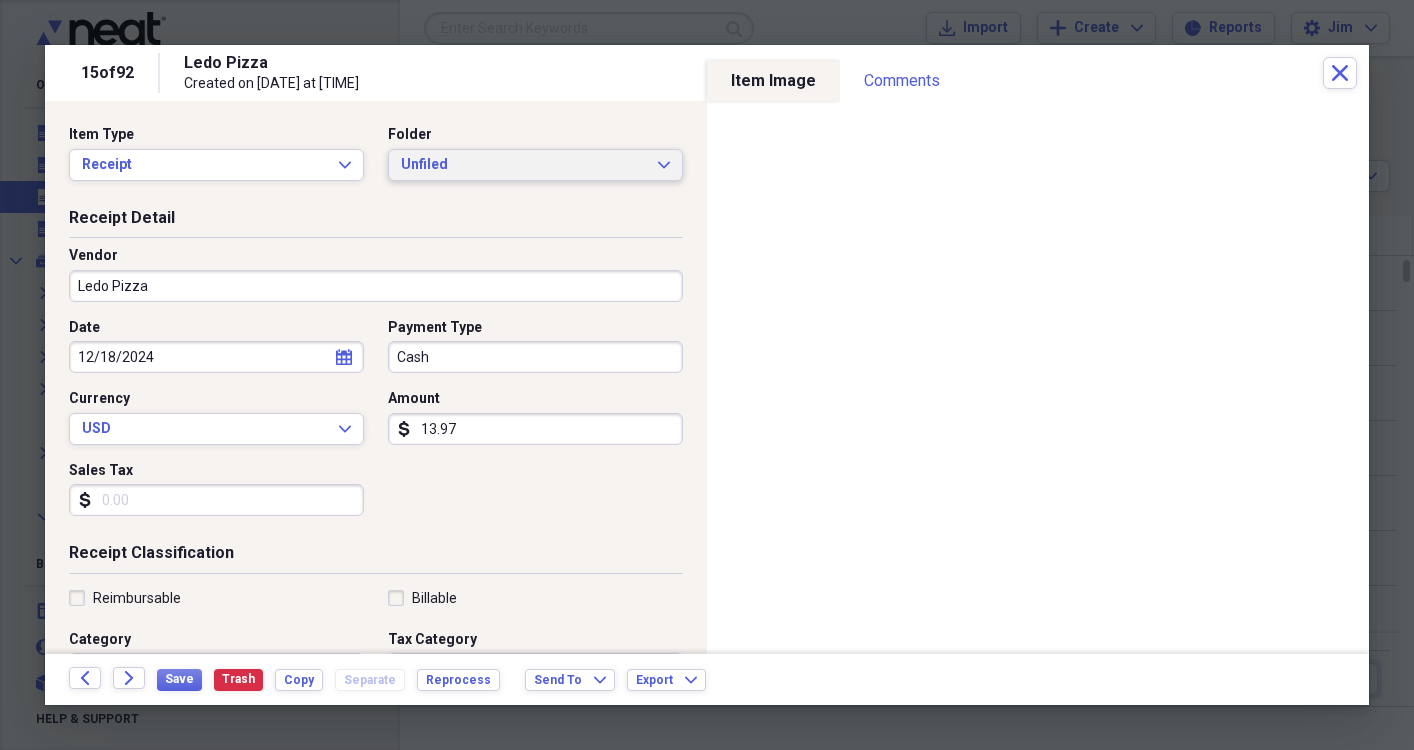 click on "Unfiled Expand" at bounding box center [535, 165] 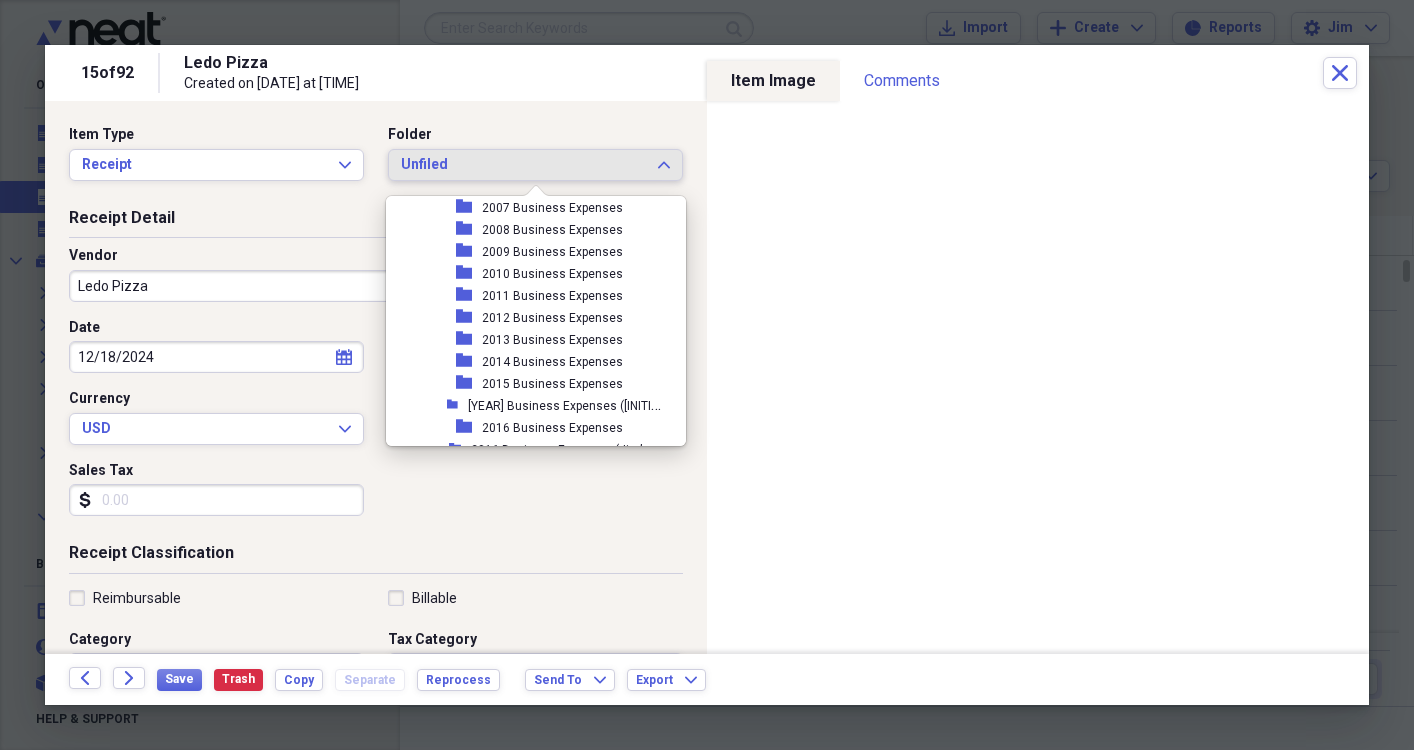 scroll, scrollTop: 491, scrollLeft: 0, axis: vertical 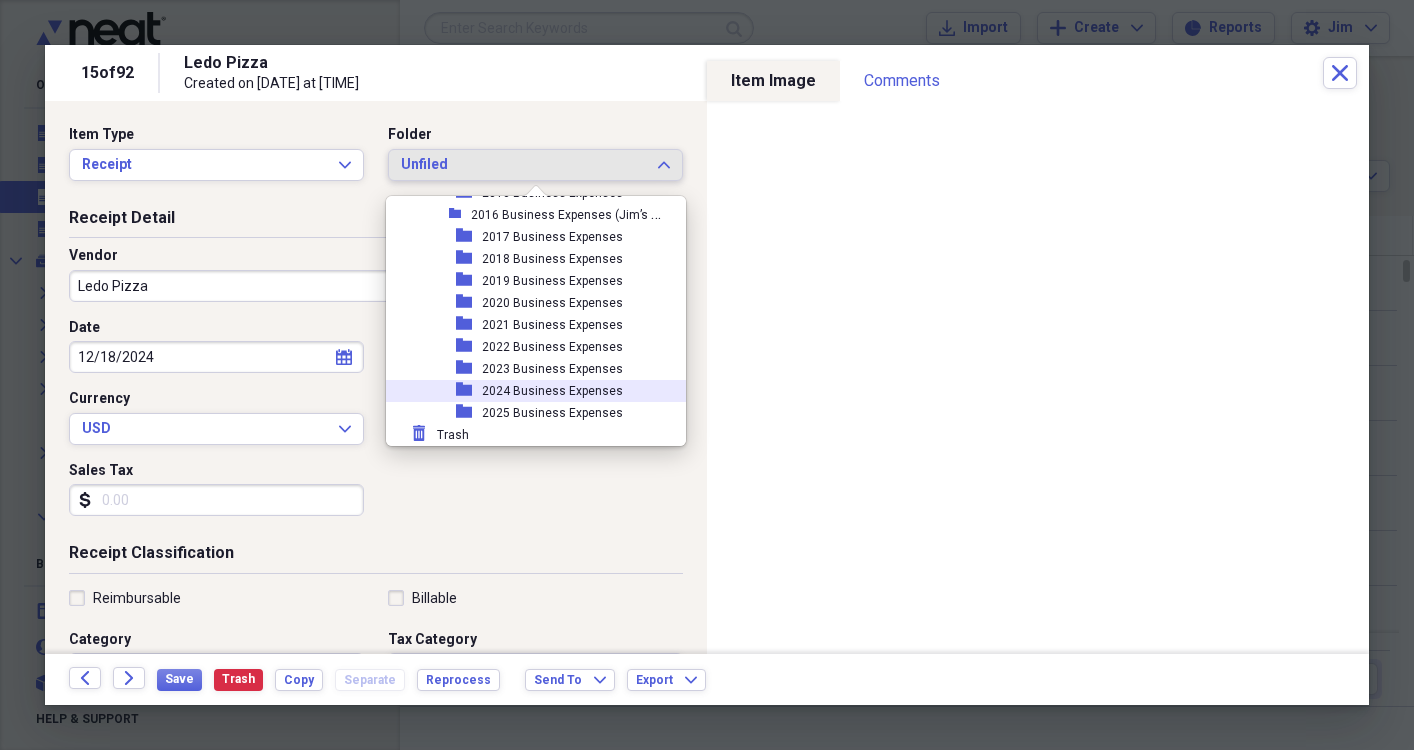 click on "2024 Business Expenses" at bounding box center (552, 391) 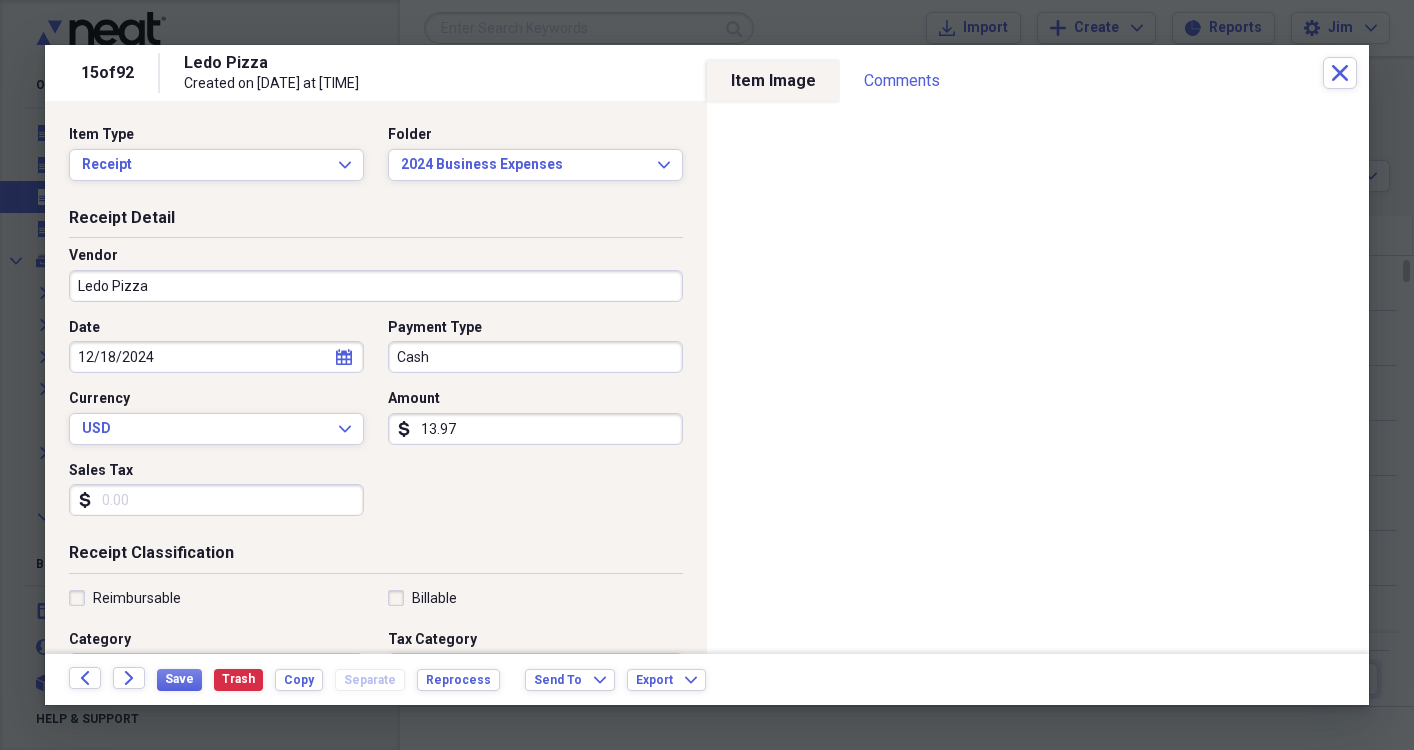 click on "13.97" at bounding box center (535, 429) 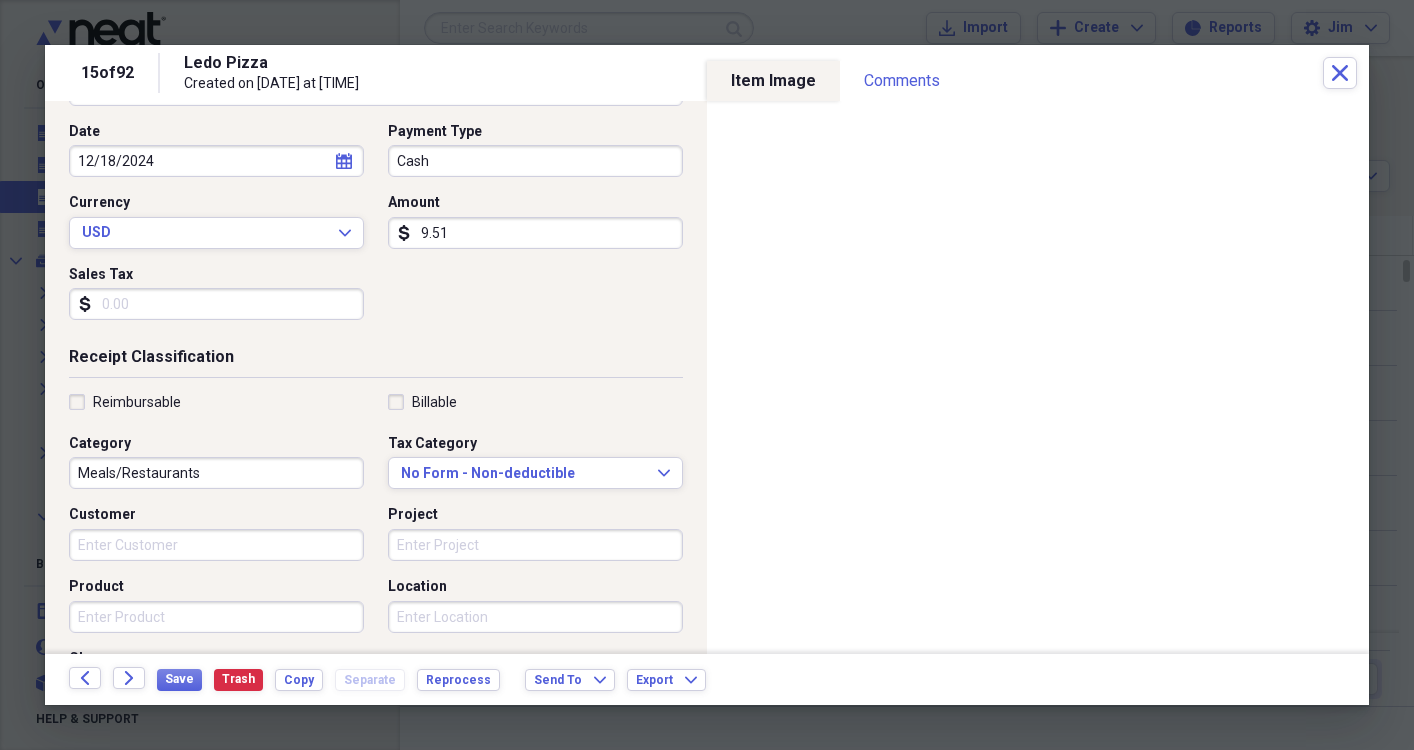 scroll, scrollTop: 197, scrollLeft: 0, axis: vertical 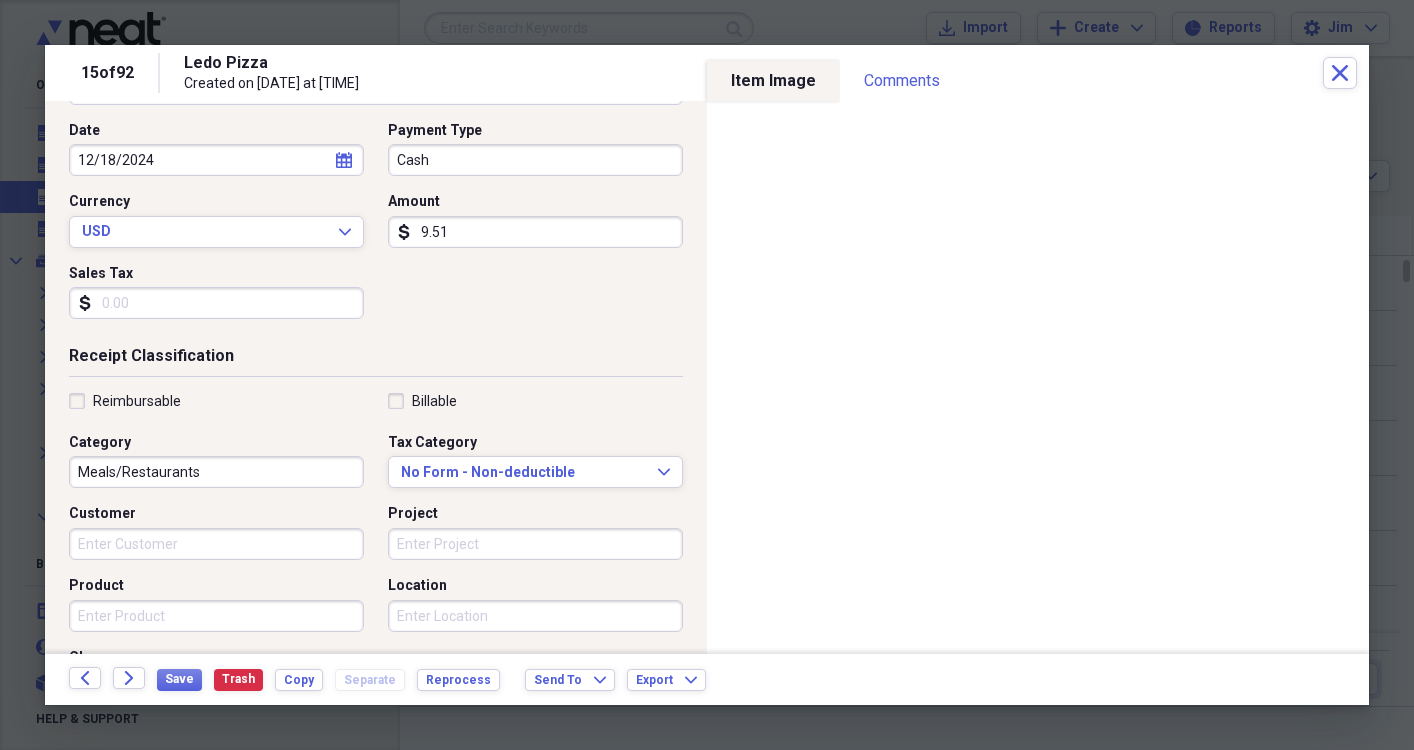 type on "9.51" 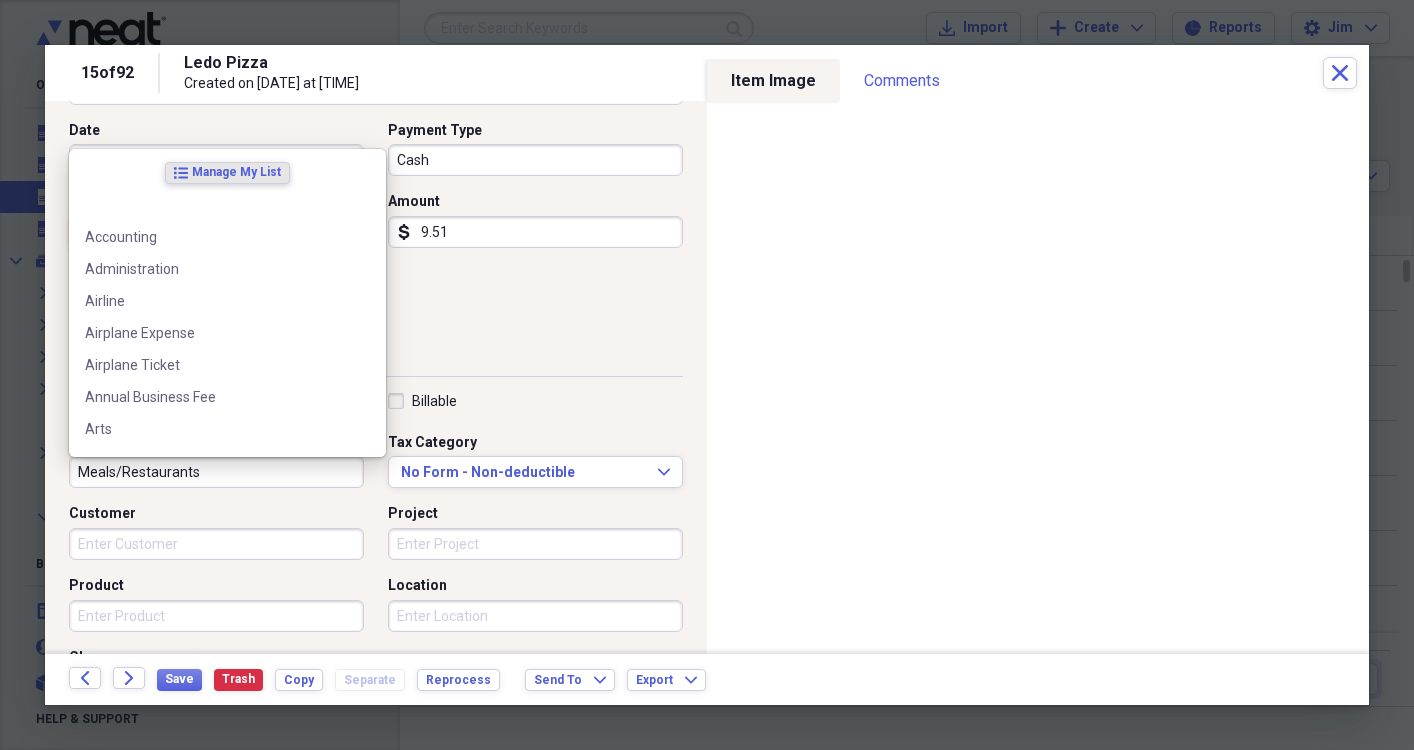 click on "Meals/Restaurants" at bounding box center [216, 472] 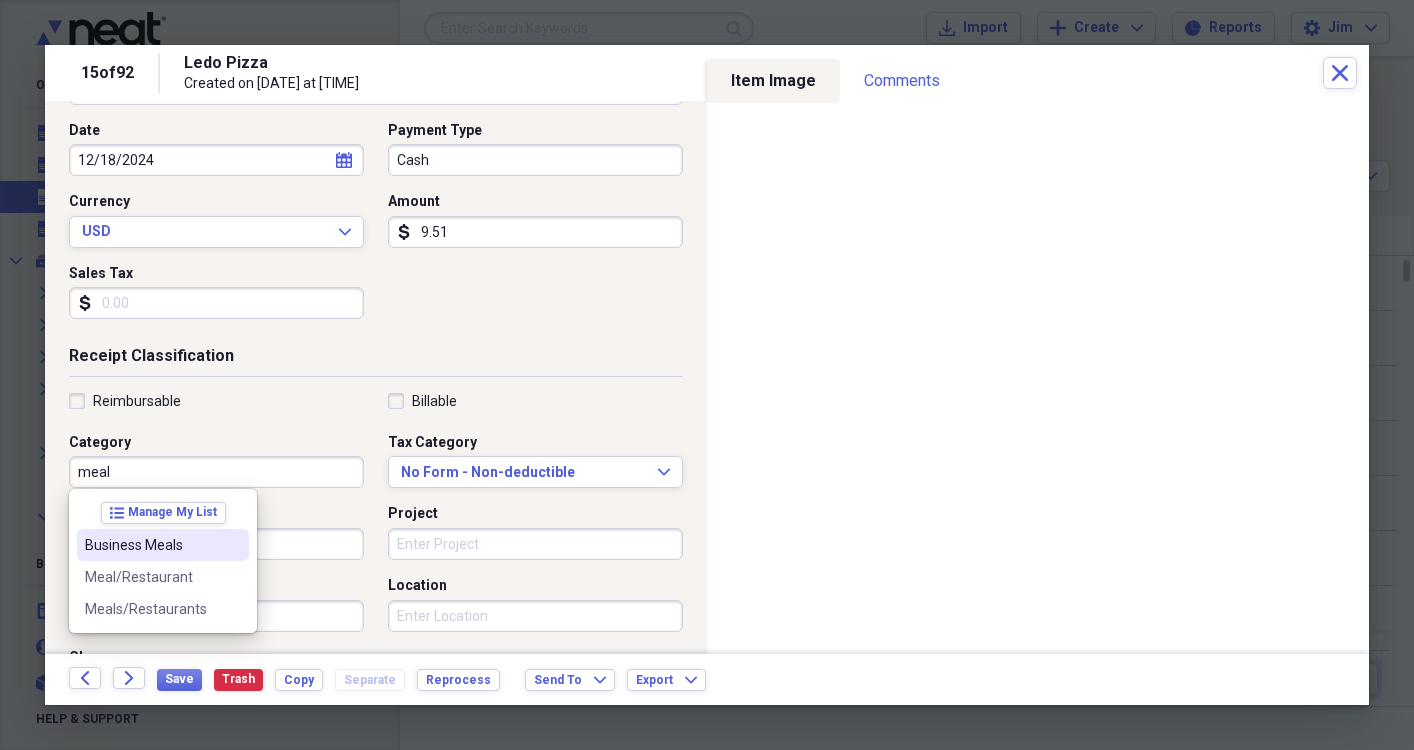 click on "Business Meals" at bounding box center [151, 545] 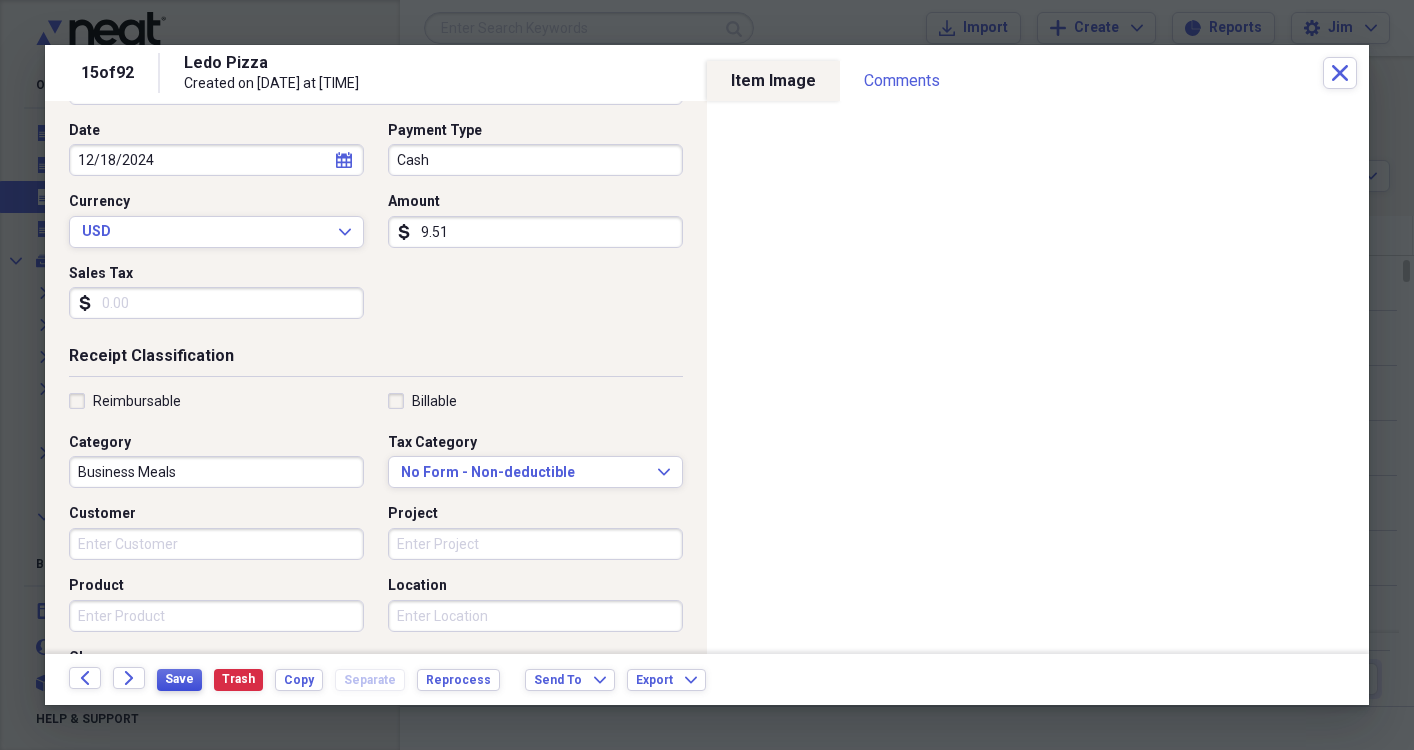 click on "Save" at bounding box center (179, 679) 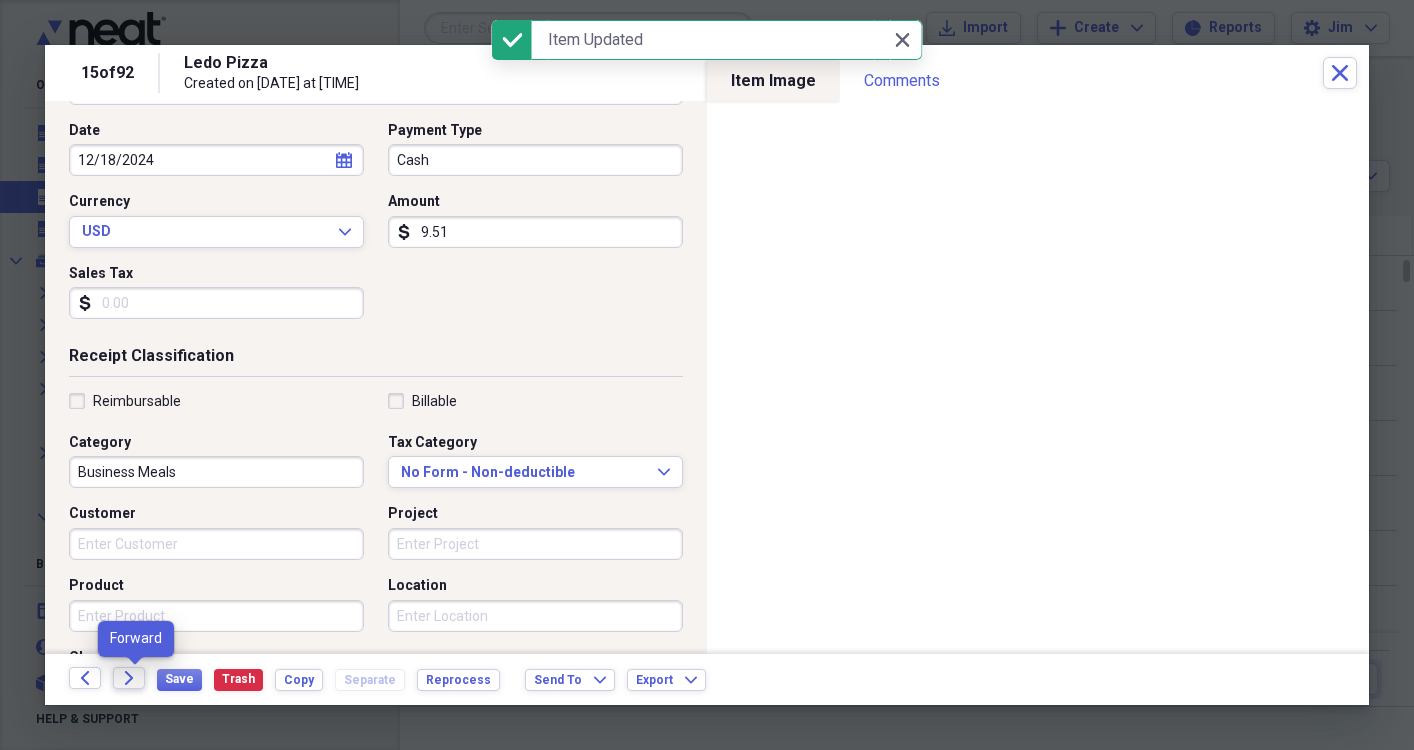 click on "Forward" at bounding box center (129, 678) 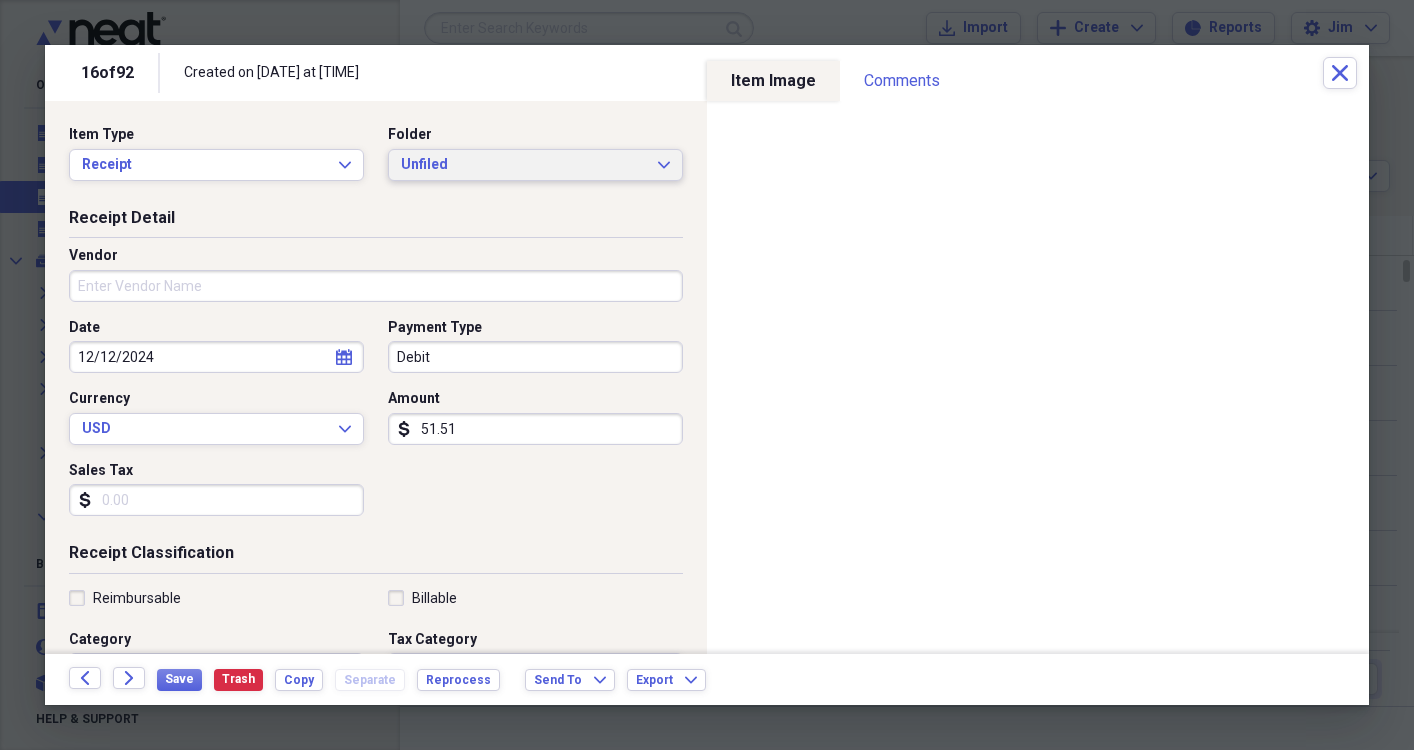click on "Expand" 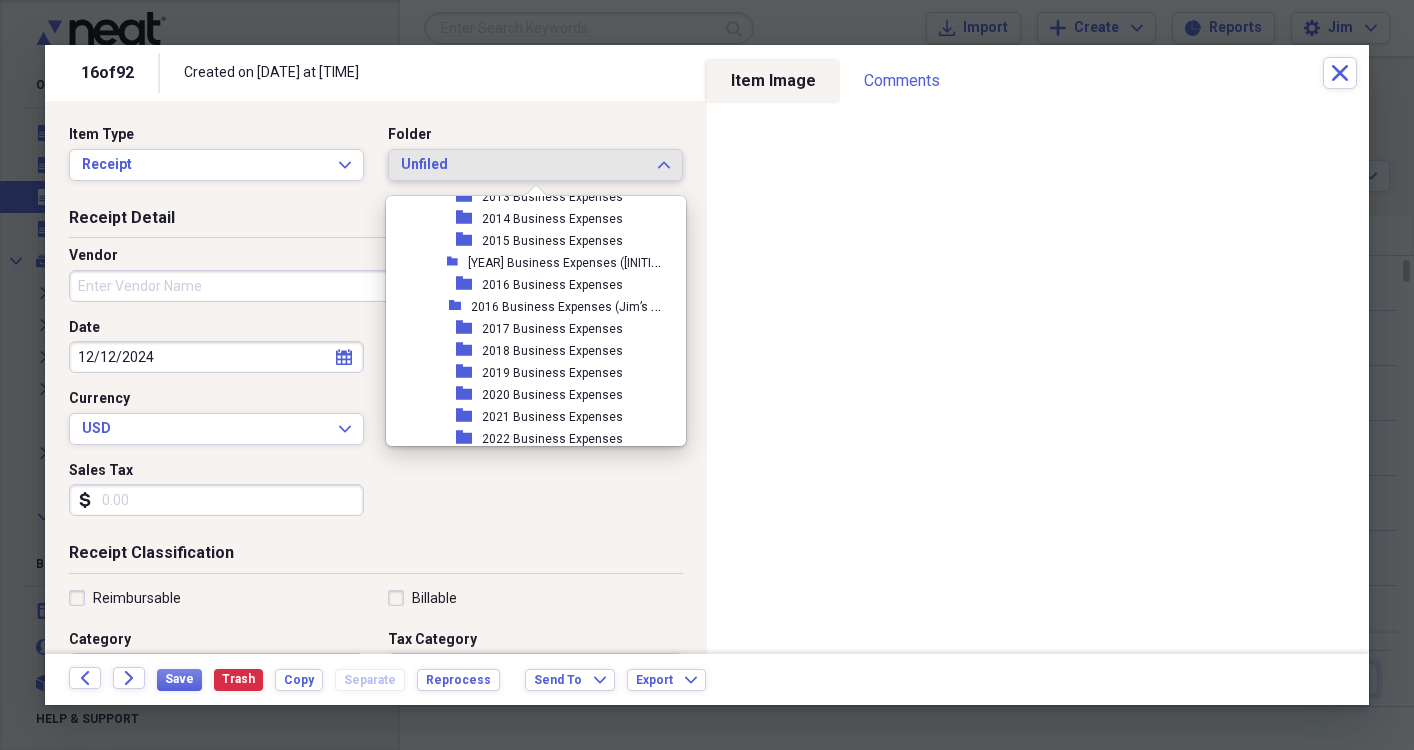 scroll, scrollTop: 491, scrollLeft: 0, axis: vertical 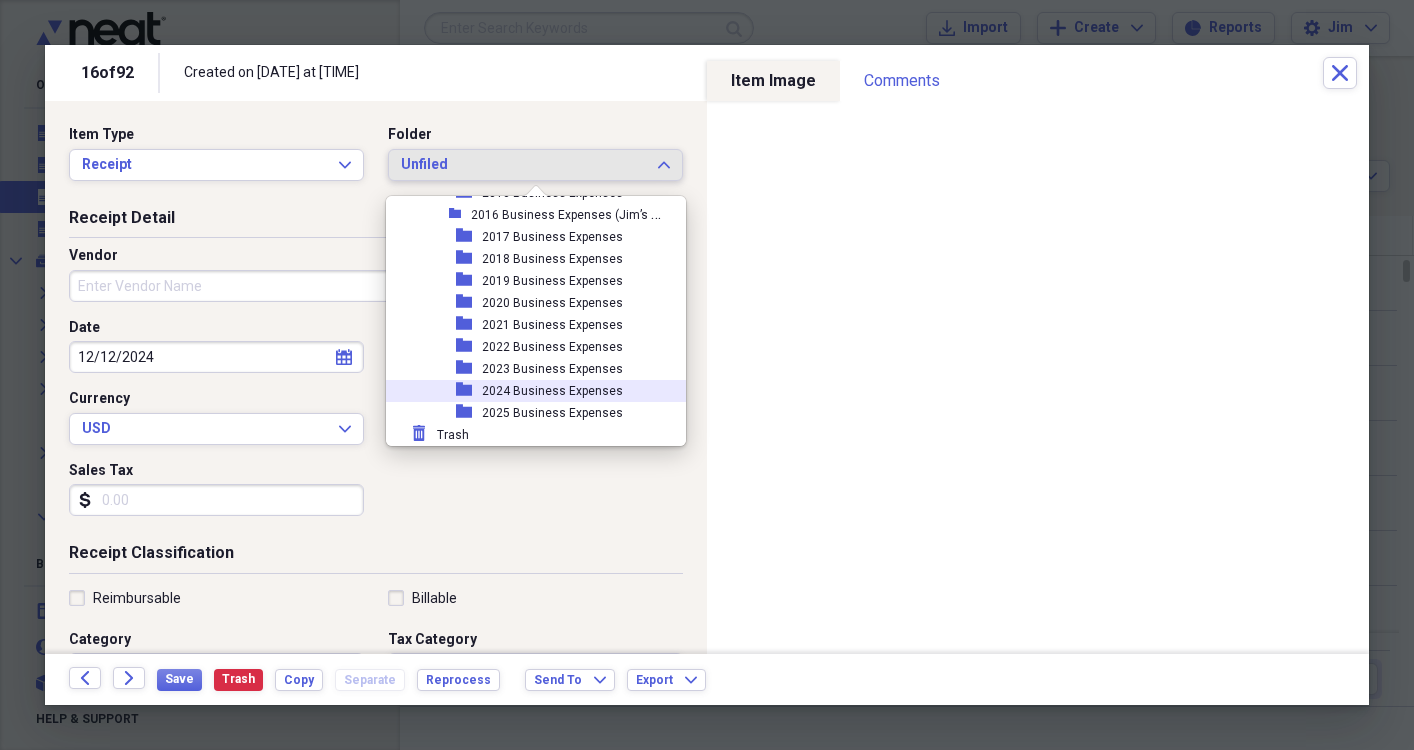 click on "2024 Business Expenses" at bounding box center (552, 391) 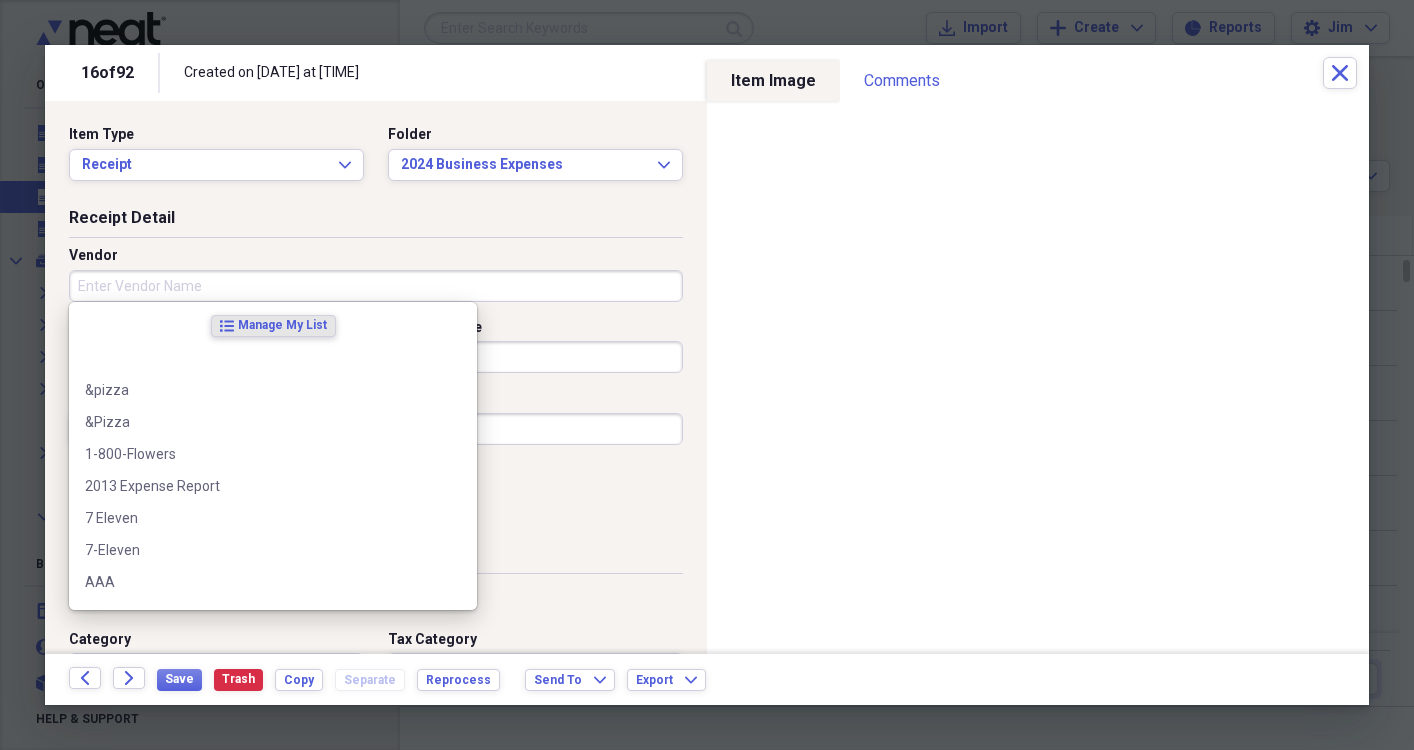 click on "Vendor" at bounding box center [376, 286] 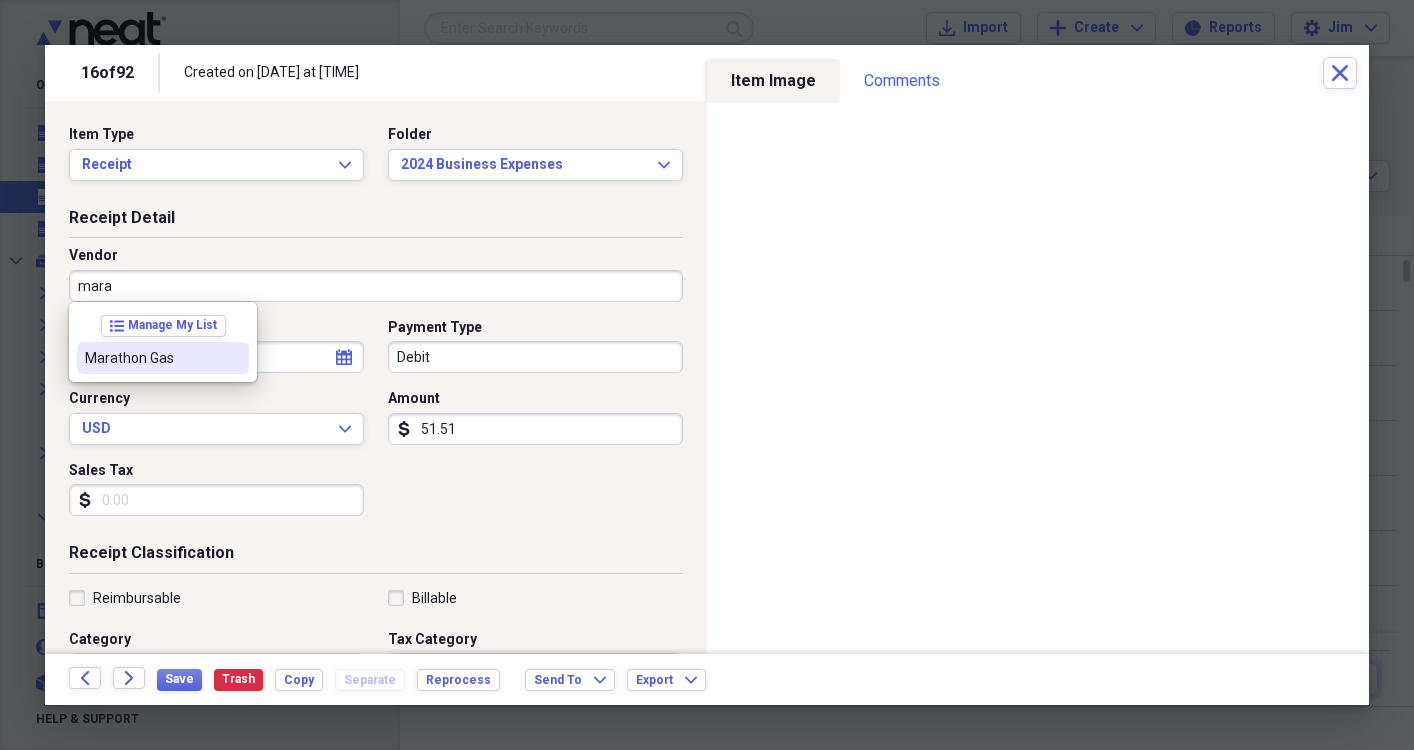 click on "Marathon Gas" at bounding box center [151, 358] 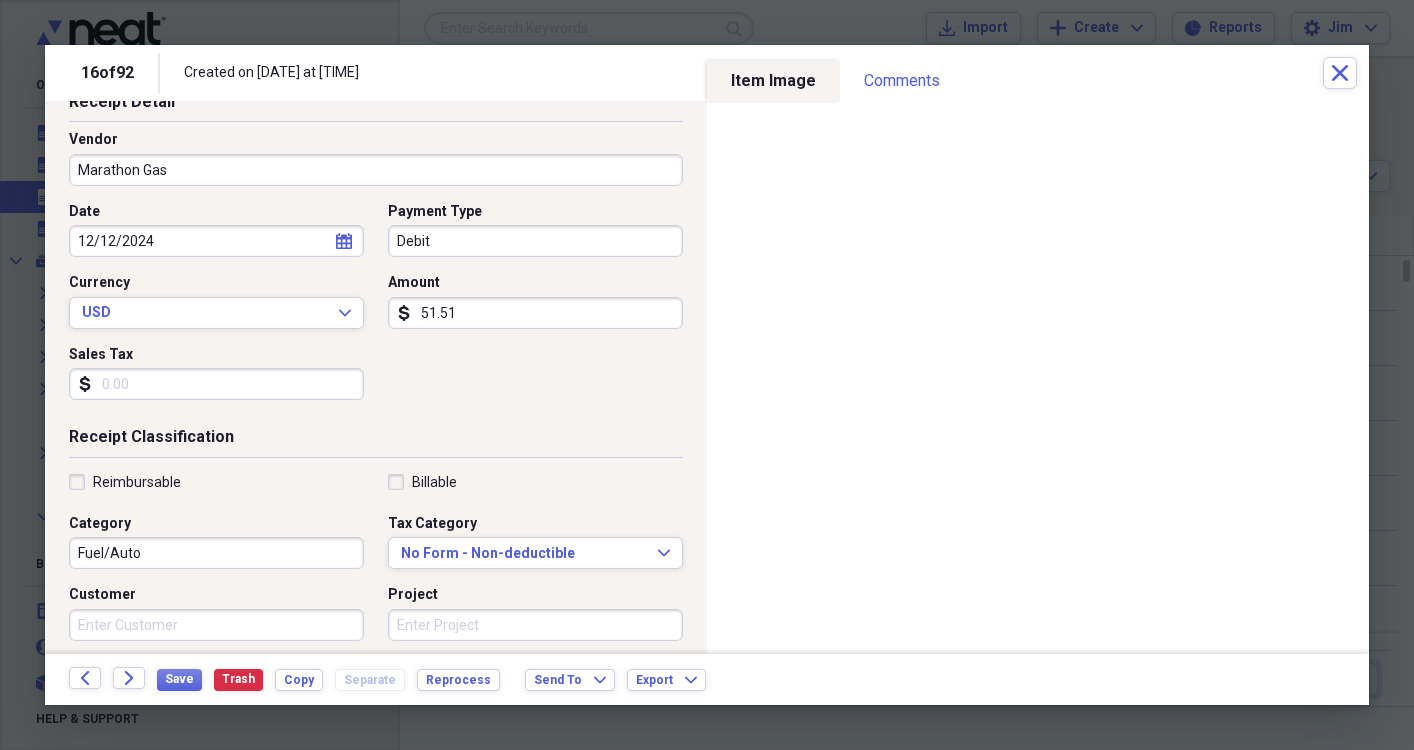 scroll, scrollTop: 118, scrollLeft: 0, axis: vertical 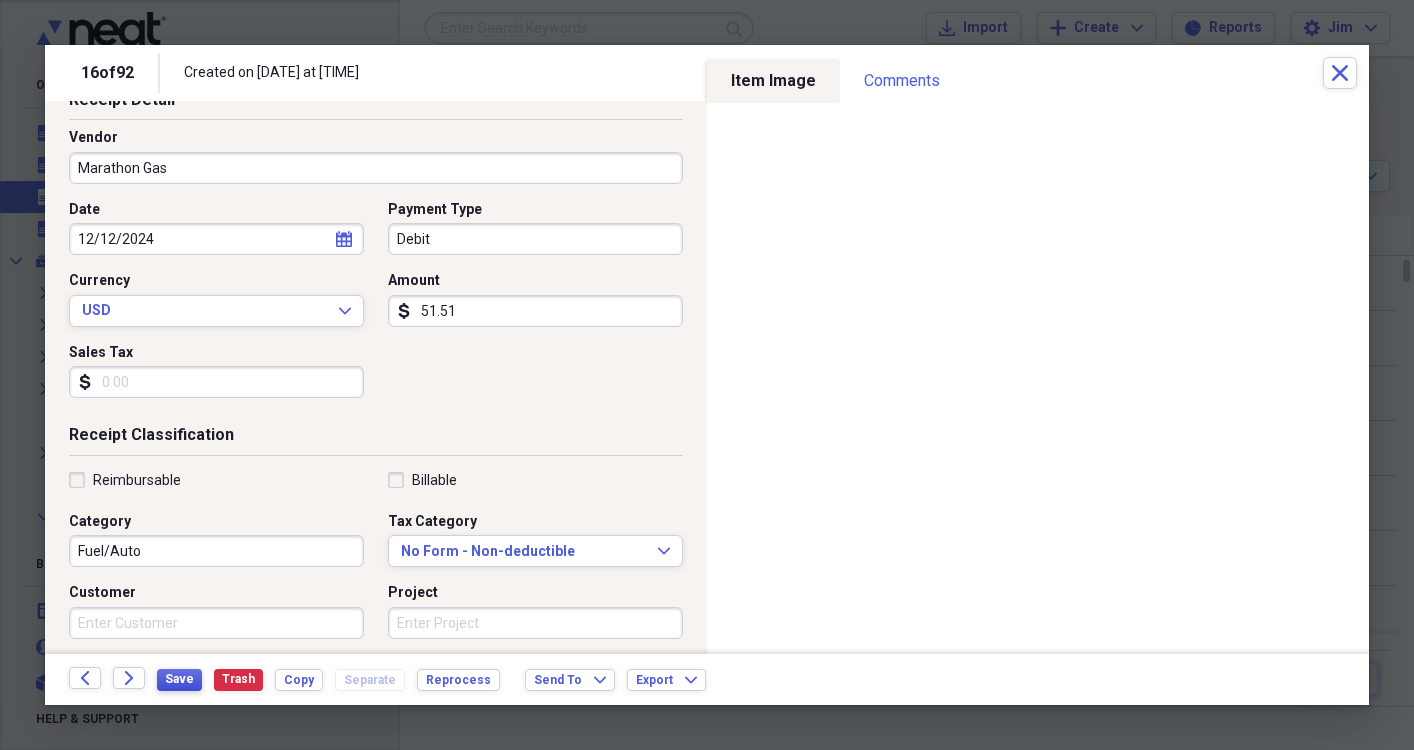 click on "Save" at bounding box center [179, 679] 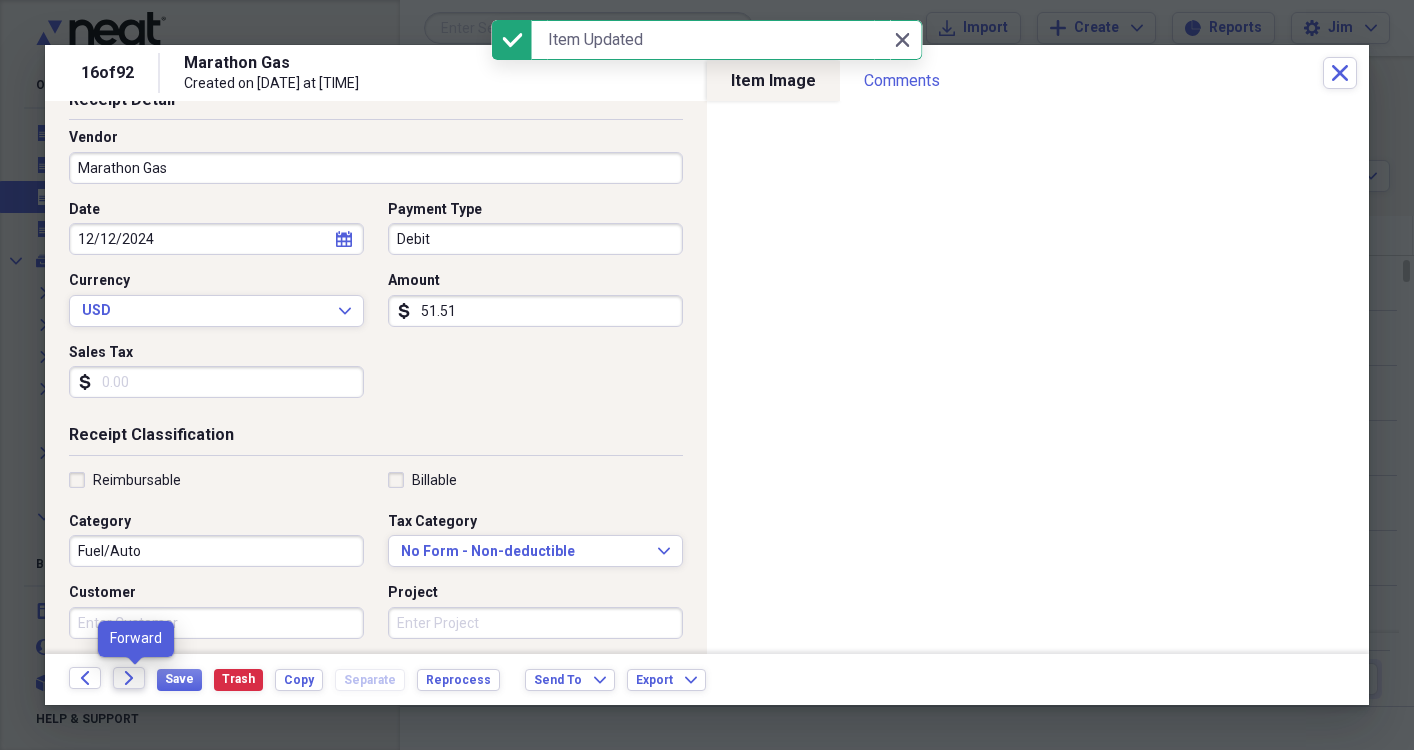 click on "Forward" 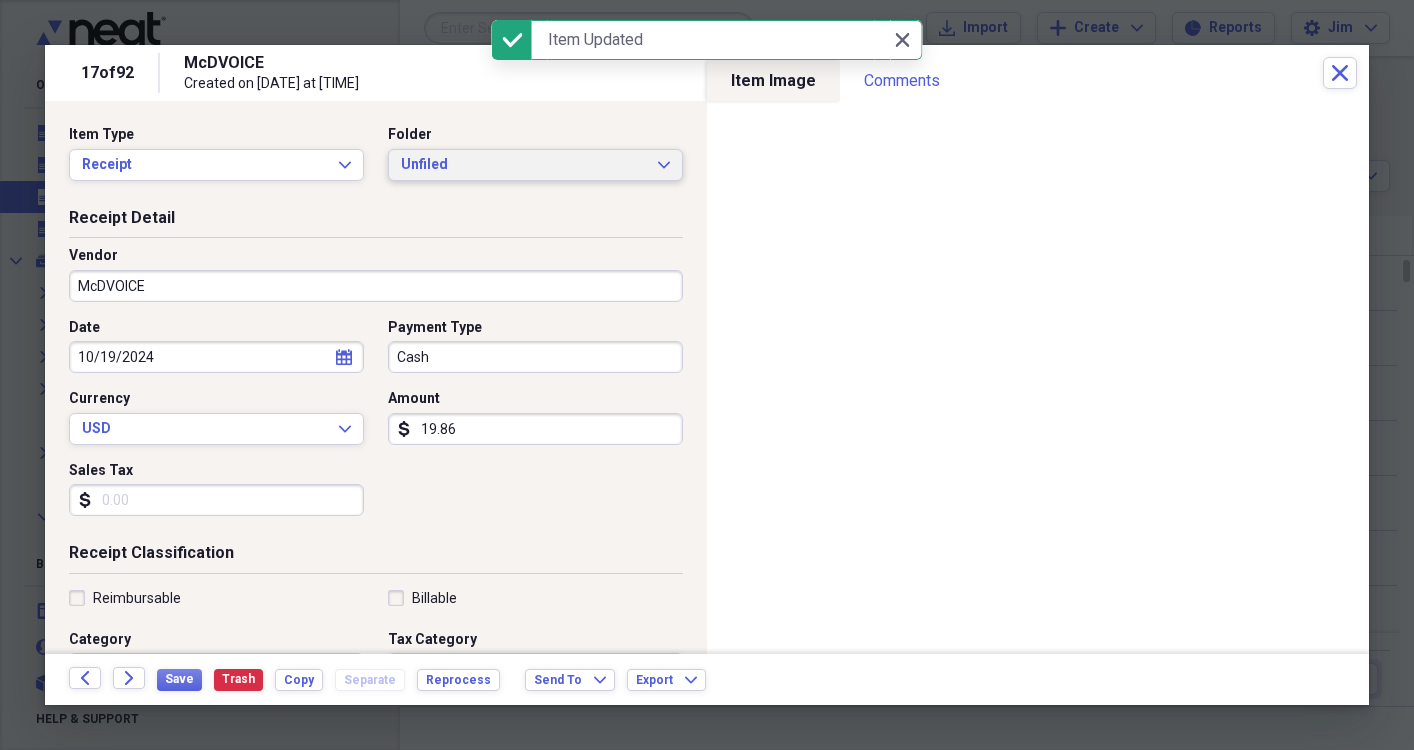 click on "Unfiled Expand" at bounding box center (535, 165) 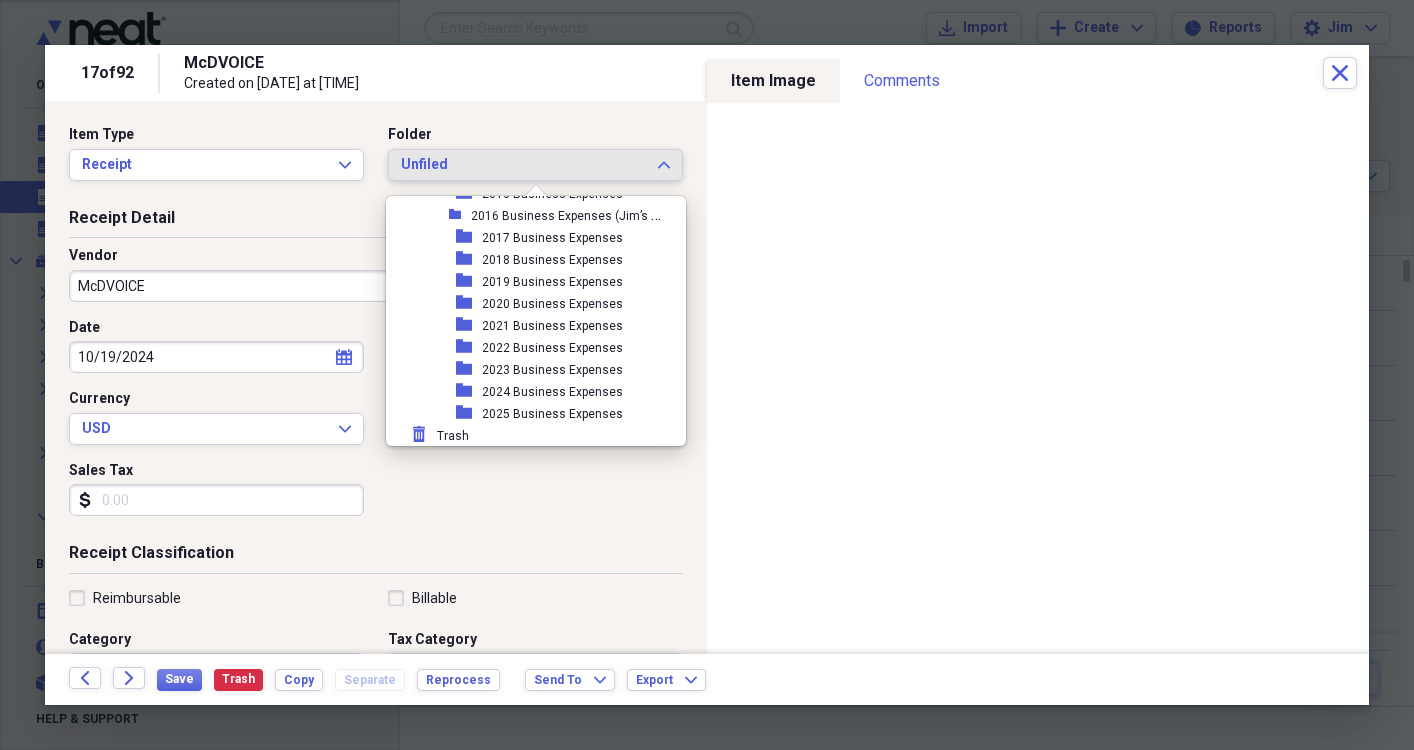 scroll, scrollTop: 491, scrollLeft: 0, axis: vertical 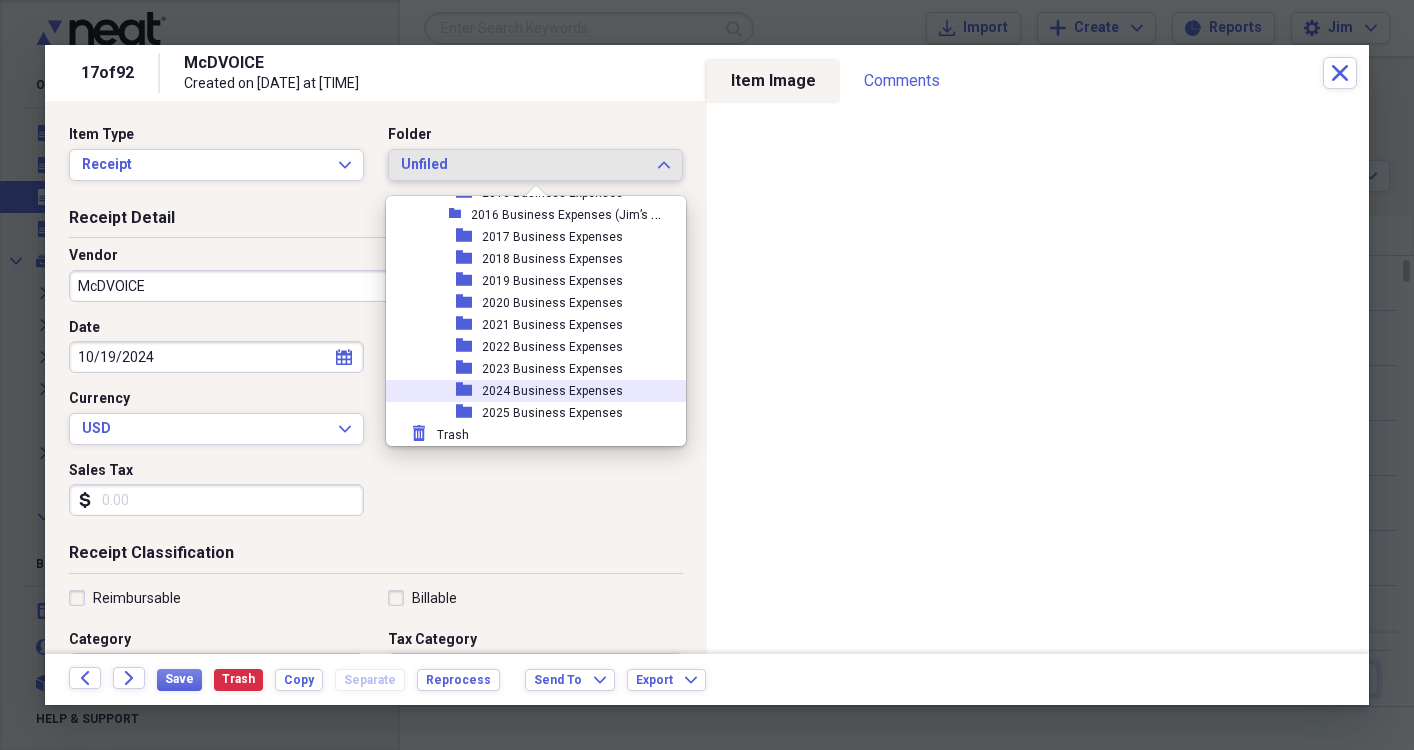 click on "2024 Business Expenses" at bounding box center [552, 391] 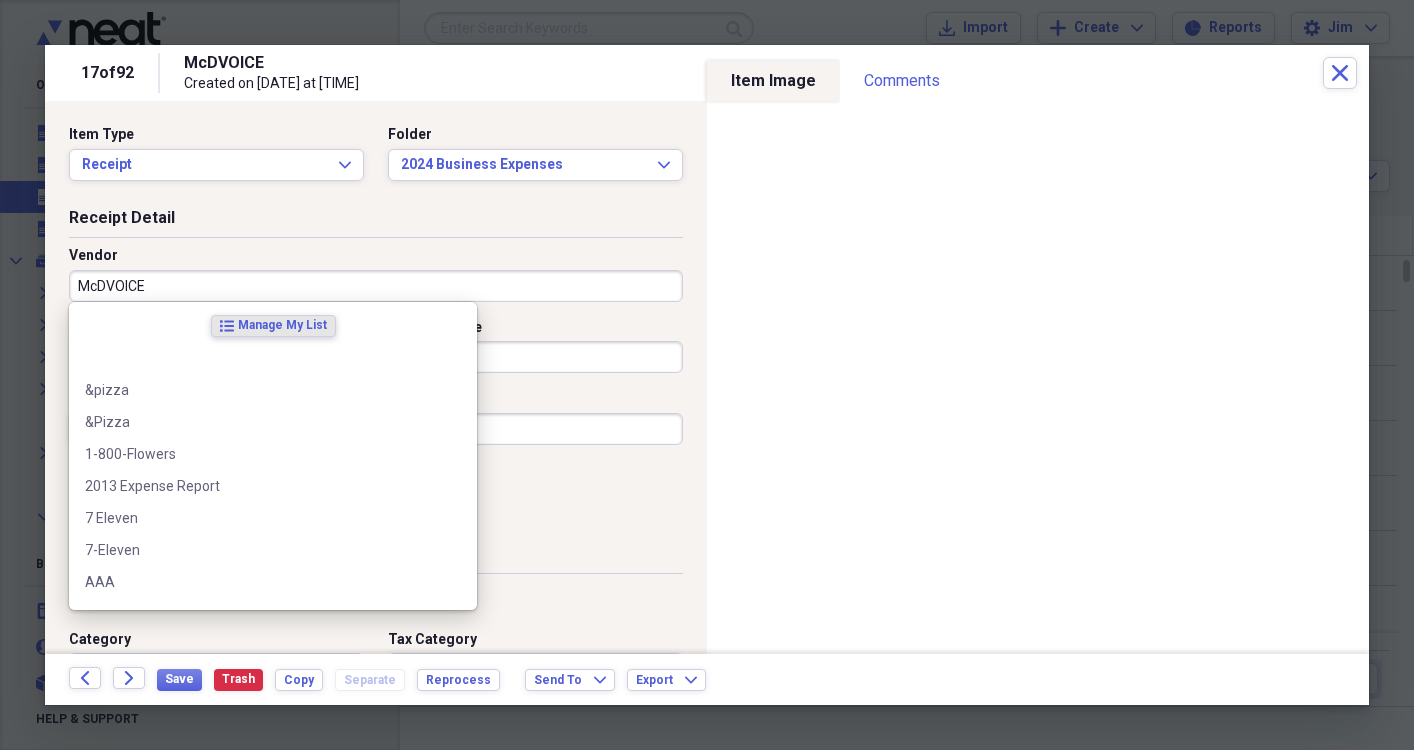click on "McDVOICE" at bounding box center (376, 286) 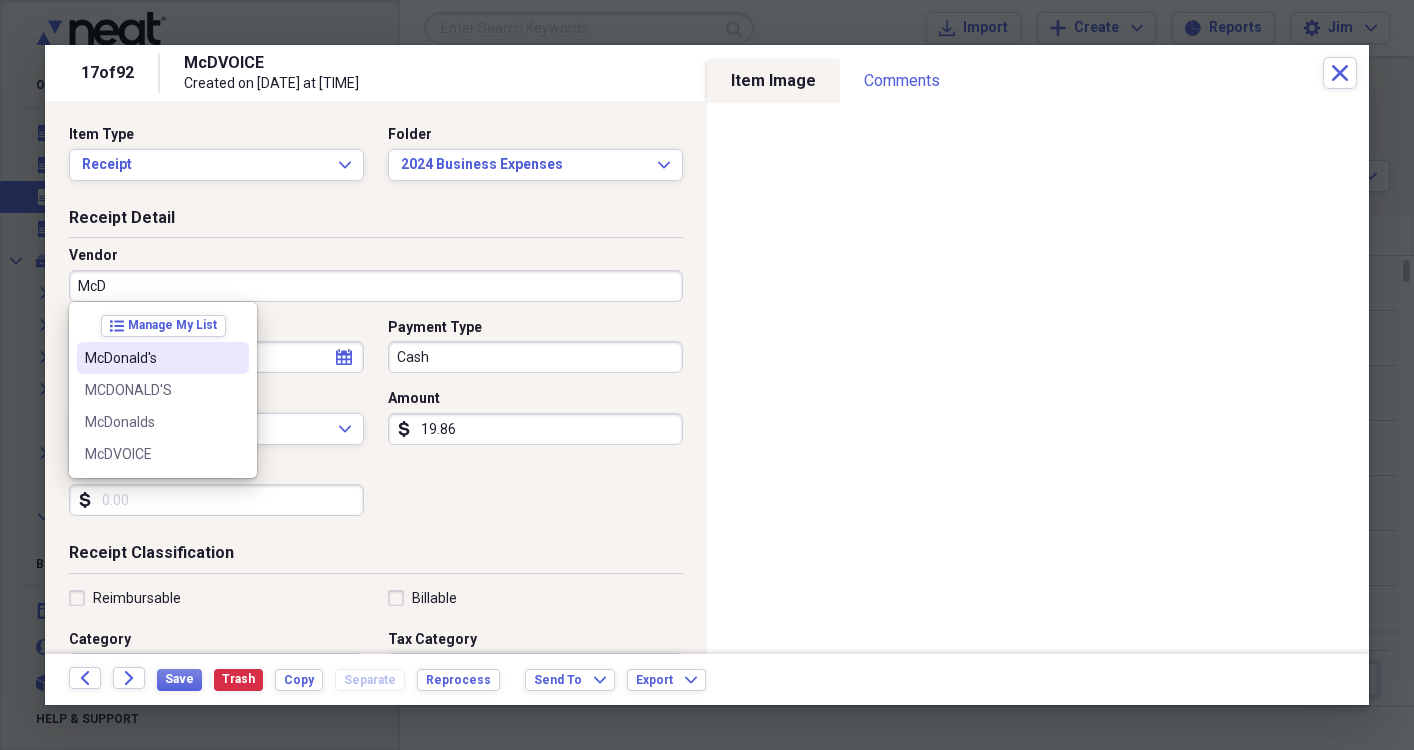 click on "McDonald's" at bounding box center (151, 358) 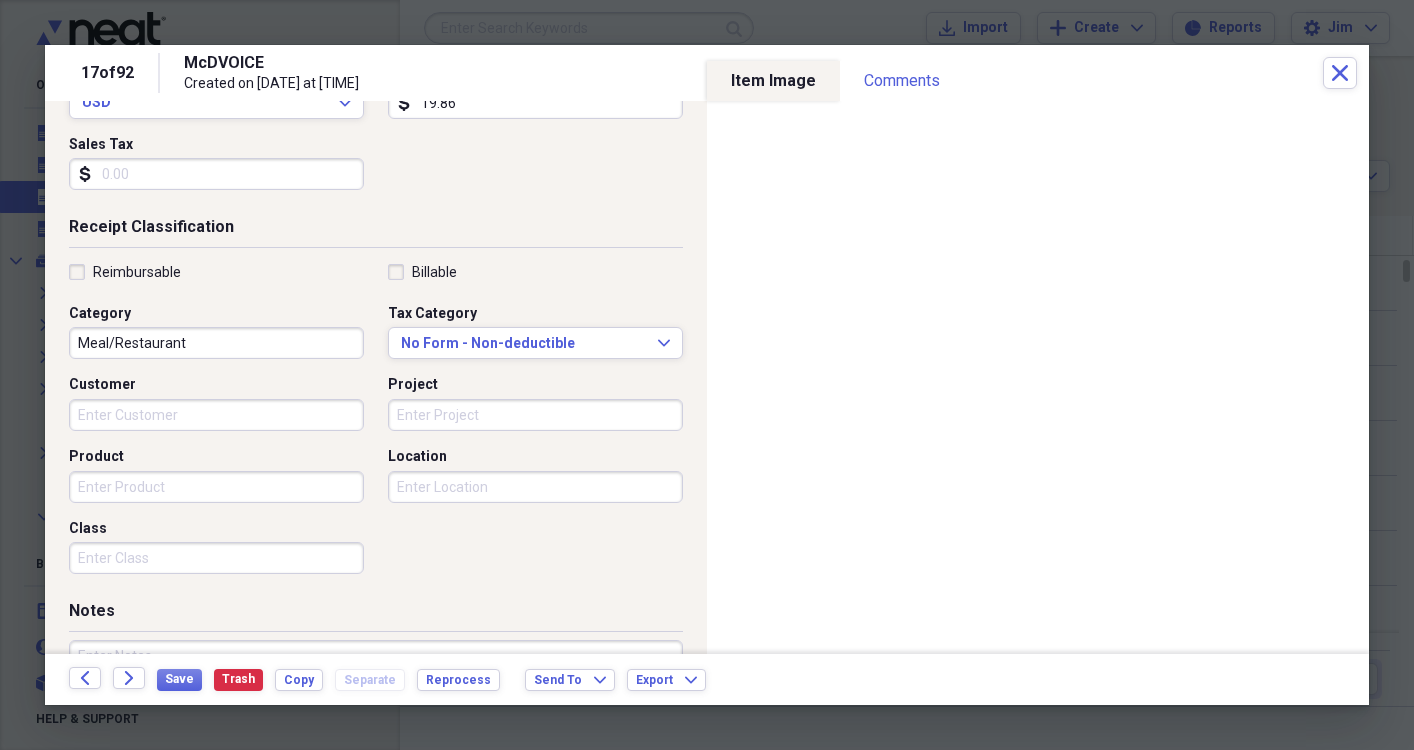 scroll, scrollTop: 331, scrollLeft: 0, axis: vertical 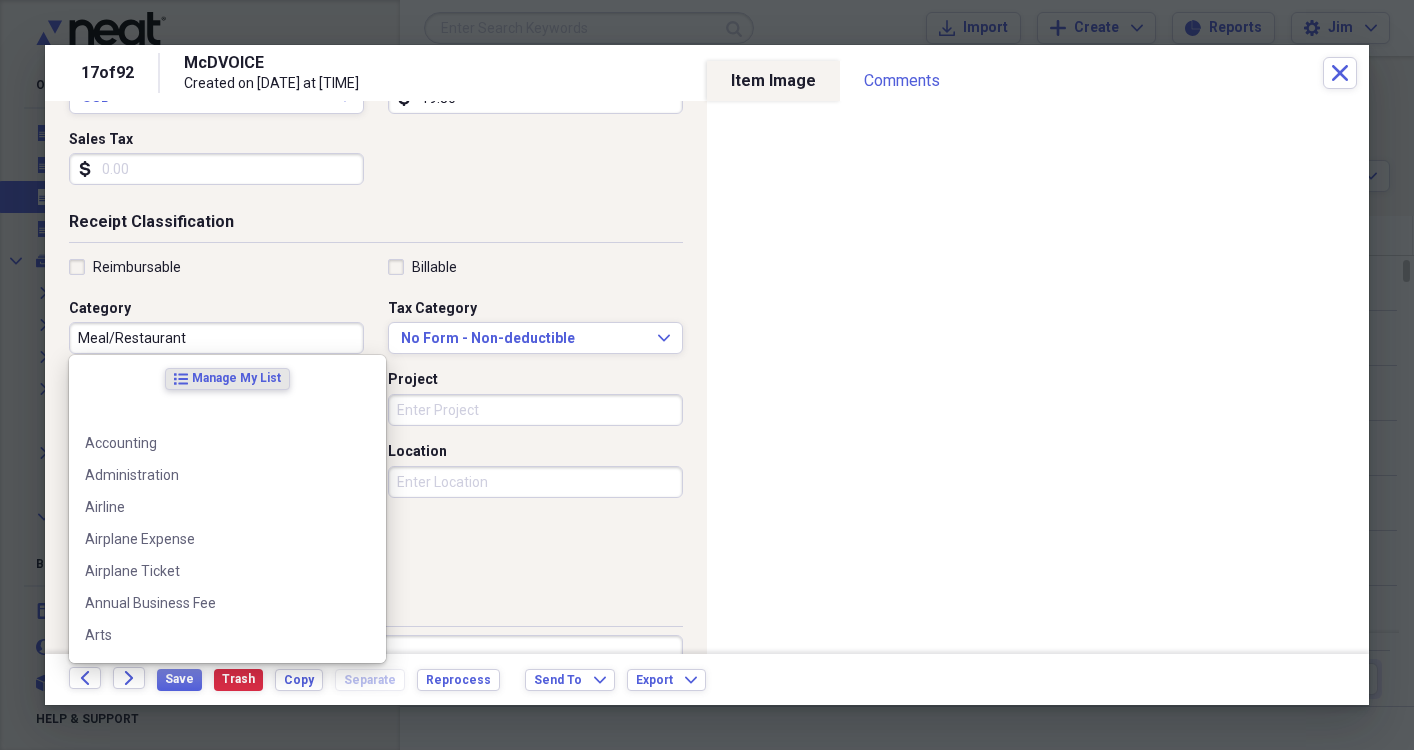 click on "Meal/Restaurant" at bounding box center (216, 338) 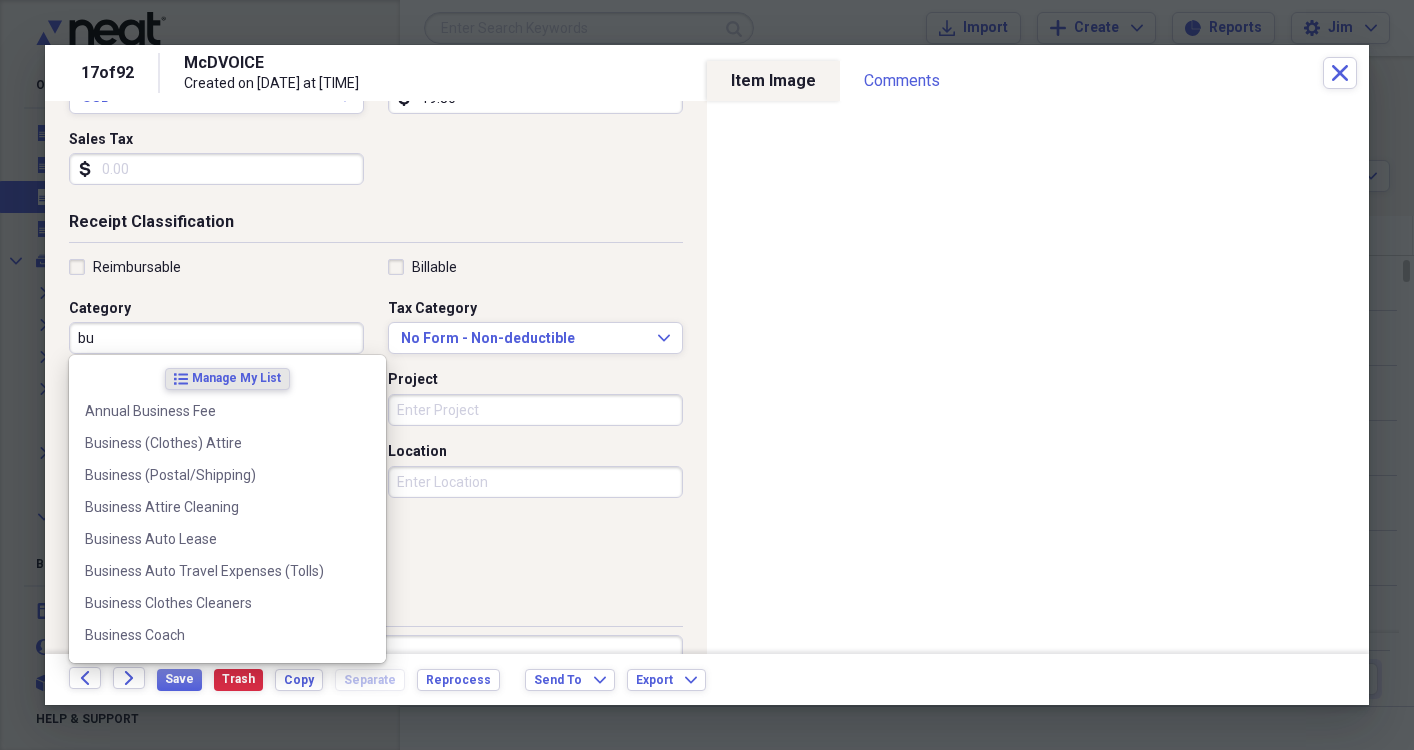 type on "b" 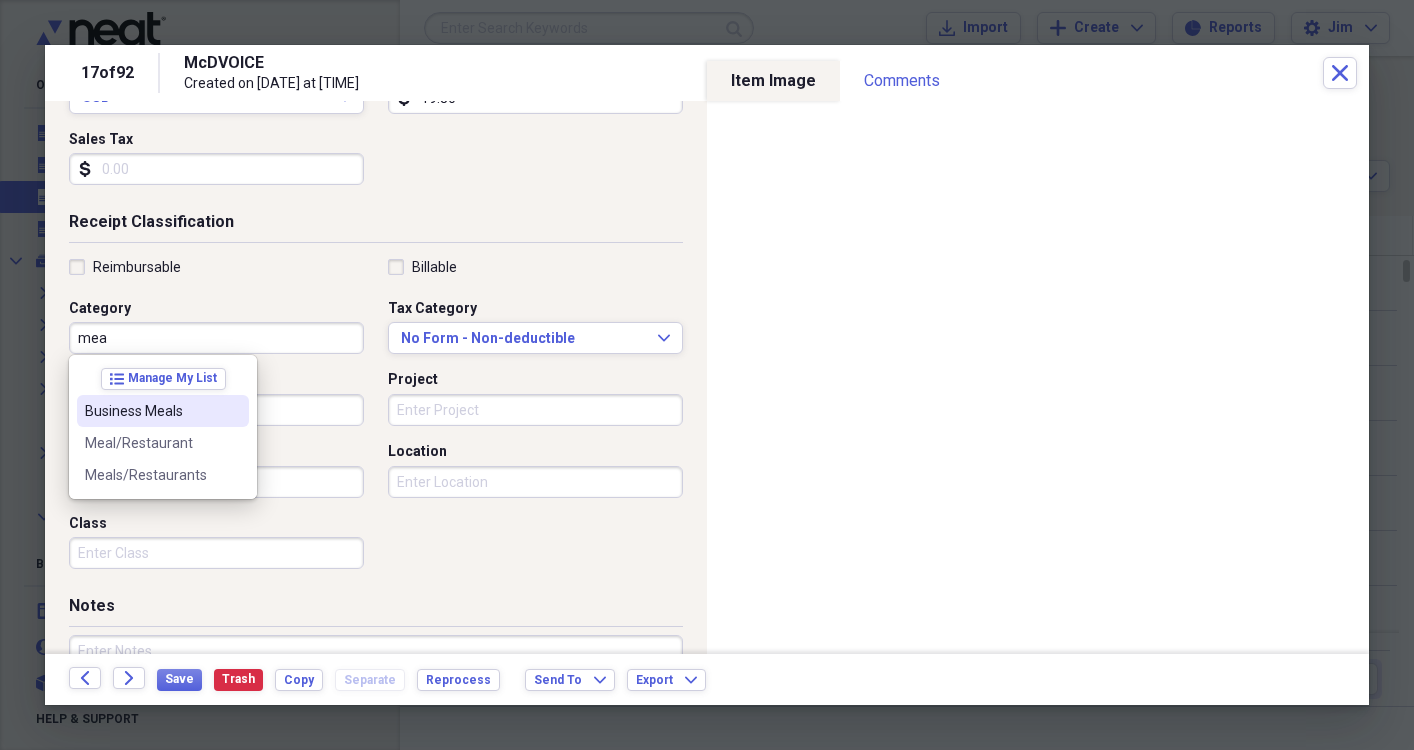 click on "Business Meals" at bounding box center (151, 411) 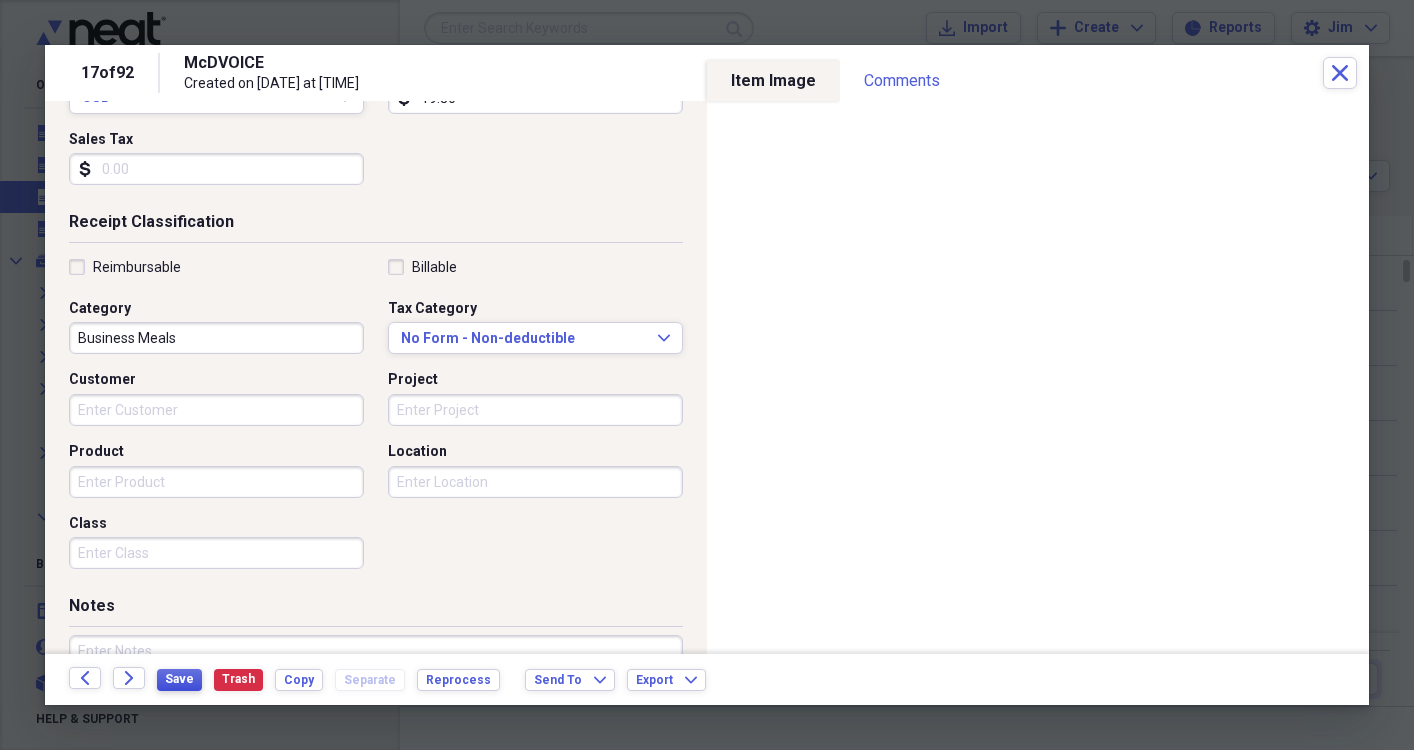click on "Save" at bounding box center [179, 679] 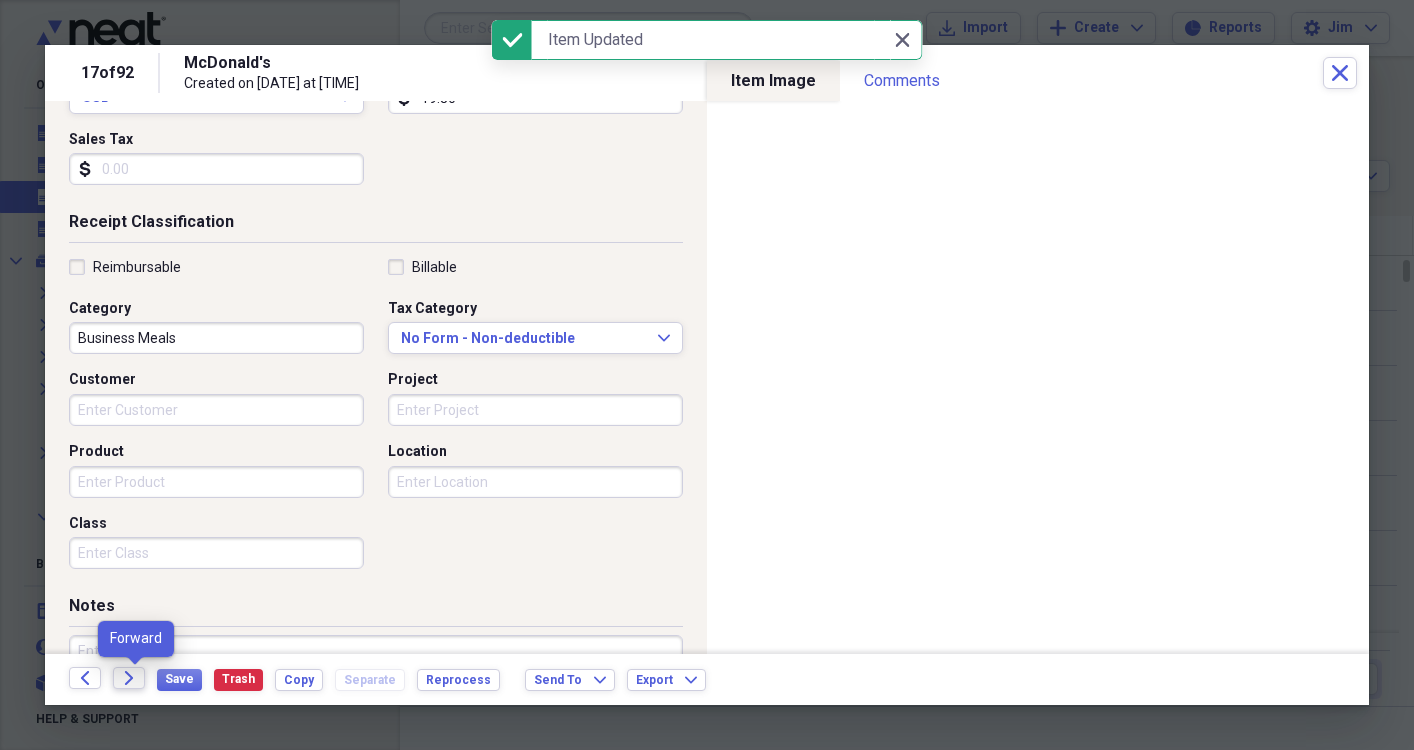 click 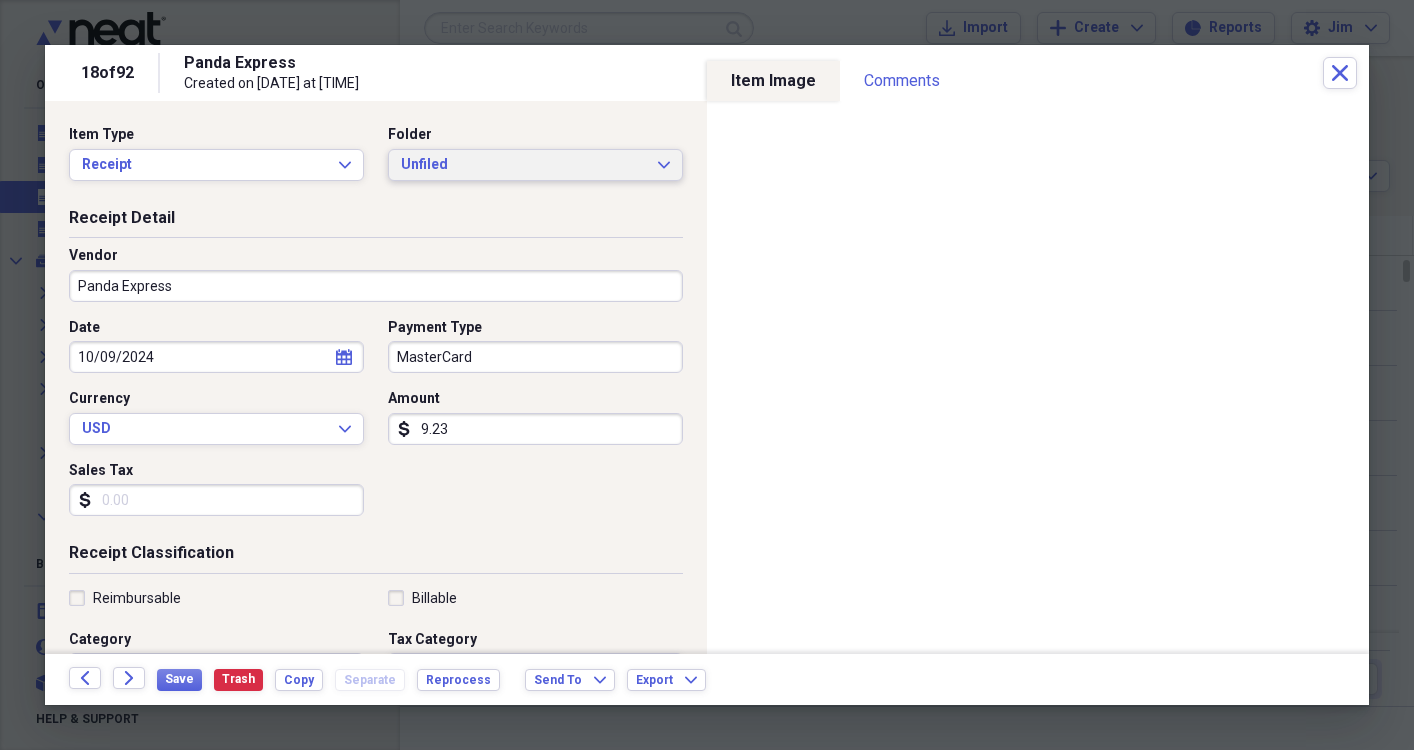 click on "Expand" 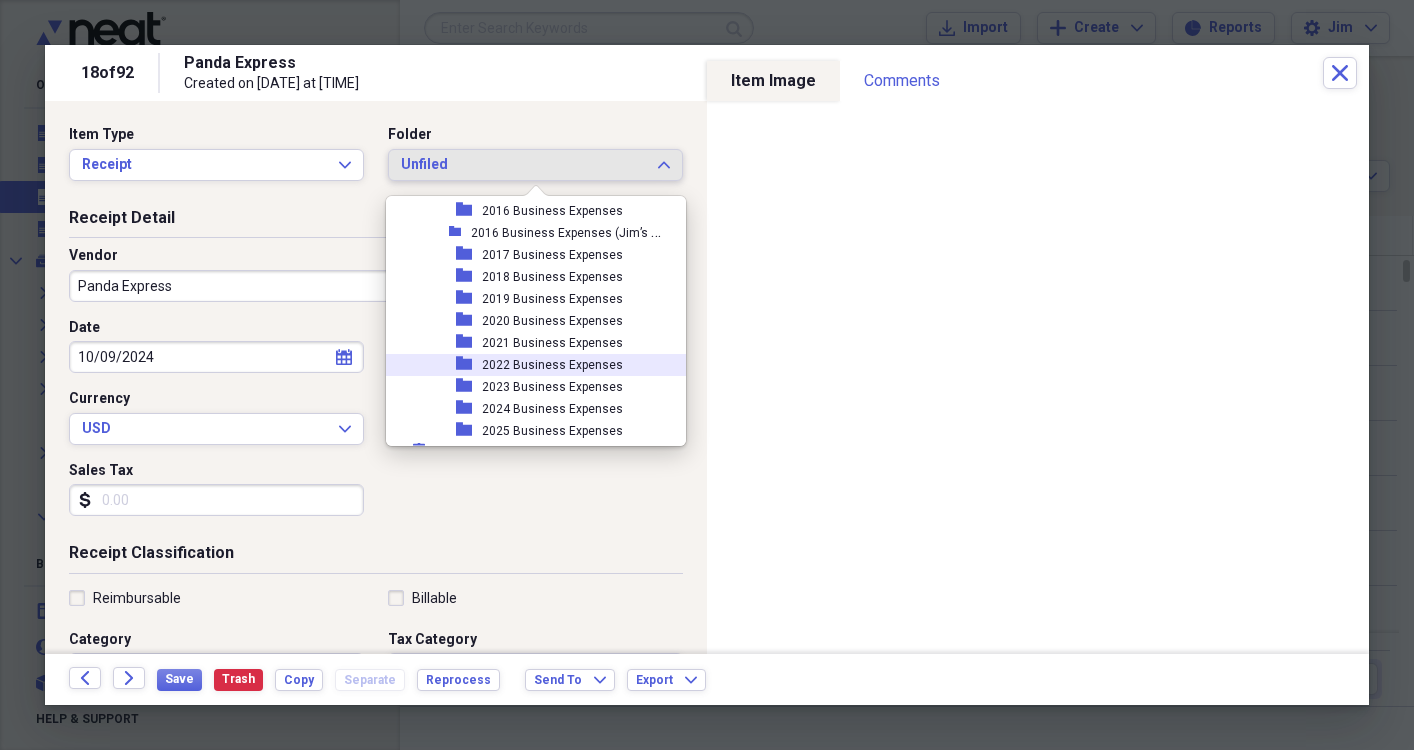 scroll, scrollTop: 491, scrollLeft: 0, axis: vertical 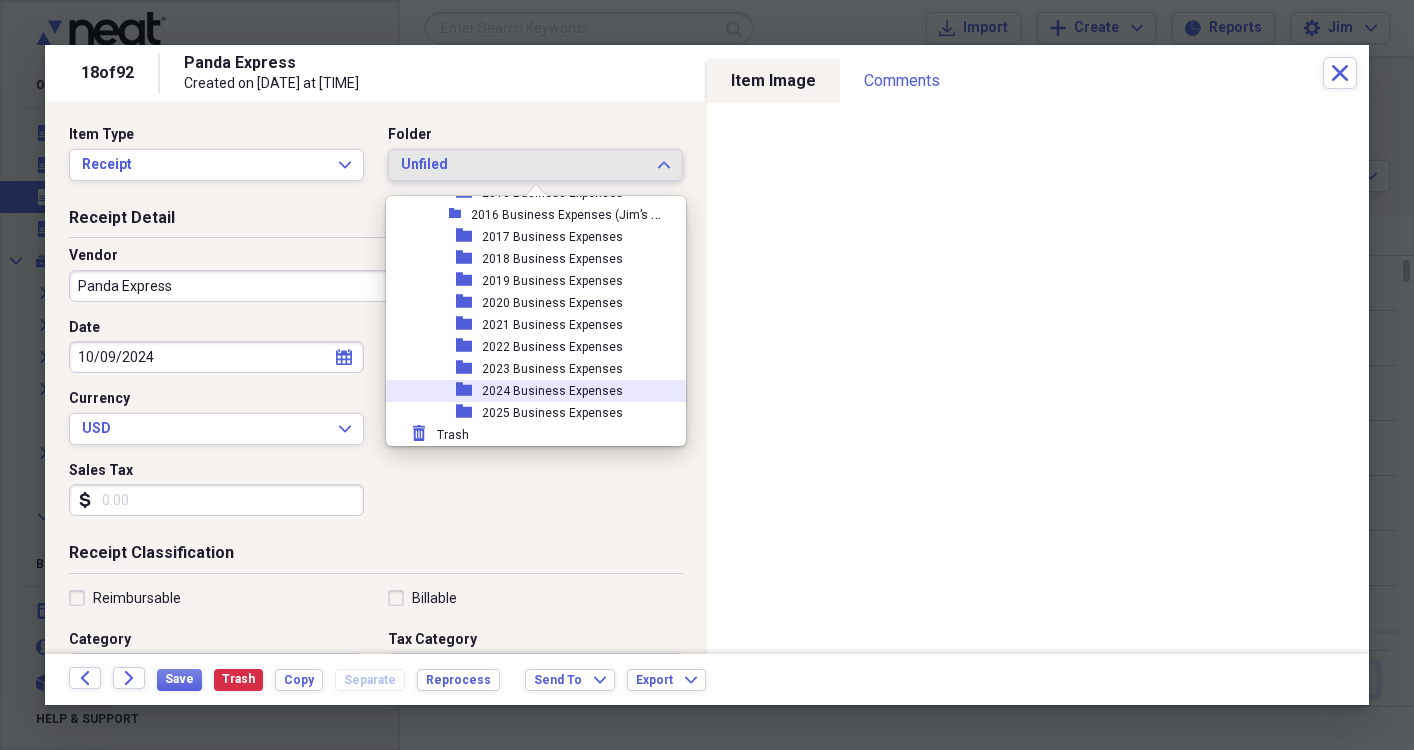 click on "2024 Business Expenses" at bounding box center (552, 391) 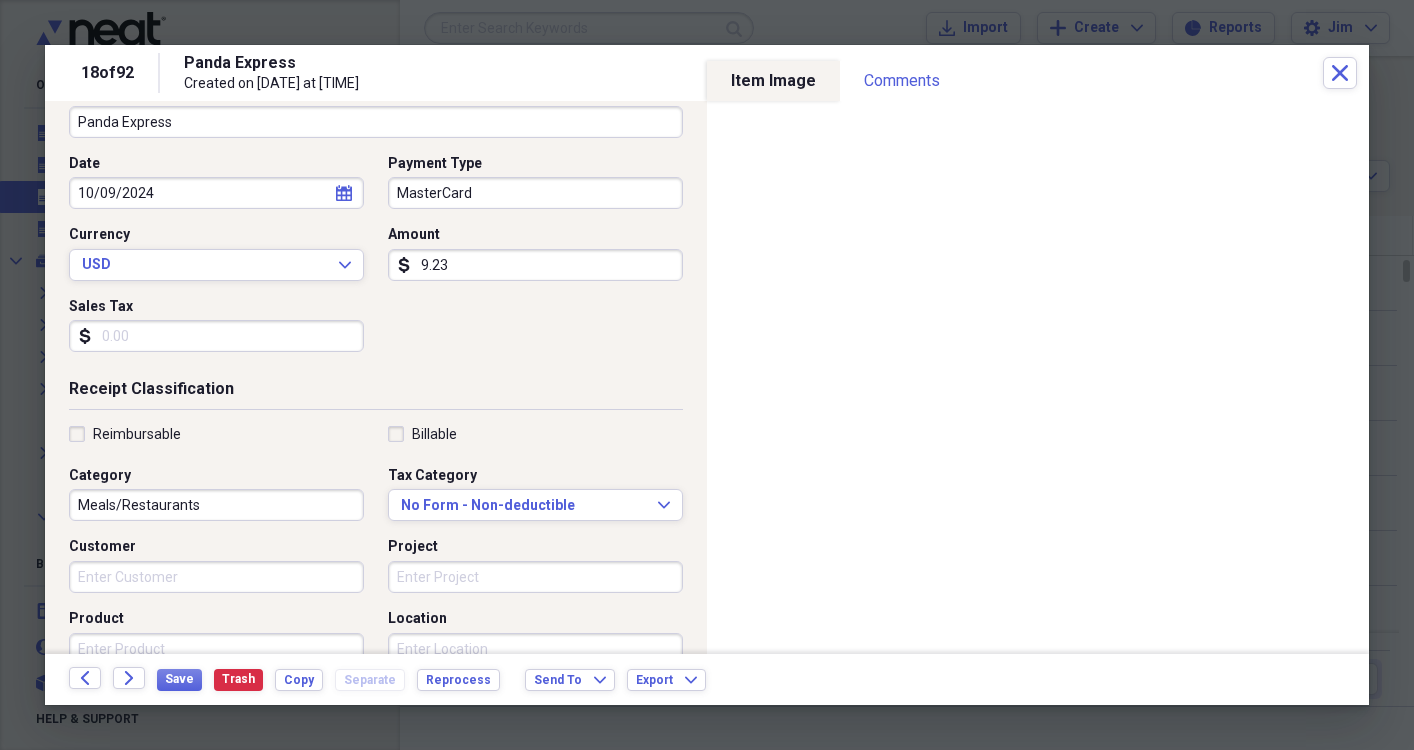 scroll, scrollTop: 171, scrollLeft: 0, axis: vertical 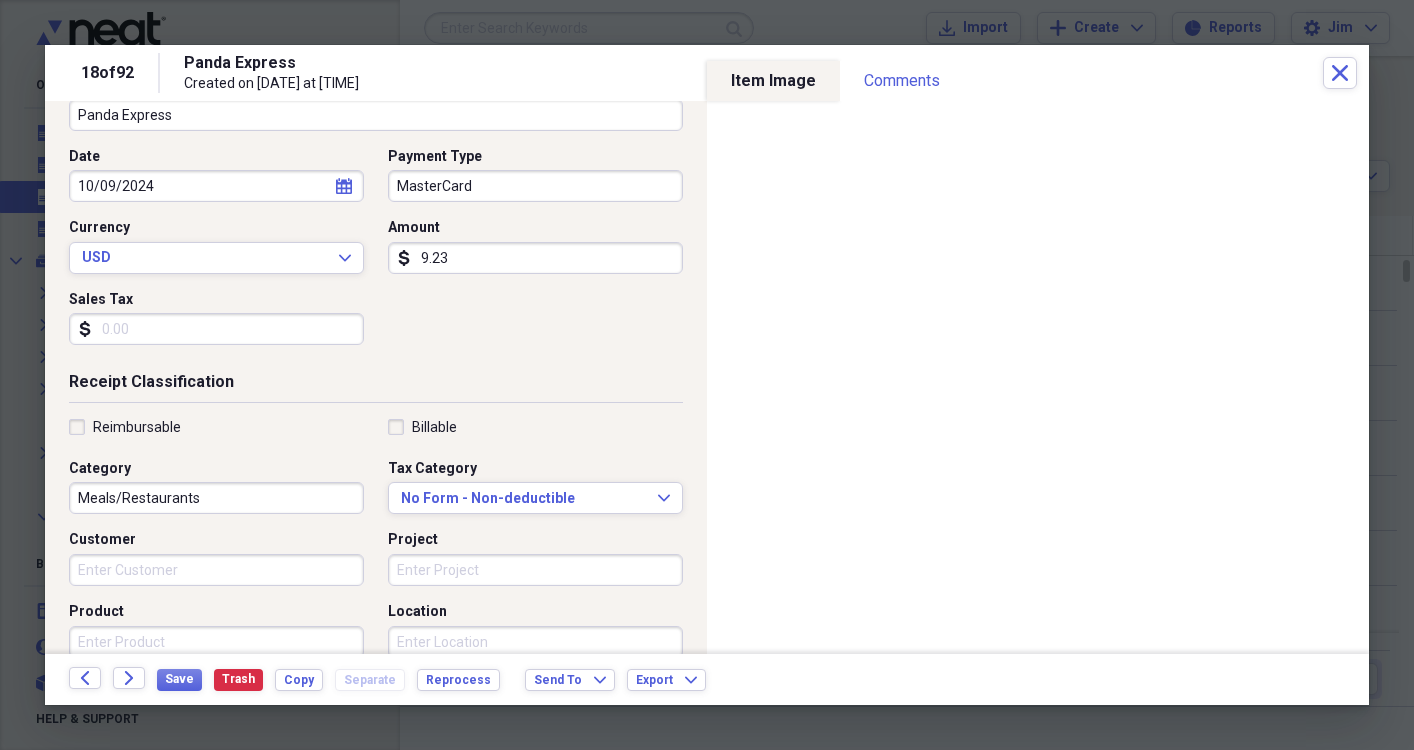 click on "Meals/Restaurants" at bounding box center (216, 498) 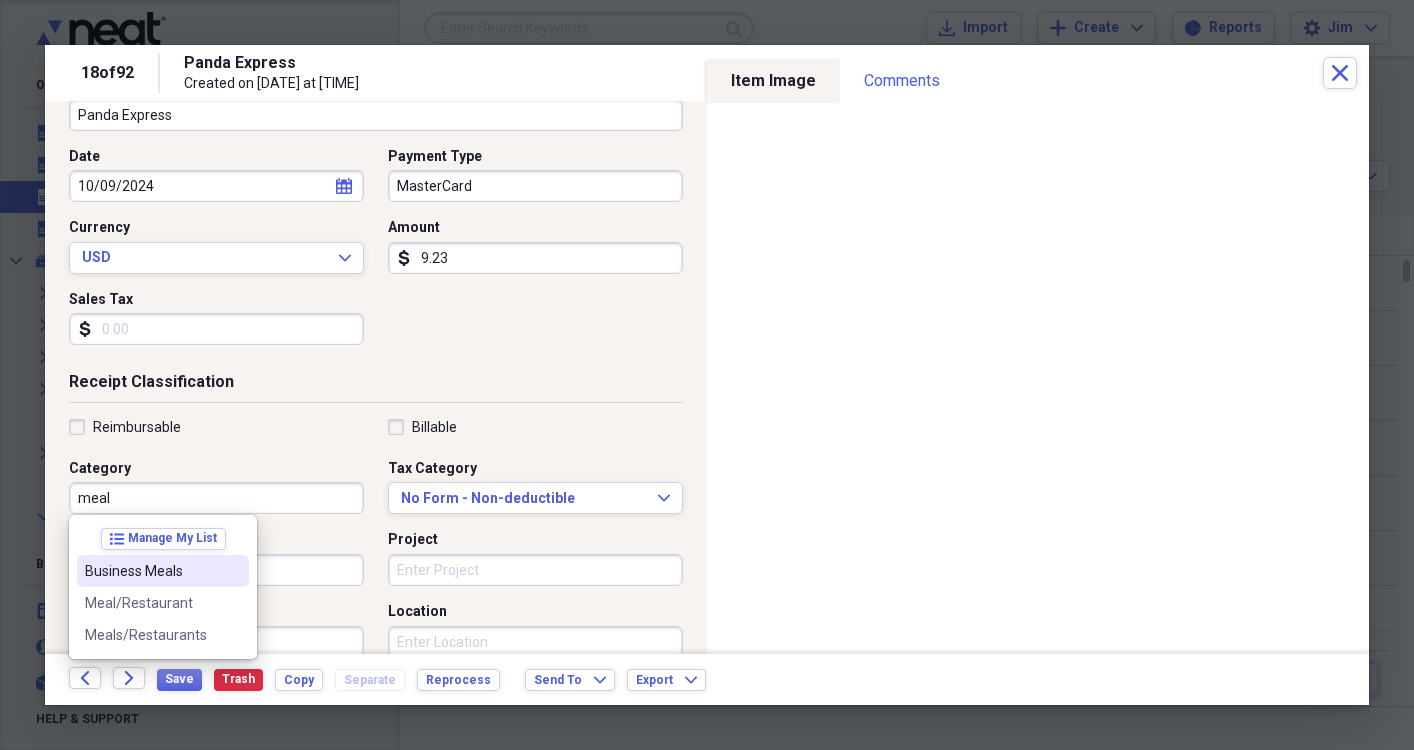 click on "Business Meals" at bounding box center [151, 571] 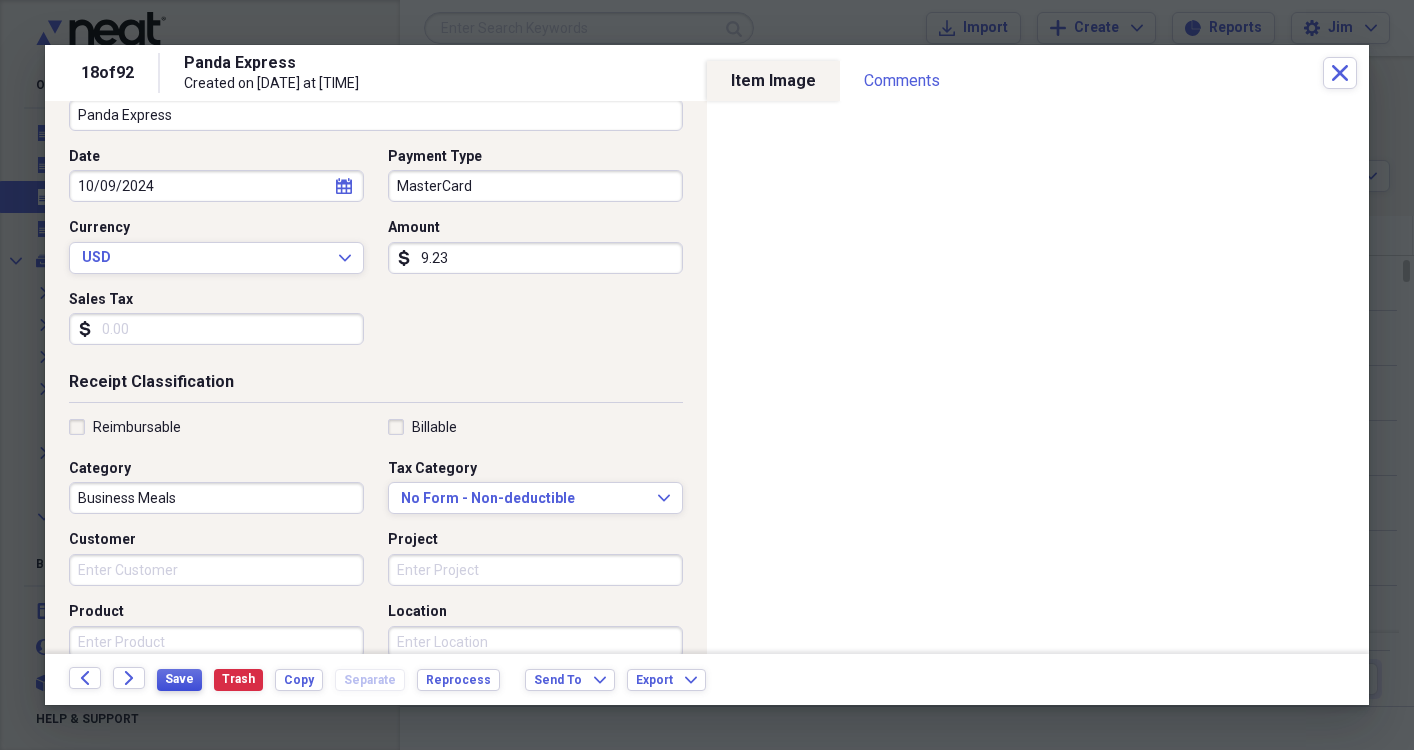 click on "Save" at bounding box center (179, 679) 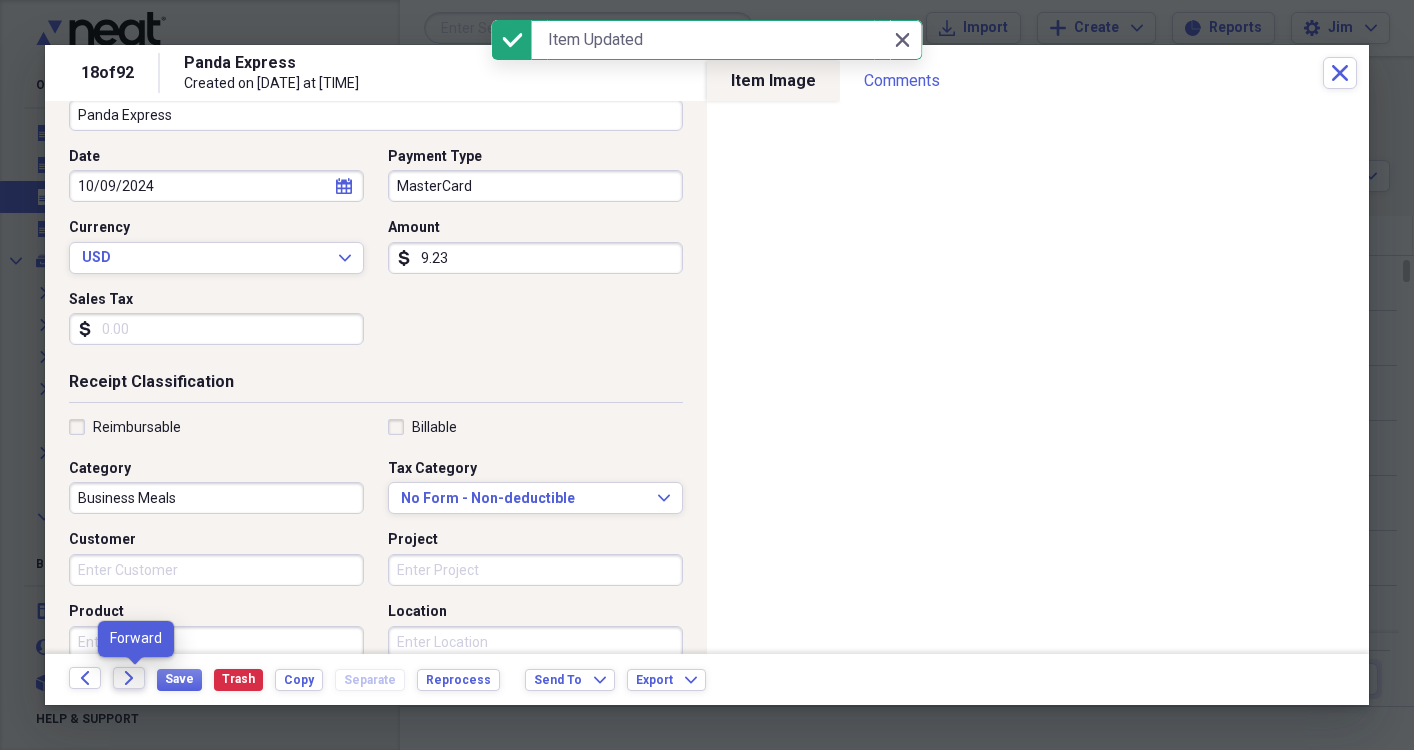click on "Forward" 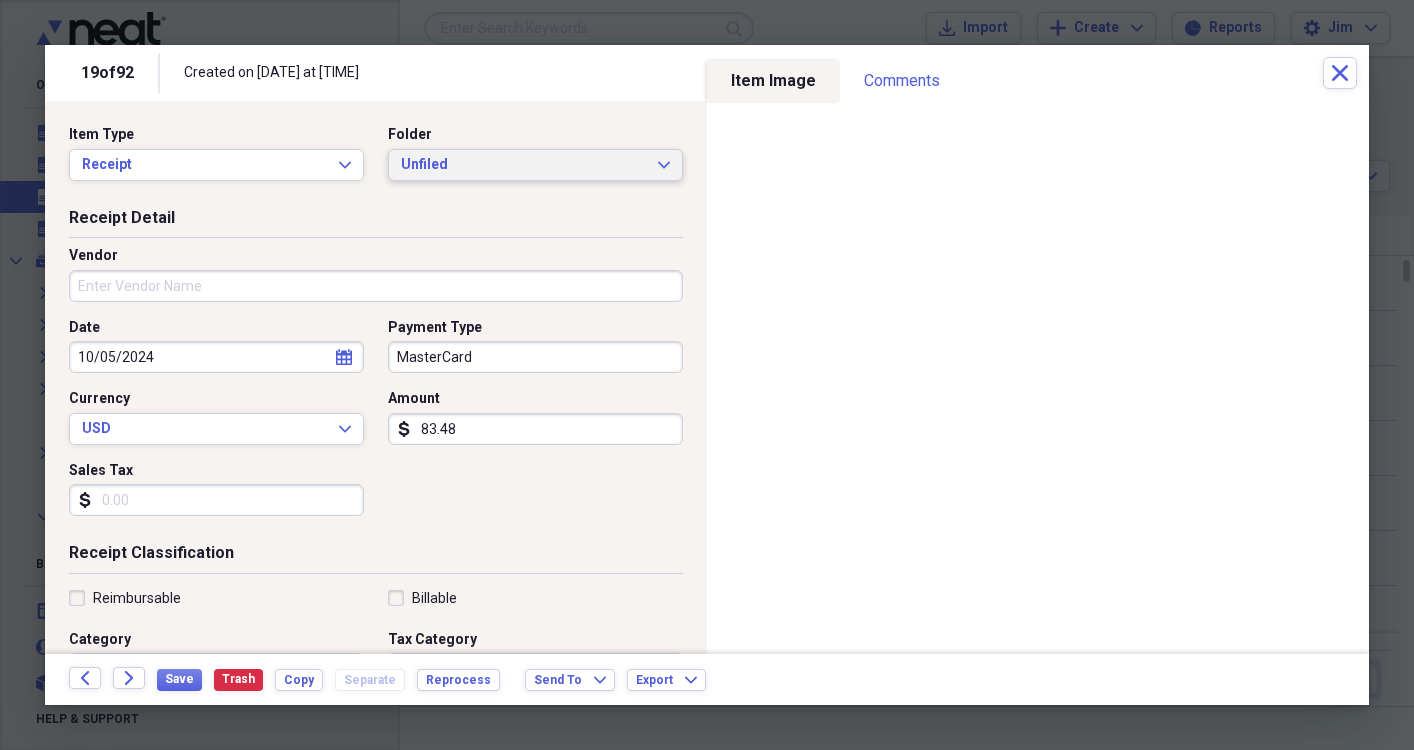 click on "Expand" 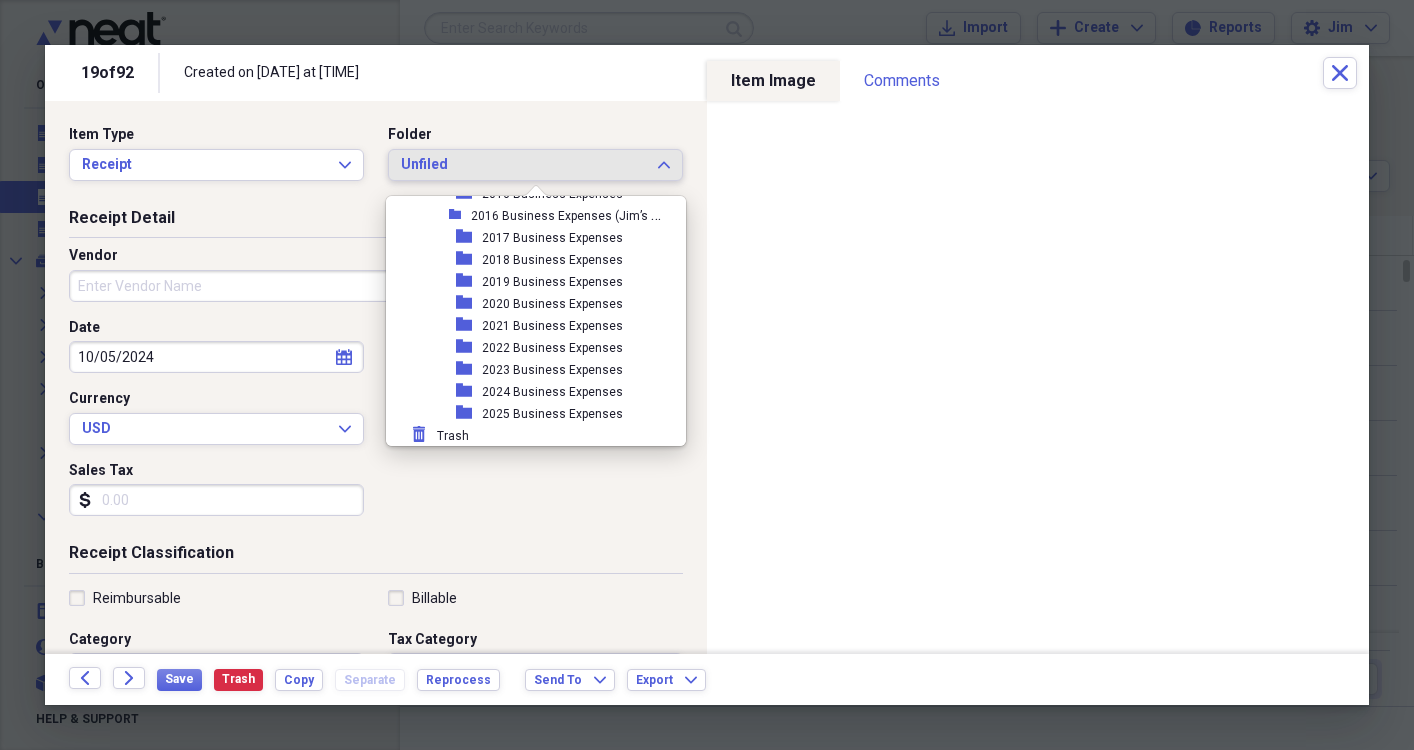 scroll, scrollTop: 491, scrollLeft: 0, axis: vertical 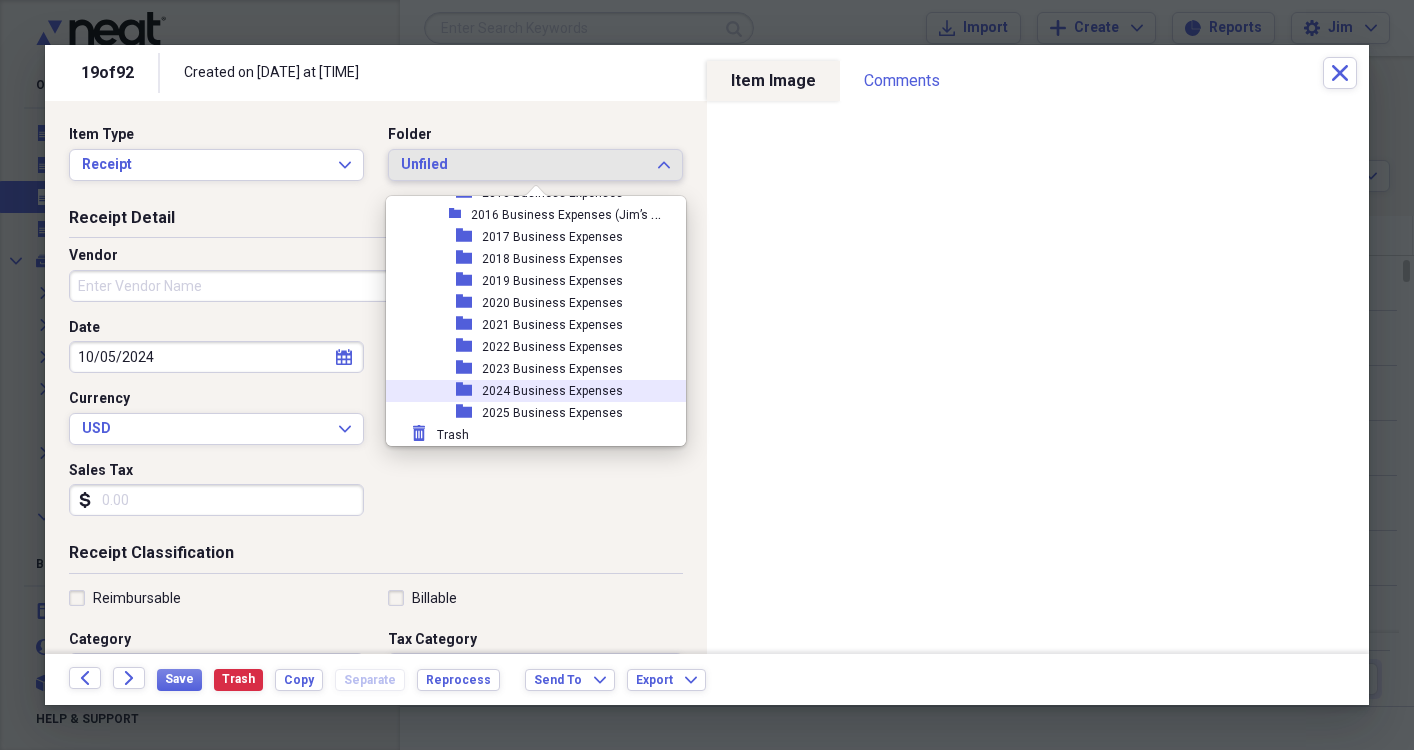 click on "2024 Business Expenses" at bounding box center (552, 391) 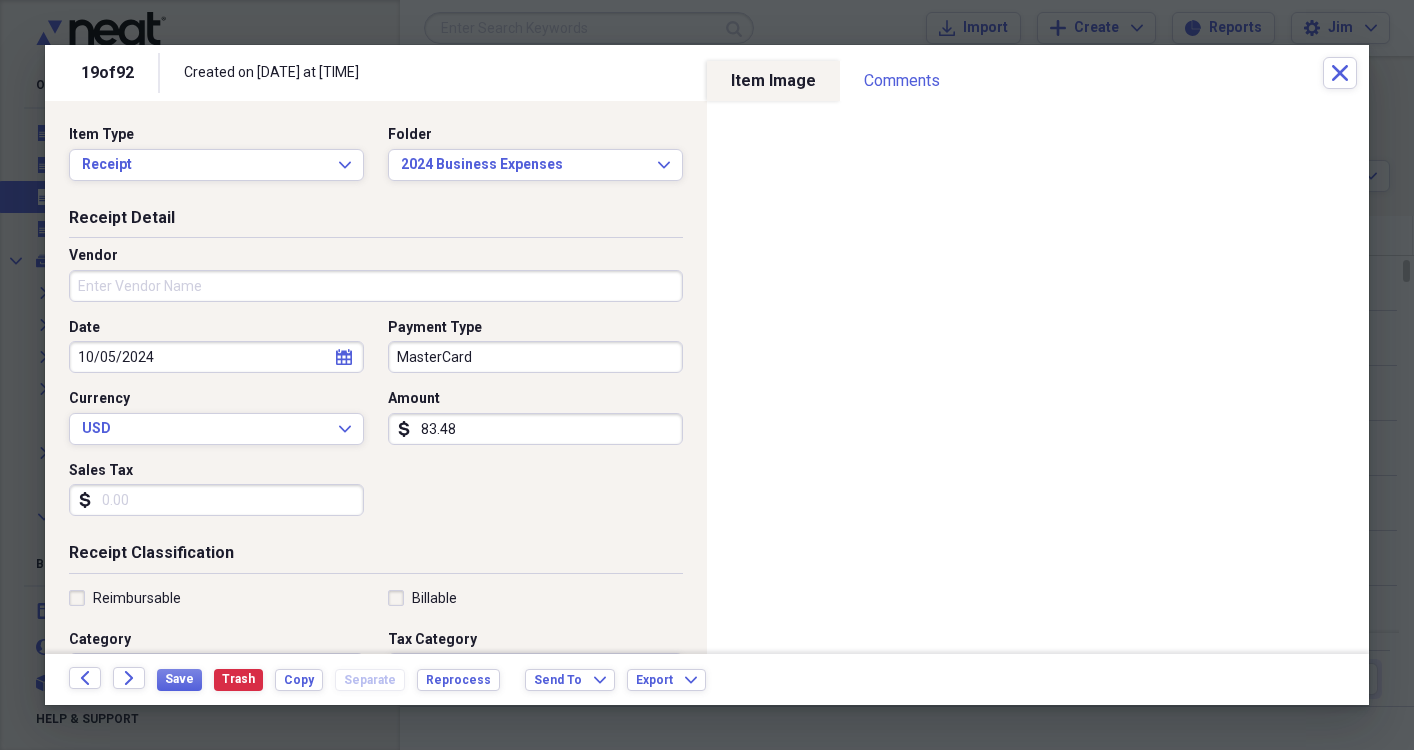 click on "Vendor" at bounding box center (376, 286) 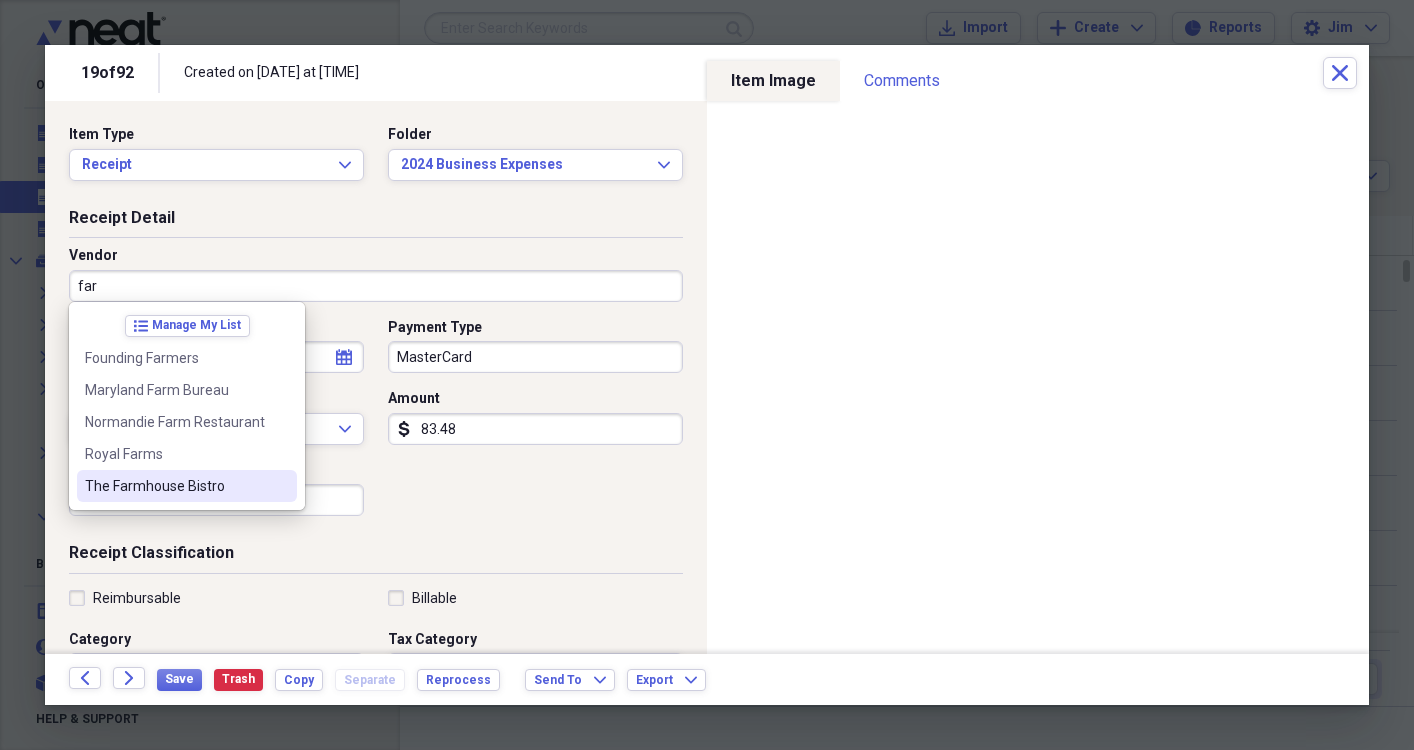 click on "The Farmhouse Bistro" at bounding box center (175, 486) 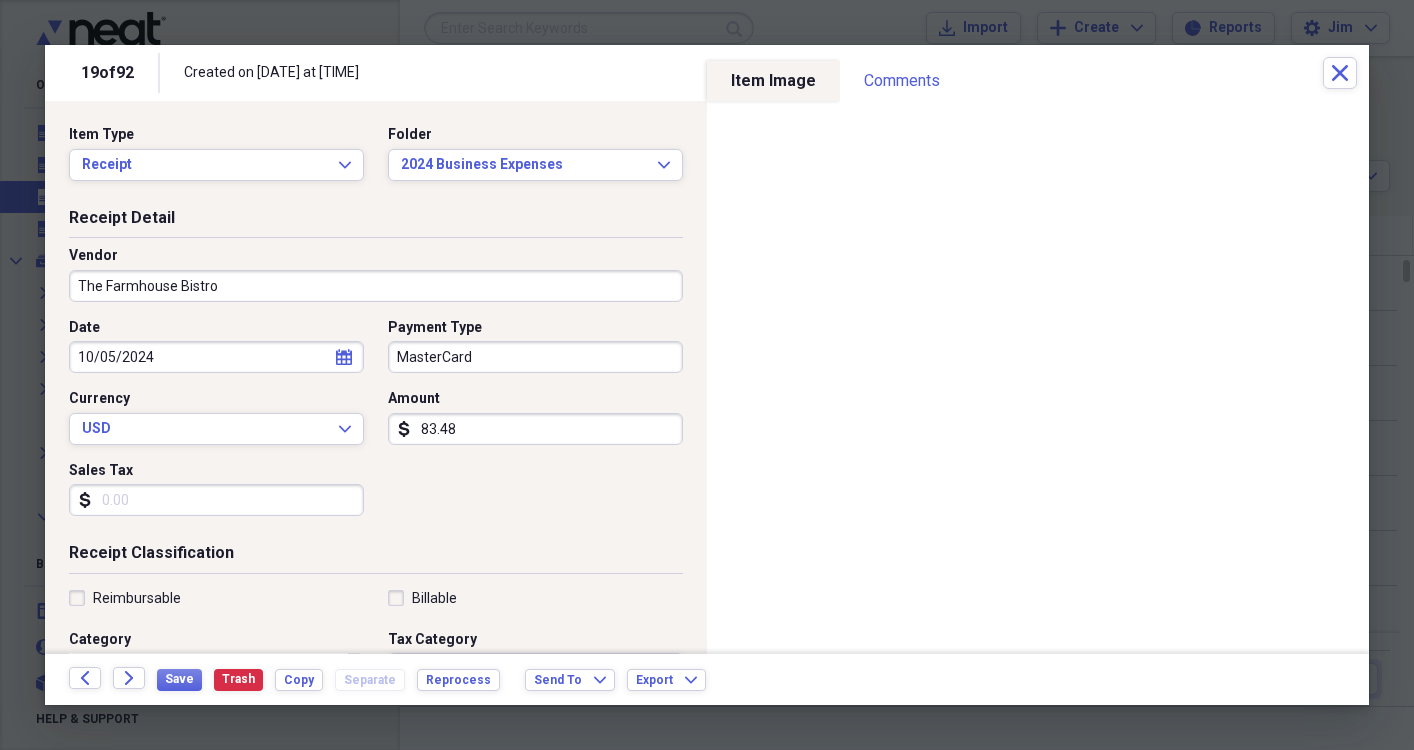type on "Business Meals" 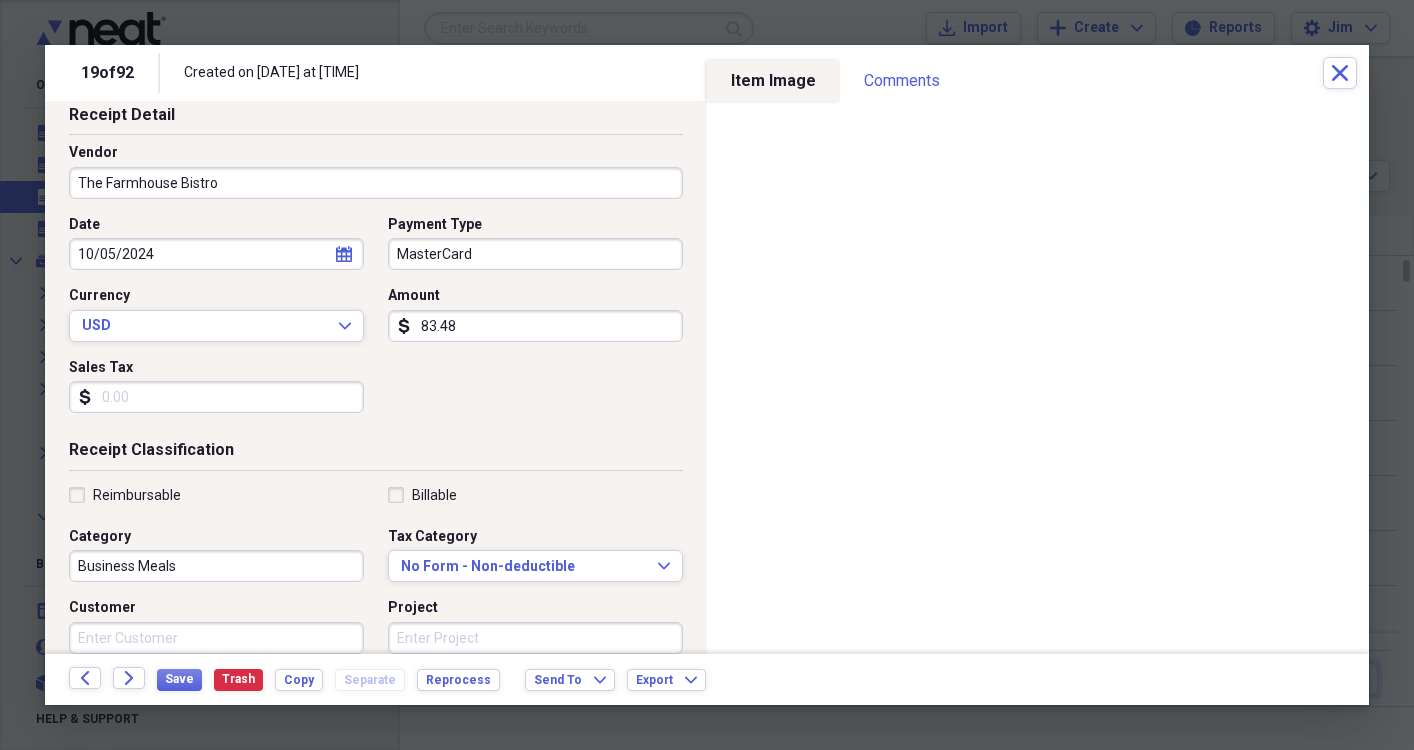 scroll, scrollTop: 117, scrollLeft: 0, axis: vertical 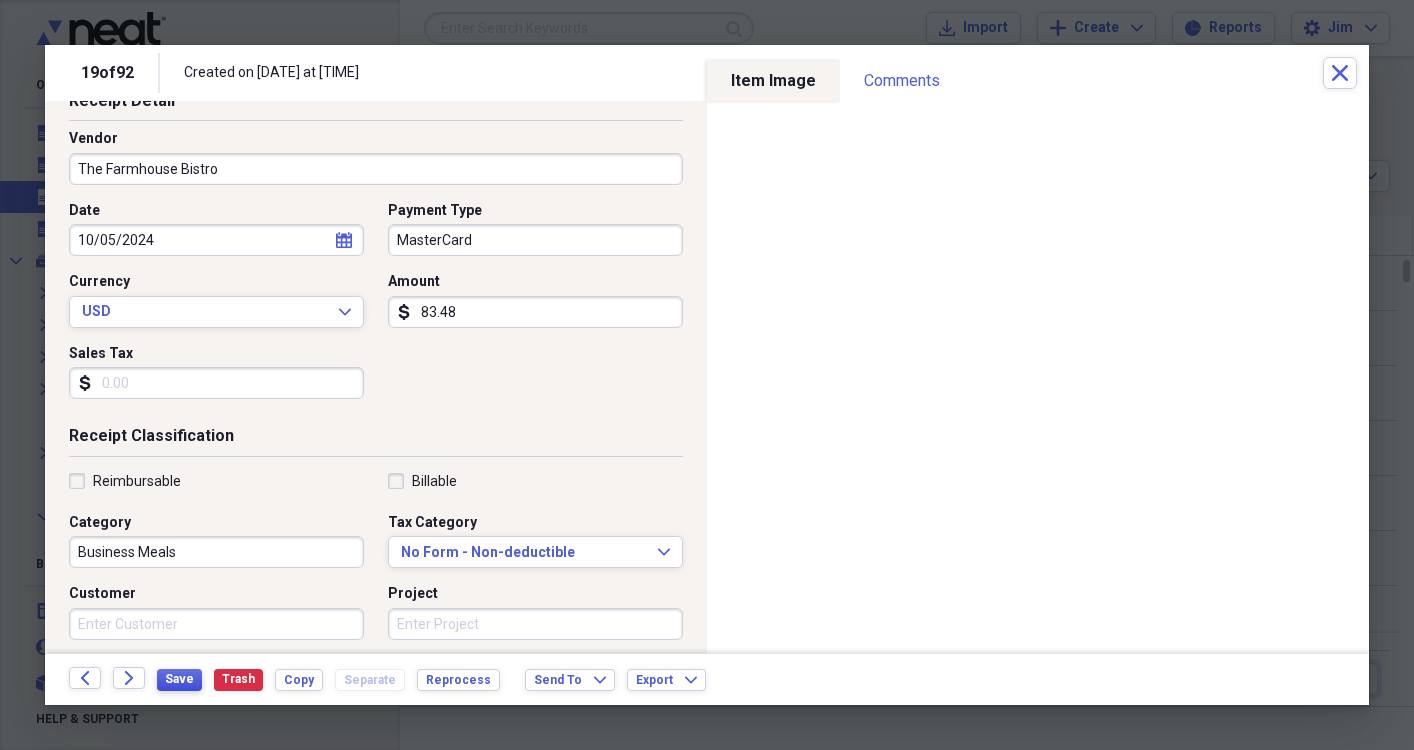 click on "Save" at bounding box center [179, 679] 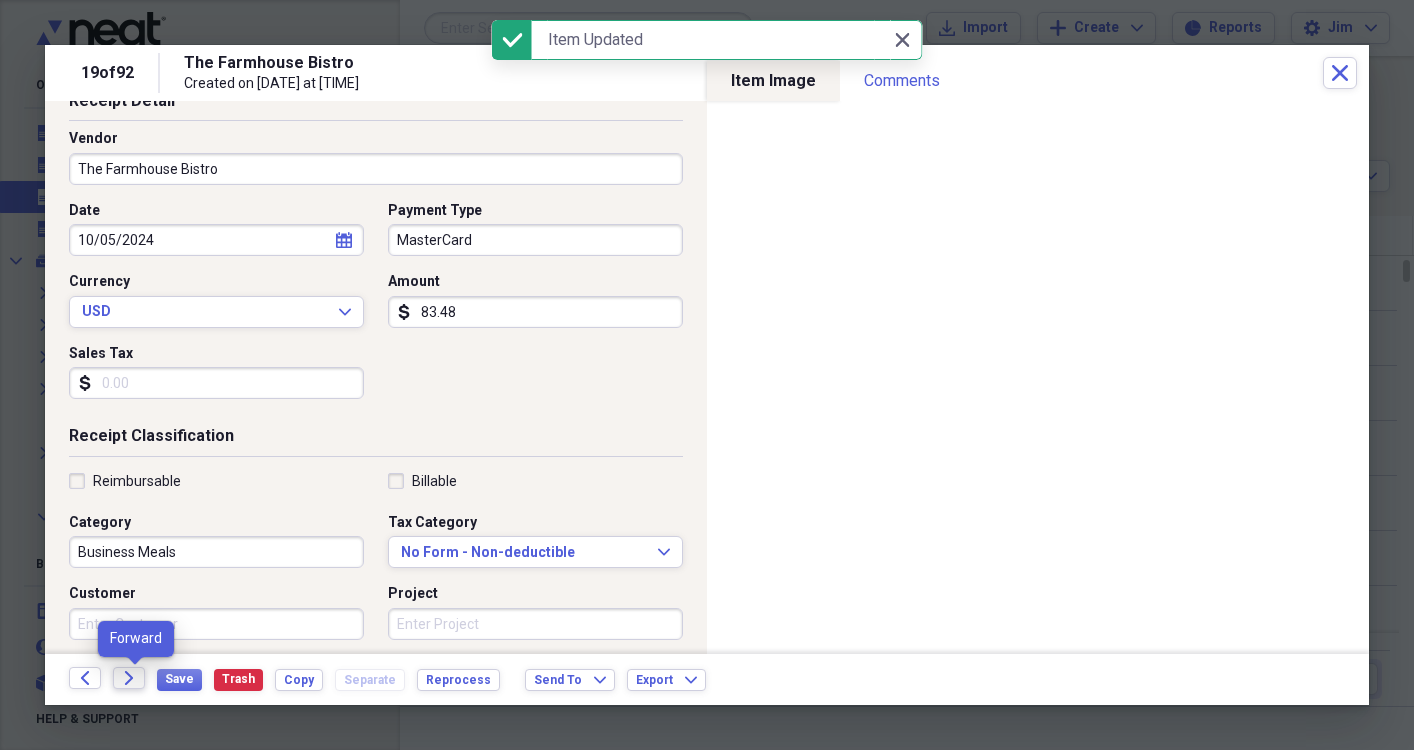 click on "Forward" 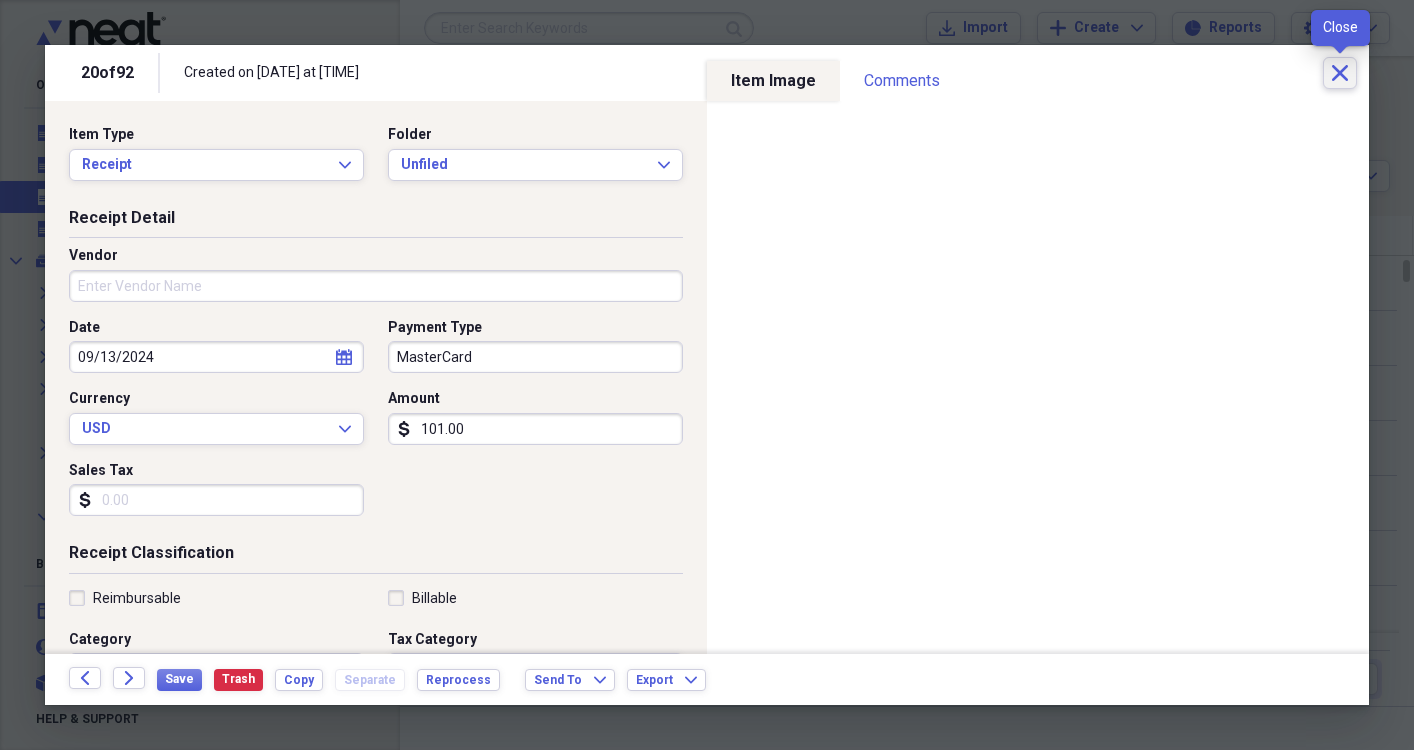 click 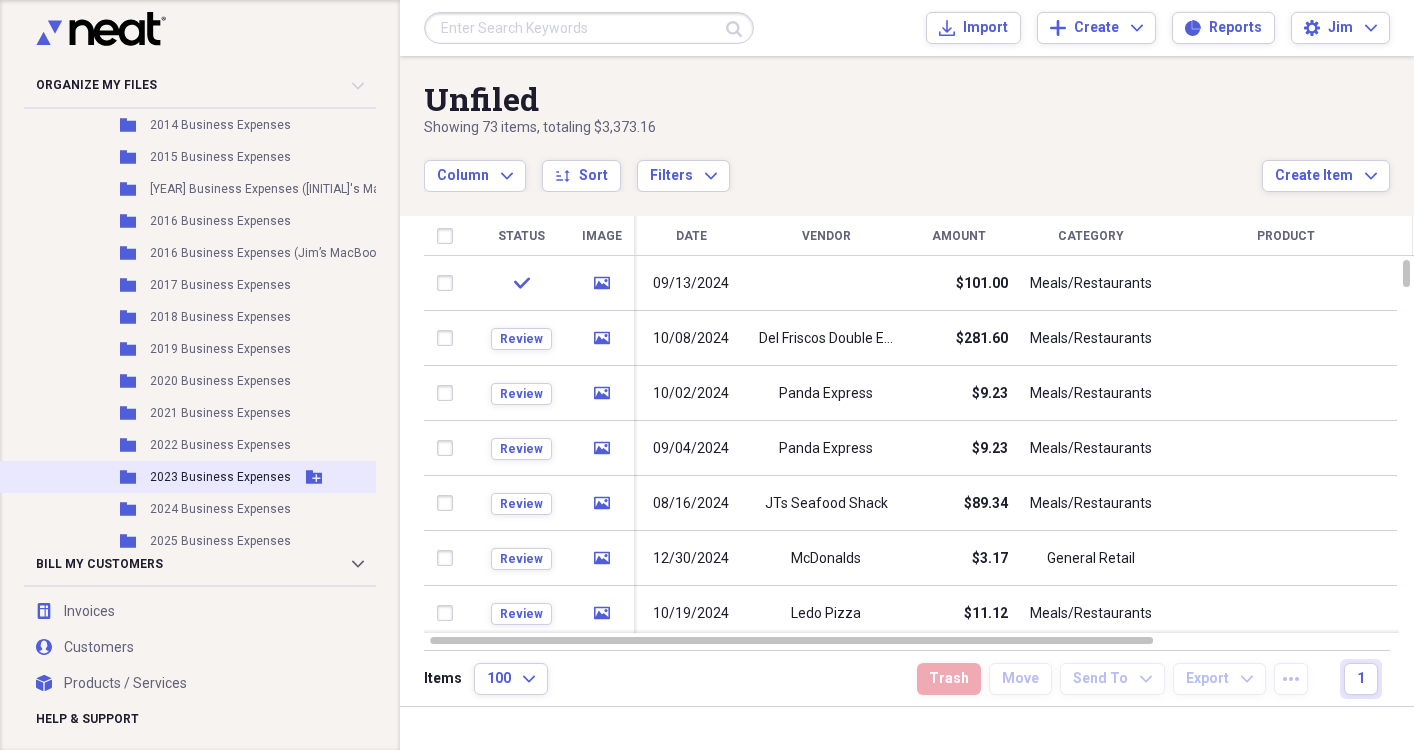scroll, scrollTop: 681, scrollLeft: 0, axis: vertical 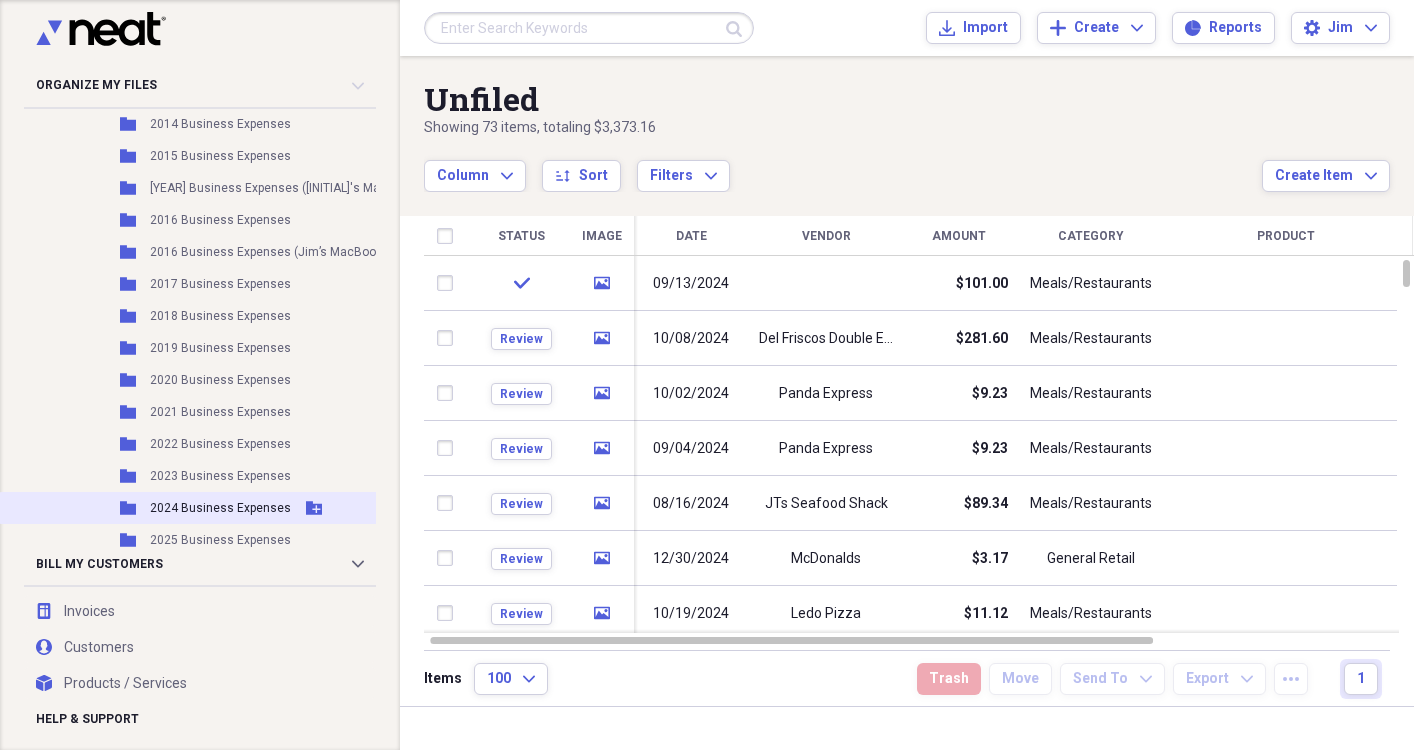 click on "2024 Business Expenses" at bounding box center (220, 508) 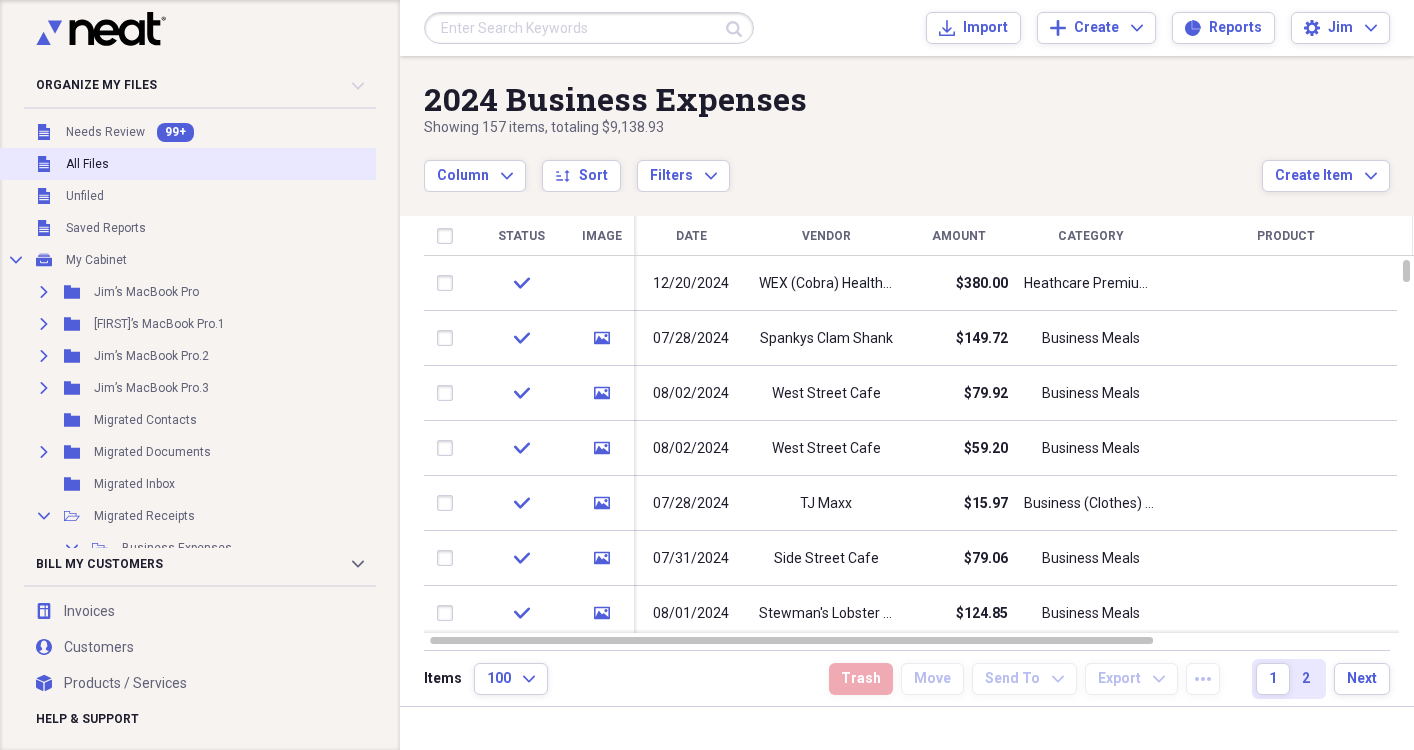 scroll, scrollTop: 0, scrollLeft: 0, axis: both 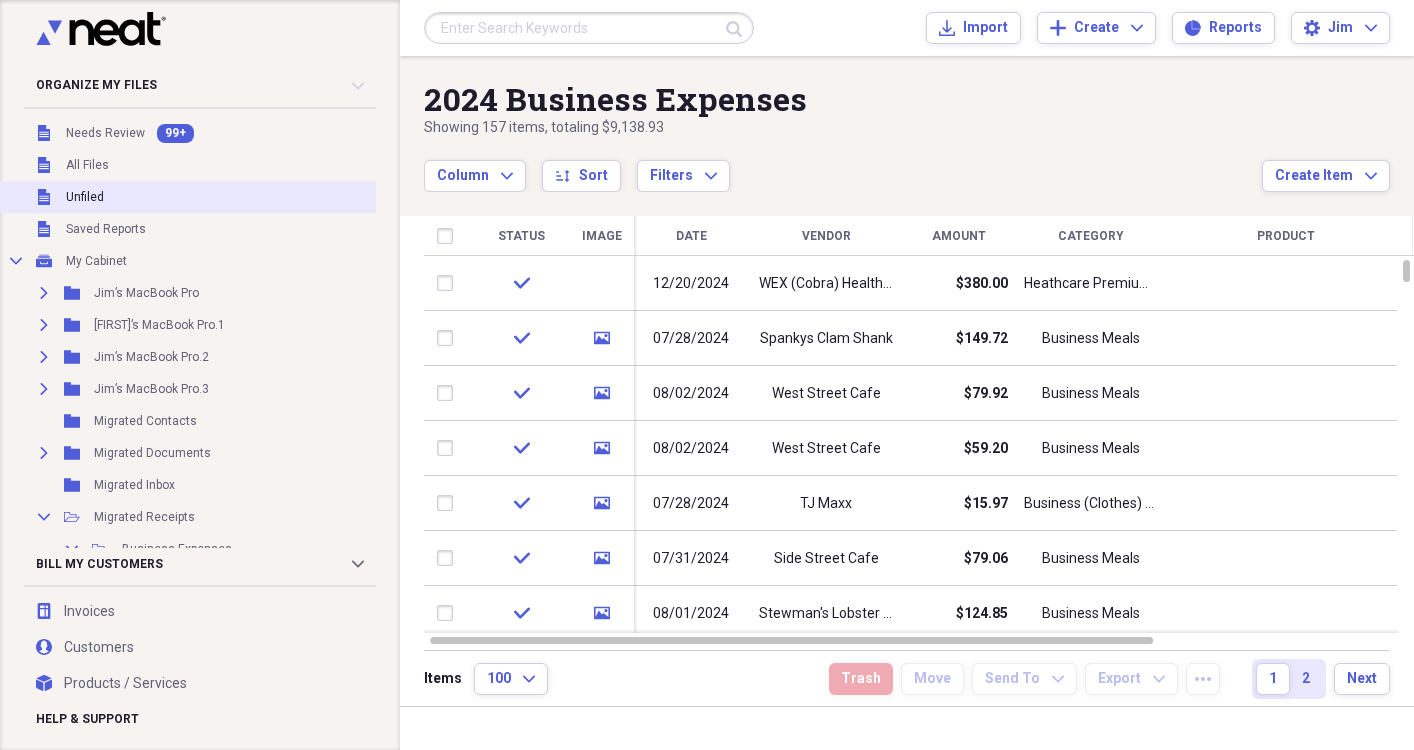 click on "Unfiled" at bounding box center [85, 197] 